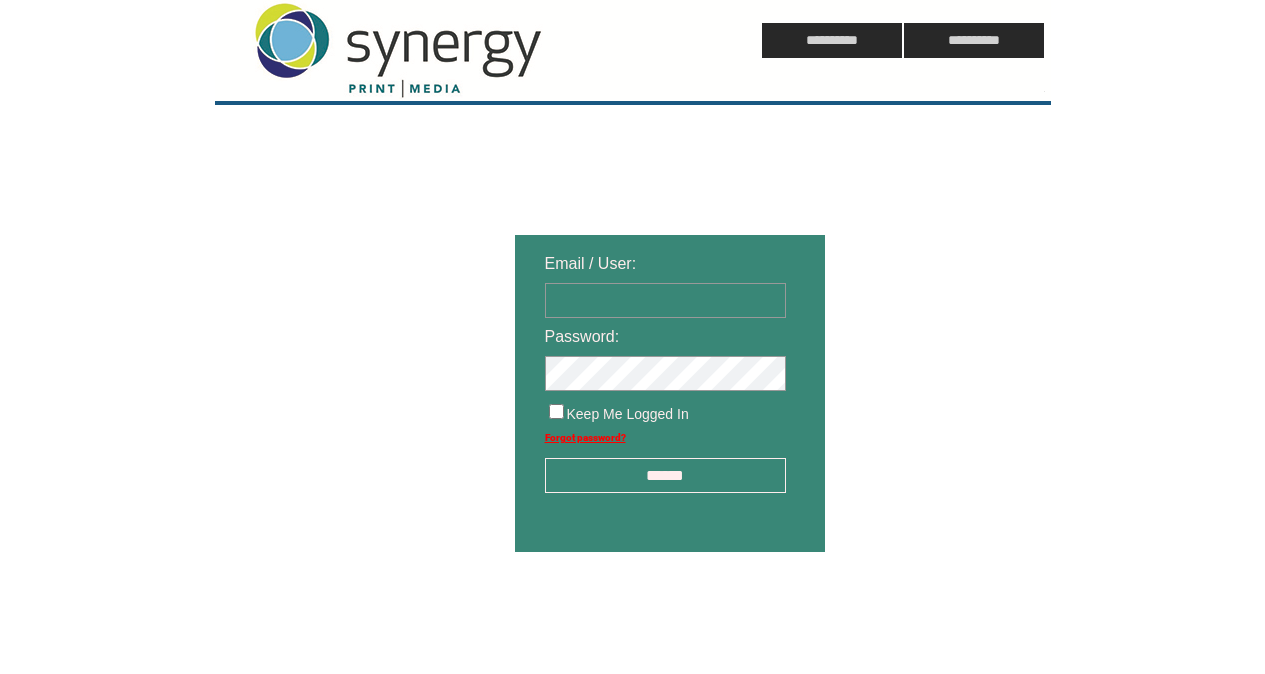 scroll, scrollTop: 0, scrollLeft: 0, axis: both 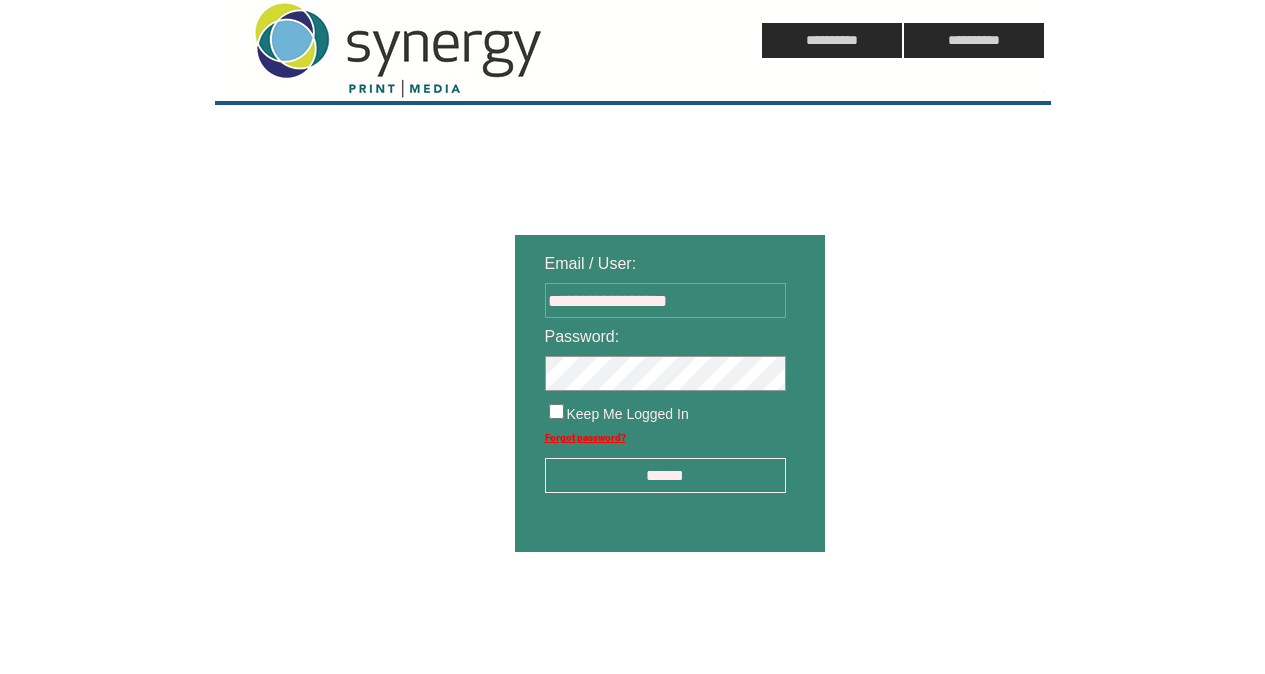 click on "**********" at bounding box center [670, 393] 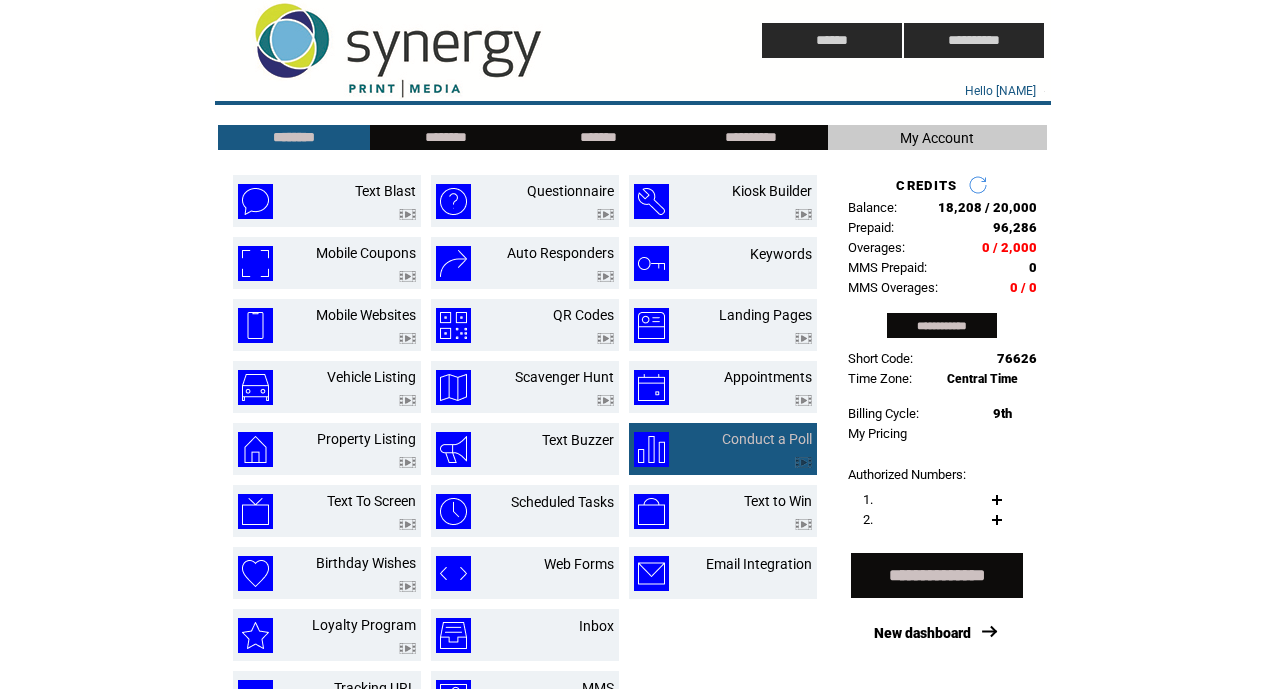 scroll, scrollTop: 0, scrollLeft: 0, axis: both 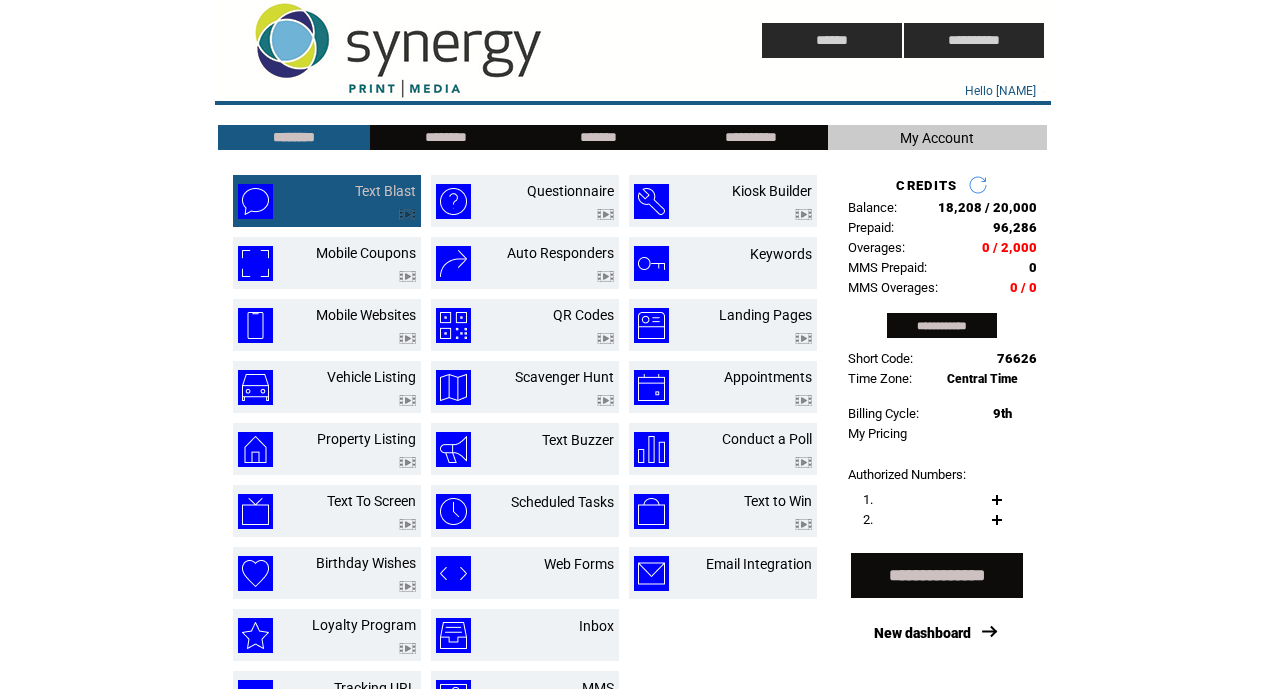 click on "Text Blast" at bounding box center (362, 201) 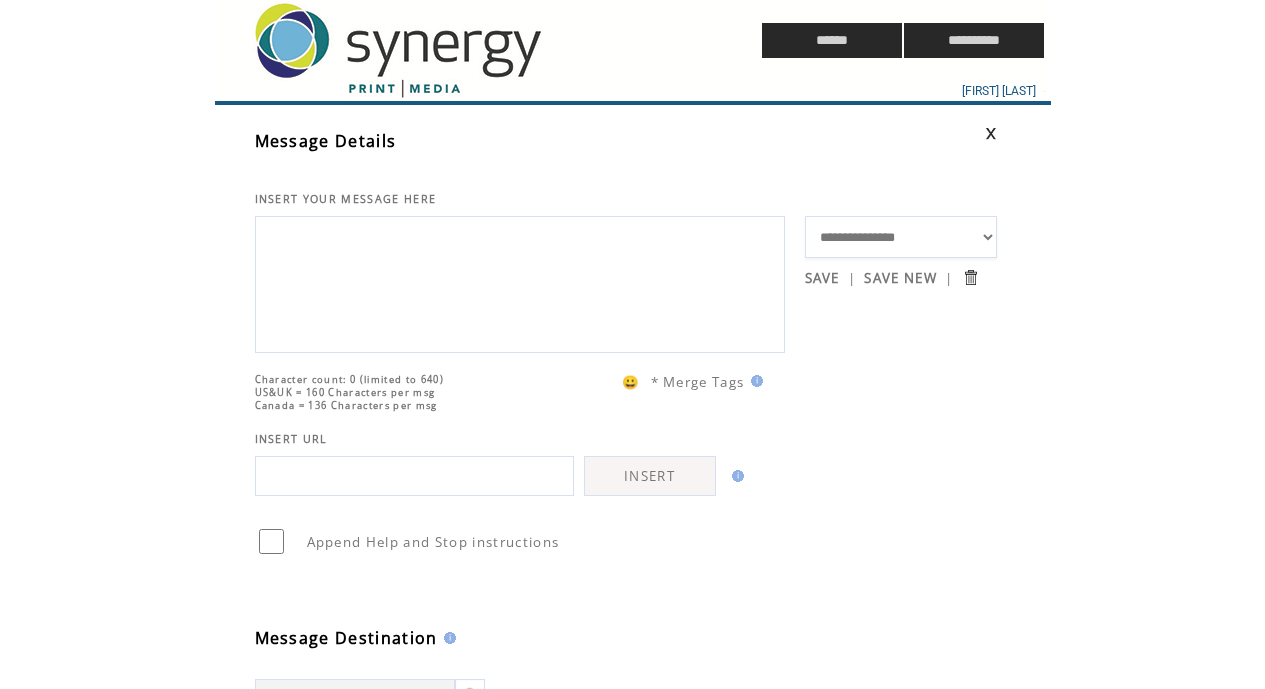 scroll, scrollTop: 0, scrollLeft: 0, axis: both 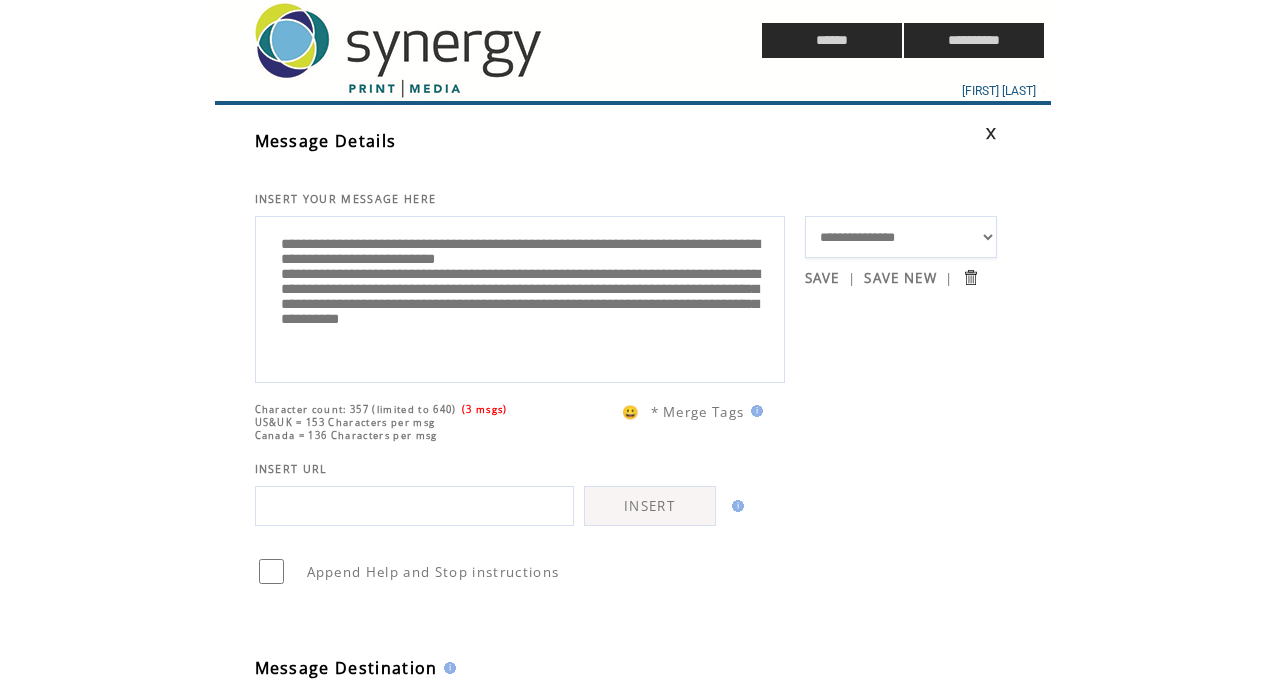 click on "**********" at bounding box center (520, 297) 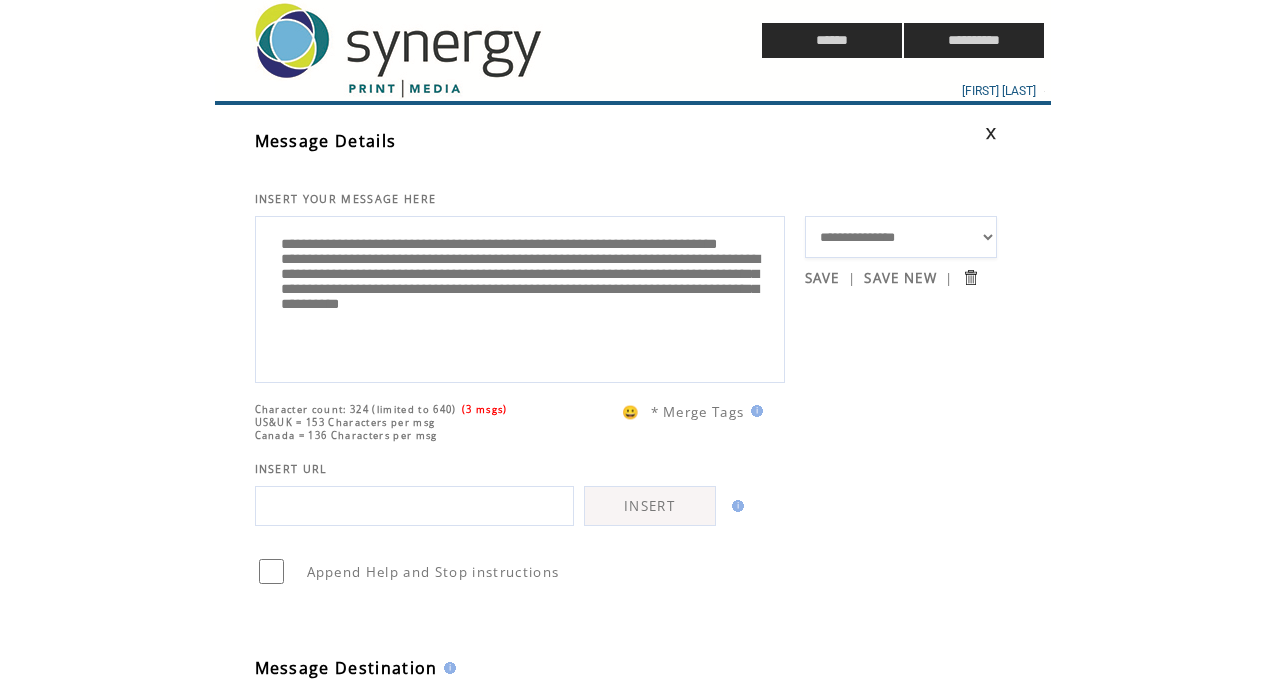 click on "**********" at bounding box center (520, 297) 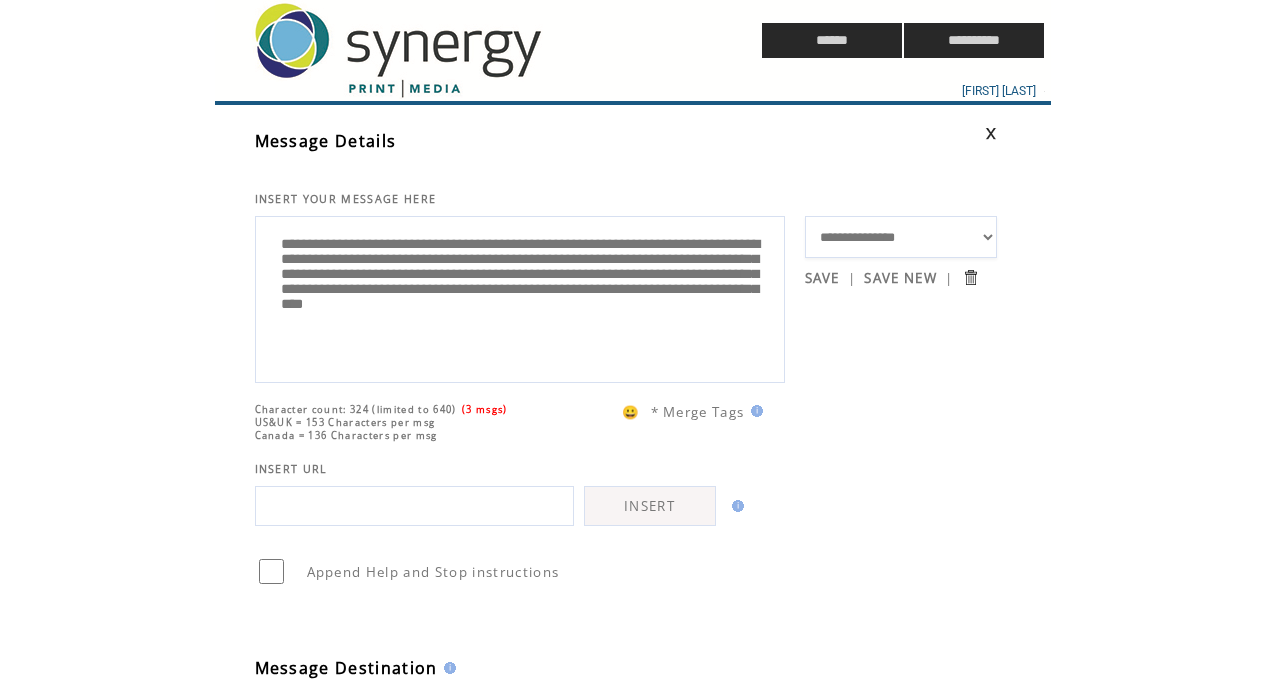 scroll, scrollTop: 0, scrollLeft: 0, axis: both 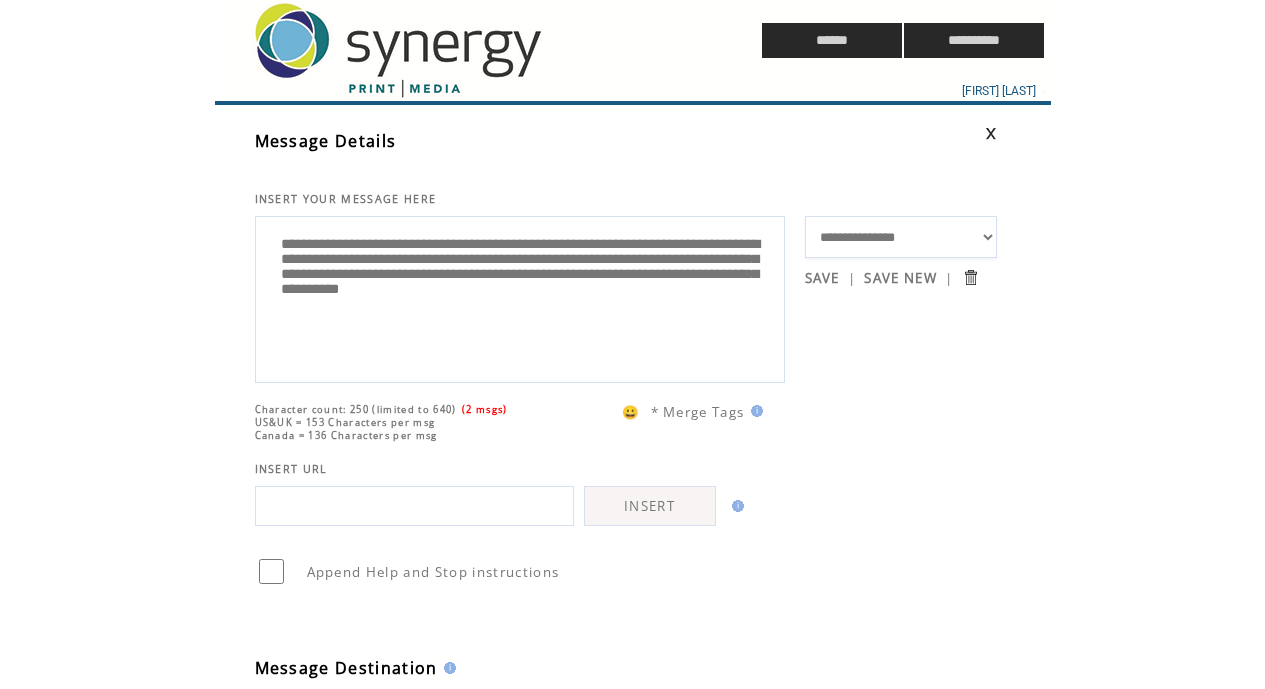 click on "**********" at bounding box center [520, 297] 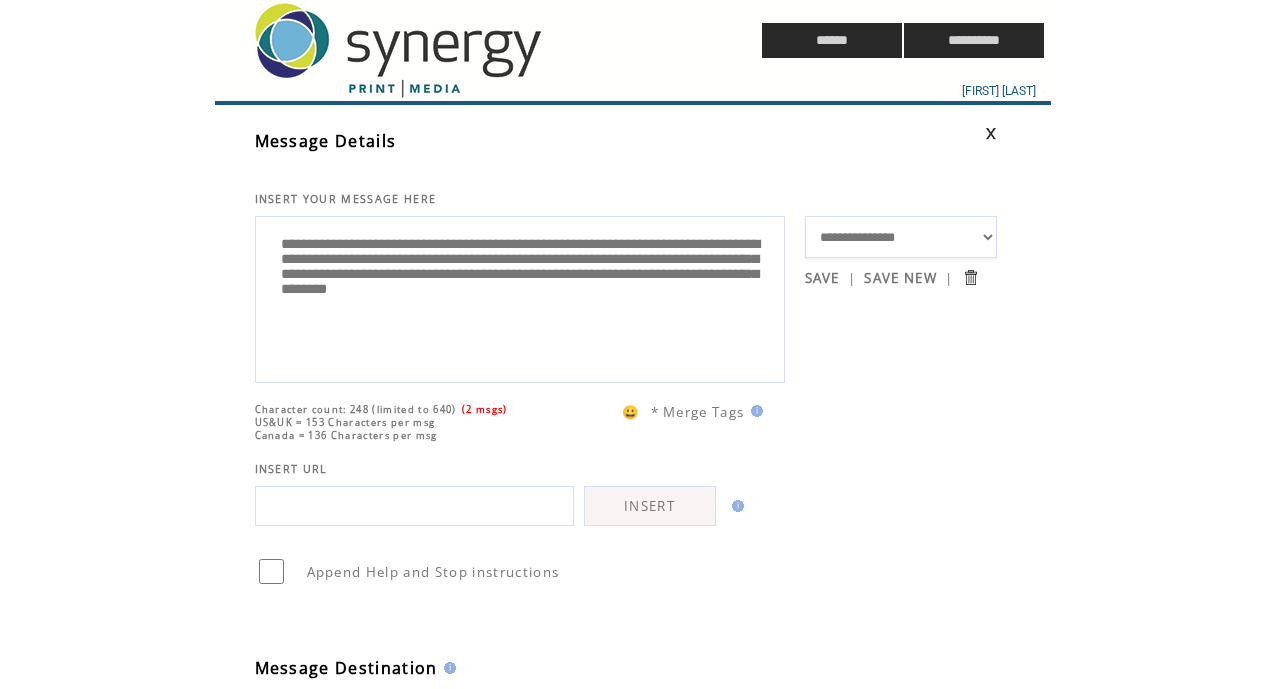 drag, startPoint x: 467, startPoint y: 291, endPoint x: 266, endPoint y: 288, distance: 201.02238 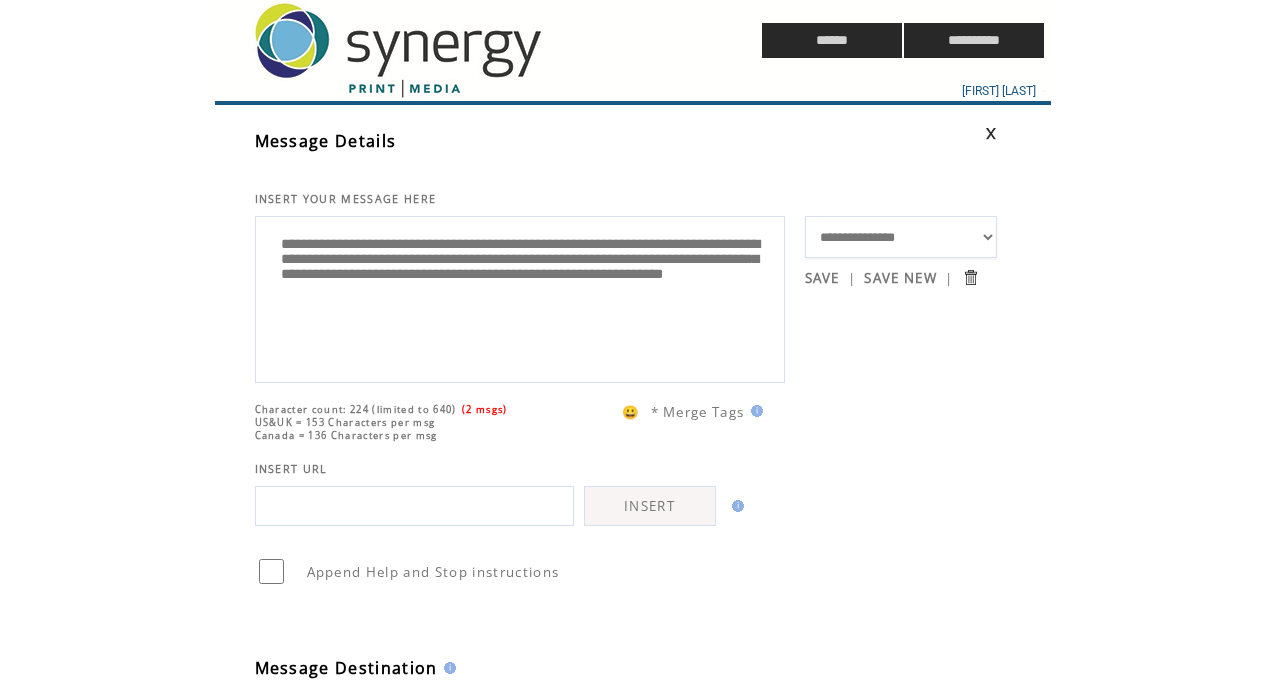 drag, startPoint x: 391, startPoint y: 285, endPoint x: 375, endPoint y: 286, distance: 16.03122 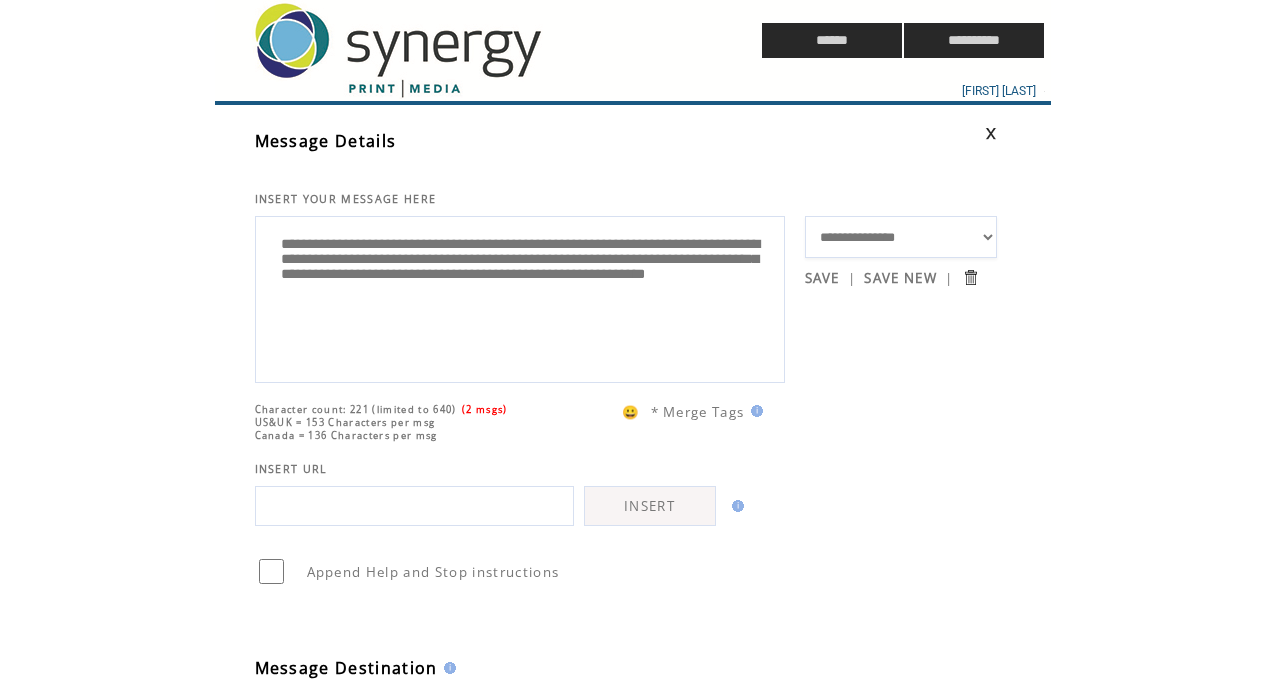 click on "**********" at bounding box center (520, 297) 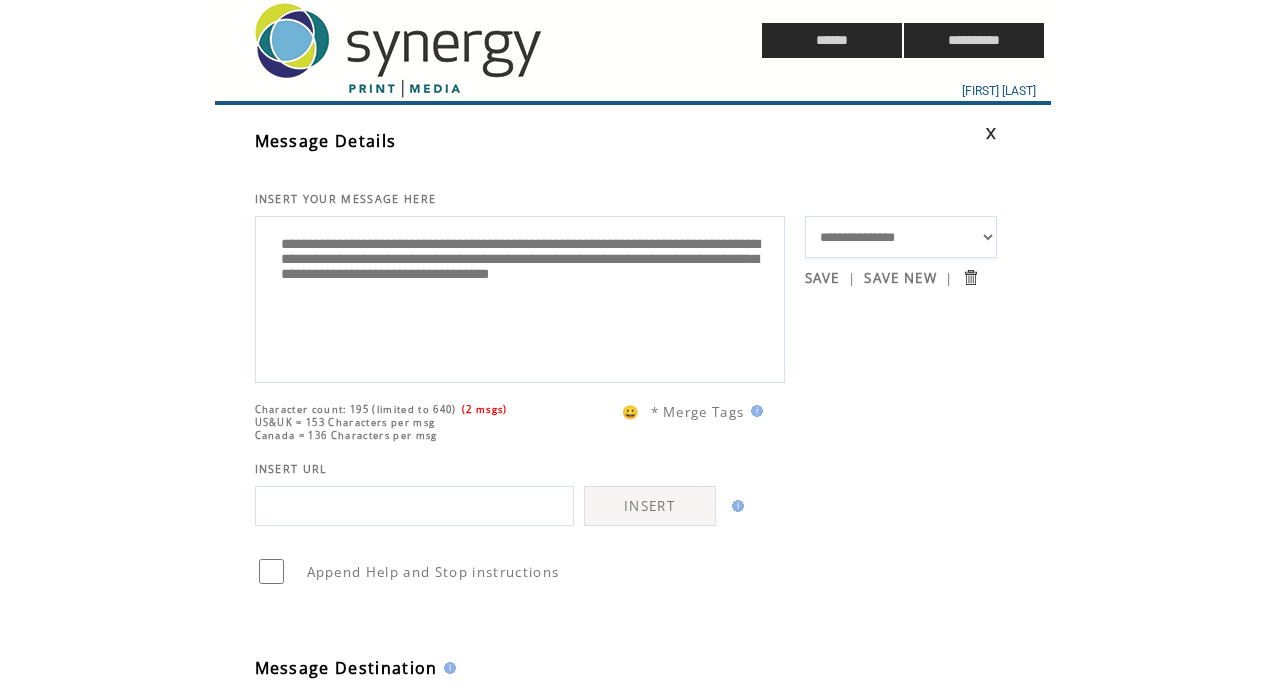 drag, startPoint x: 446, startPoint y: 266, endPoint x: 184, endPoint y: 260, distance: 262.0687 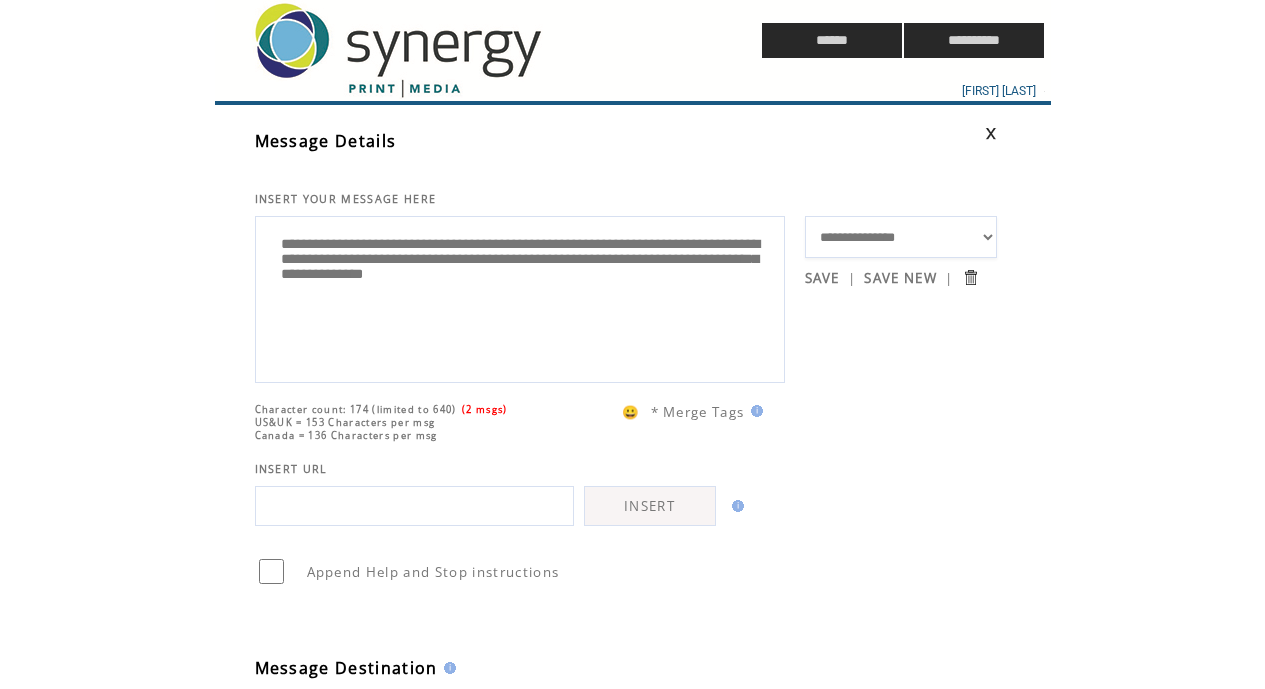 drag, startPoint x: 558, startPoint y: 265, endPoint x: 447, endPoint y: 266, distance: 111.0045 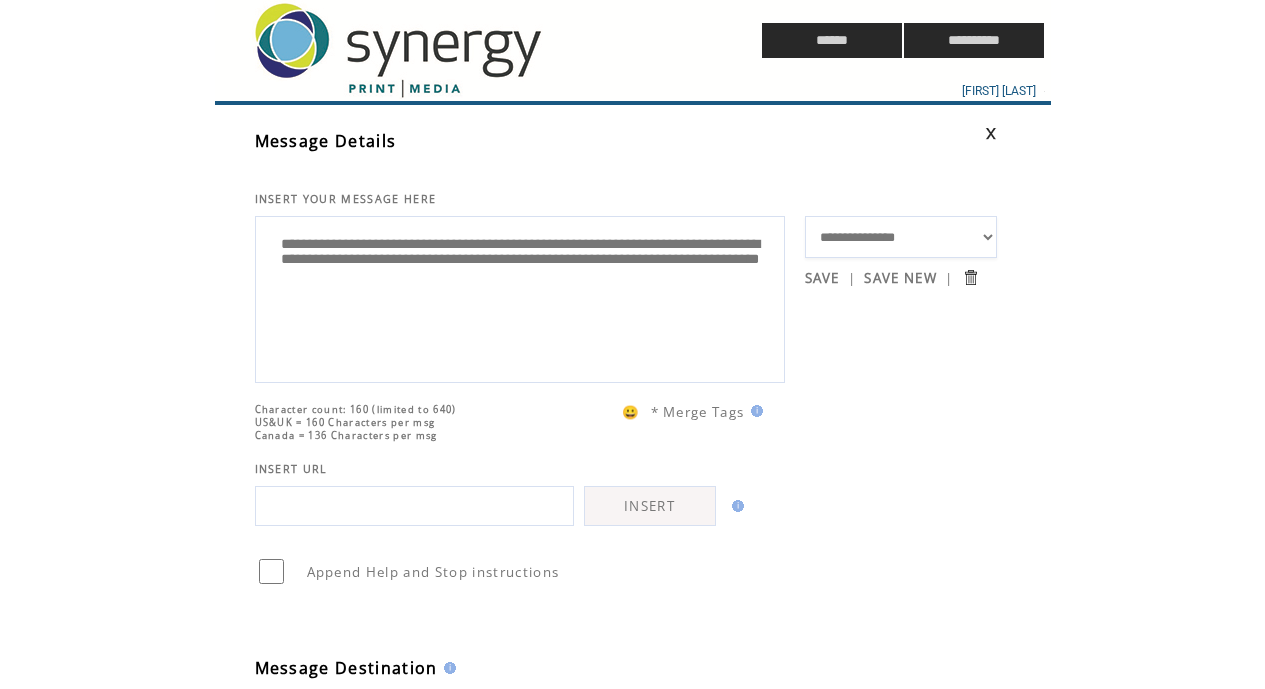 drag, startPoint x: 601, startPoint y: 268, endPoint x: 524, endPoint y: 270, distance: 77.02597 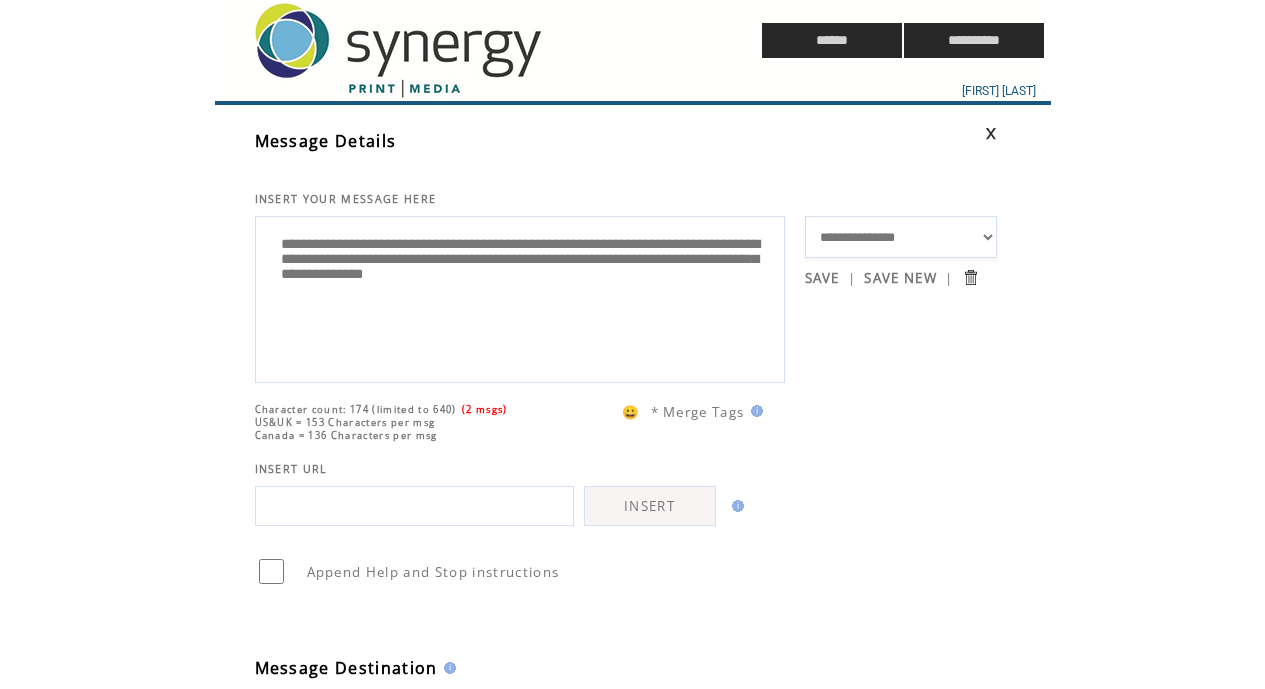click on "**********" at bounding box center [520, 297] 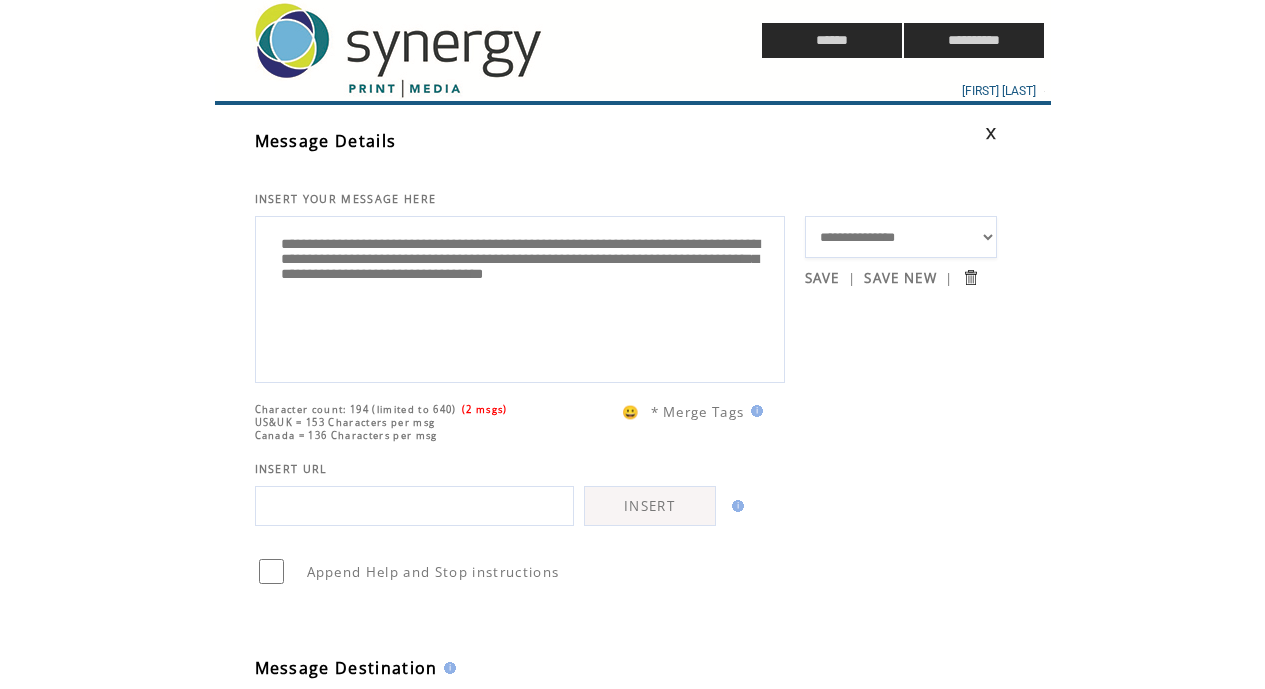 drag, startPoint x: 638, startPoint y: 273, endPoint x: 597, endPoint y: 266, distance: 41.59327 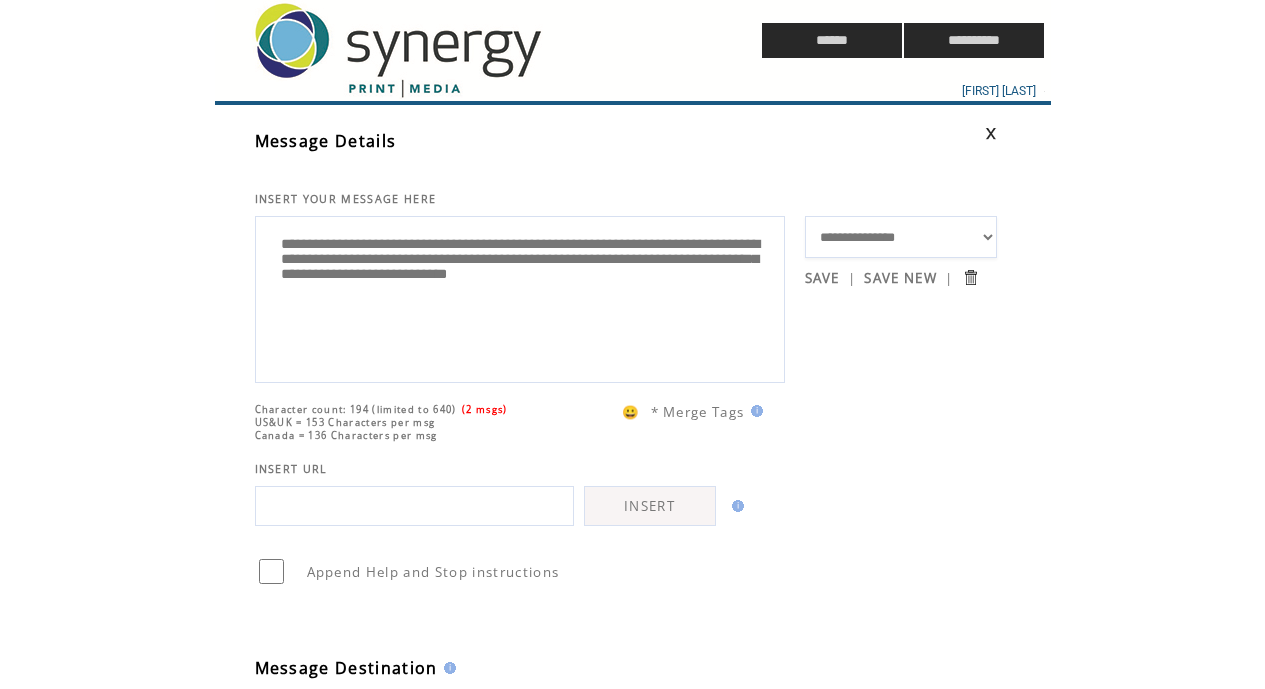 drag, startPoint x: 489, startPoint y: 289, endPoint x: 448, endPoint y: 289, distance: 41 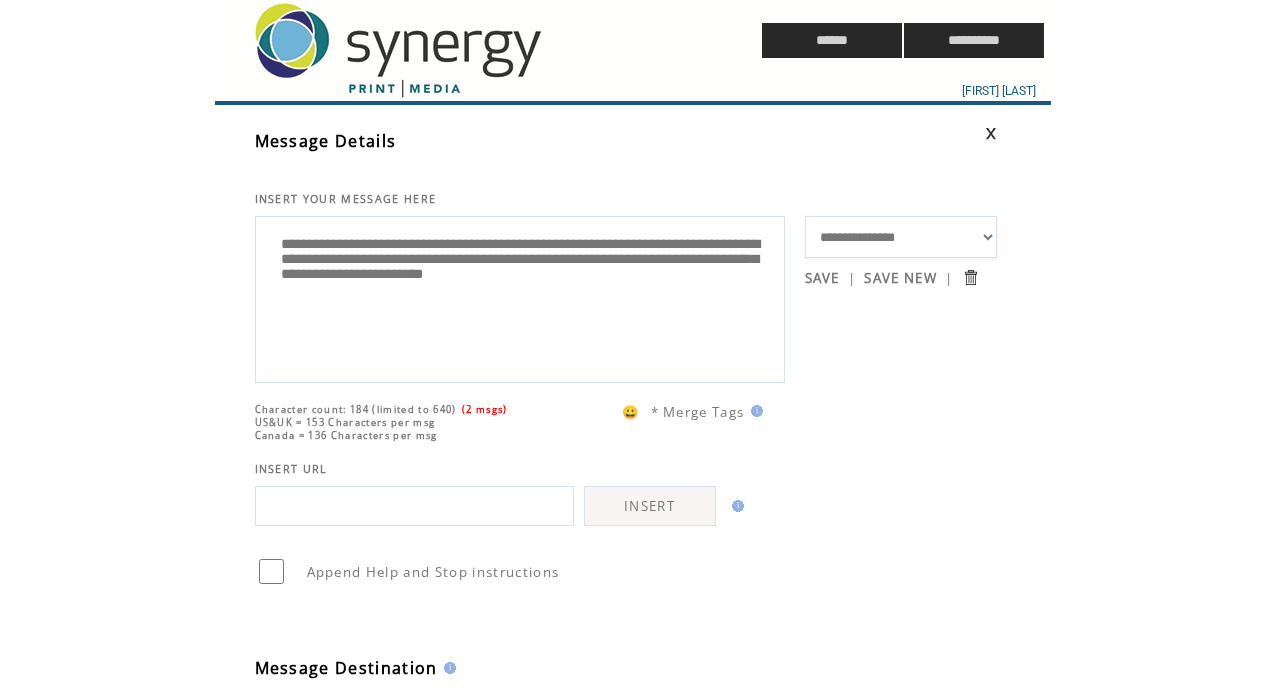 click on "**********" at bounding box center [520, 297] 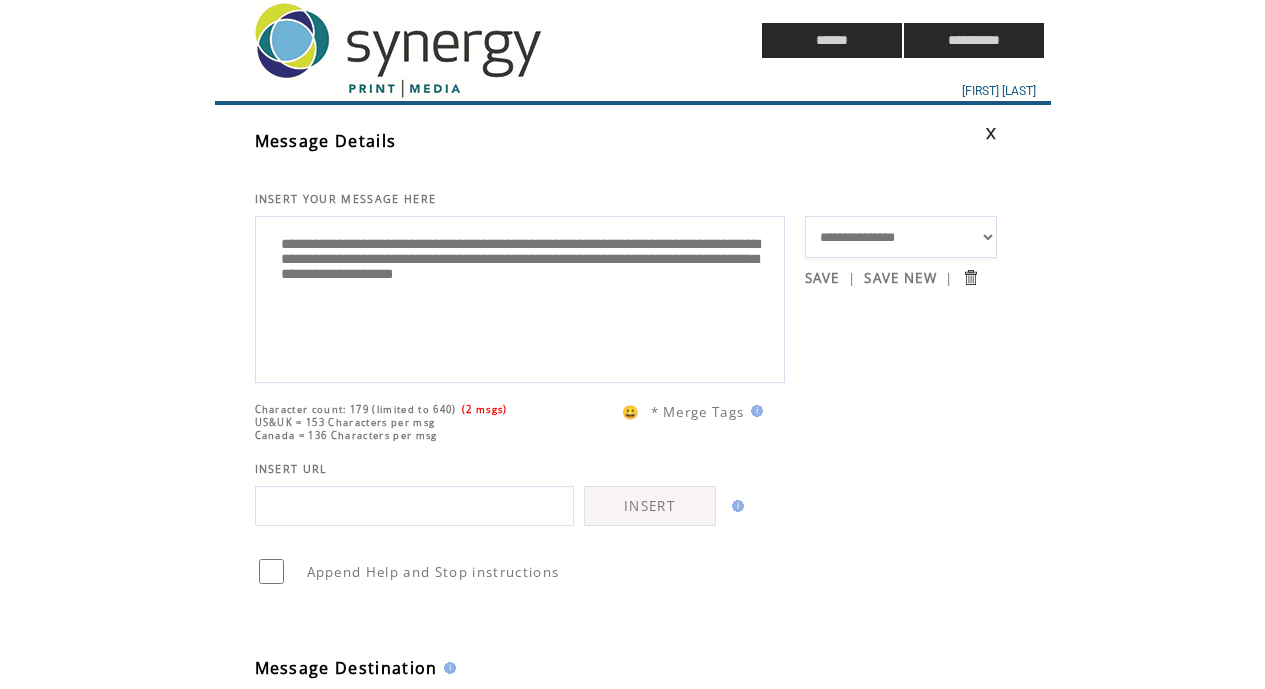 click on "**********" at bounding box center (520, 297) 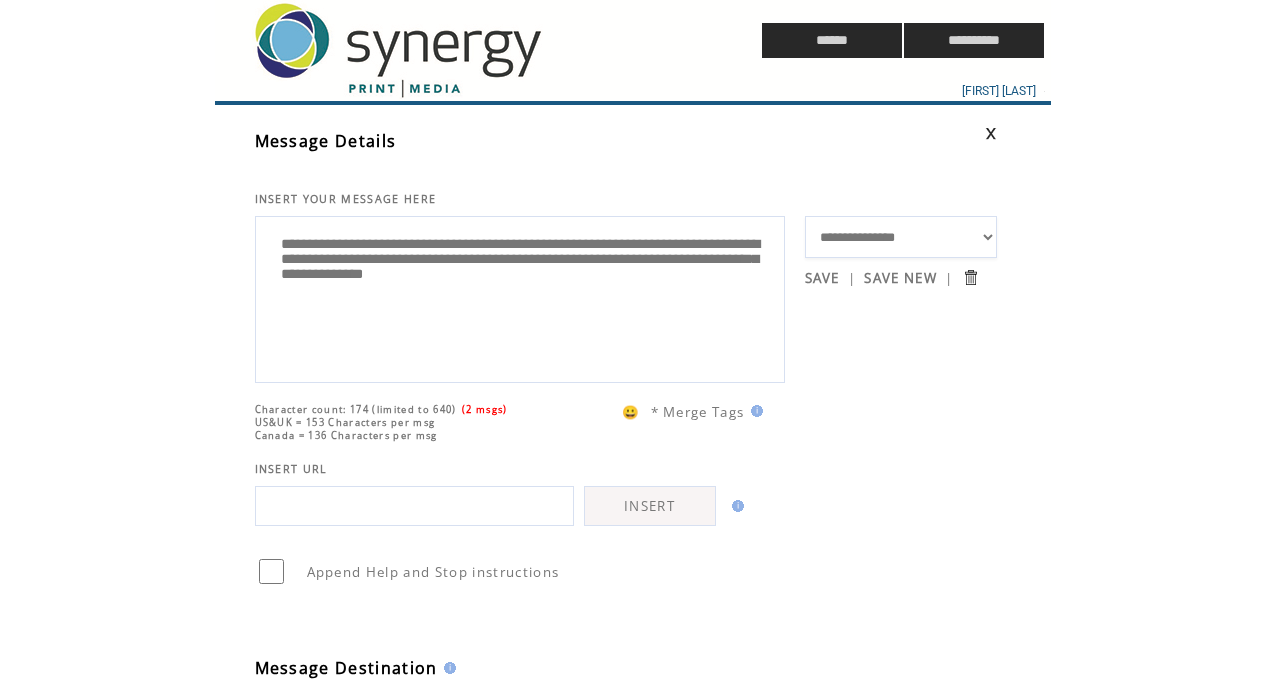 drag, startPoint x: 445, startPoint y: 286, endPoint x: 371, endPoint y: 290, distance: 74.10803 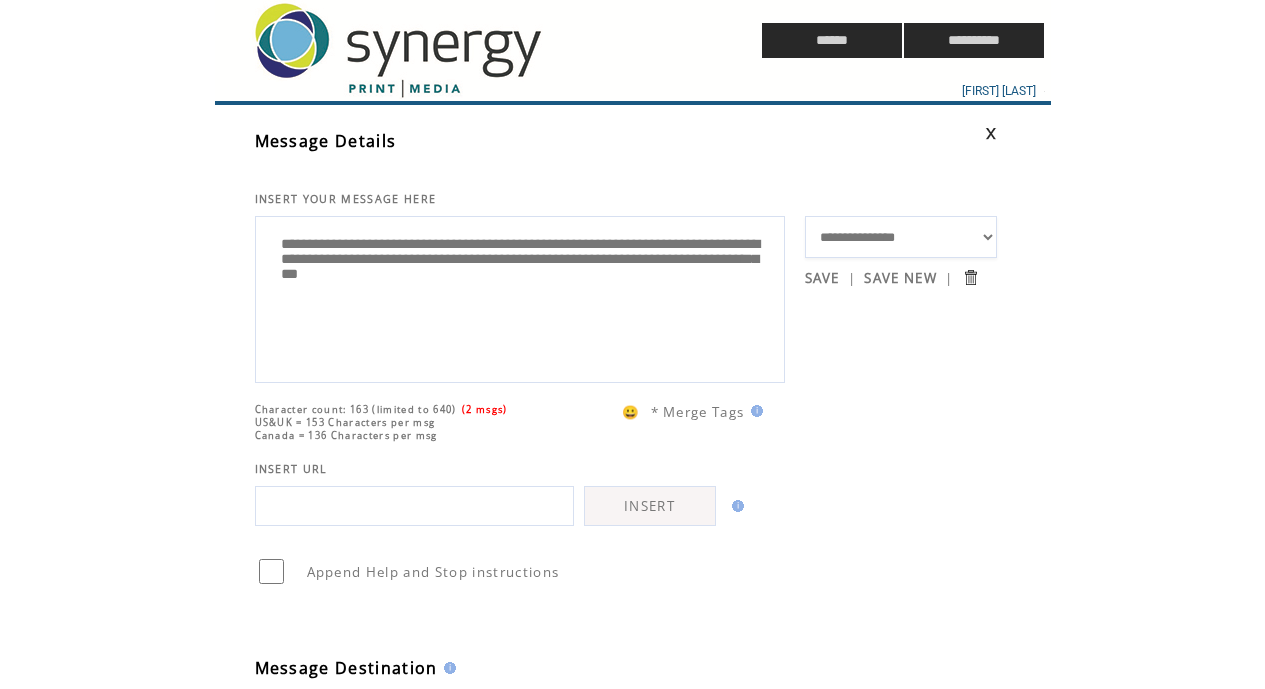 type on "**********" 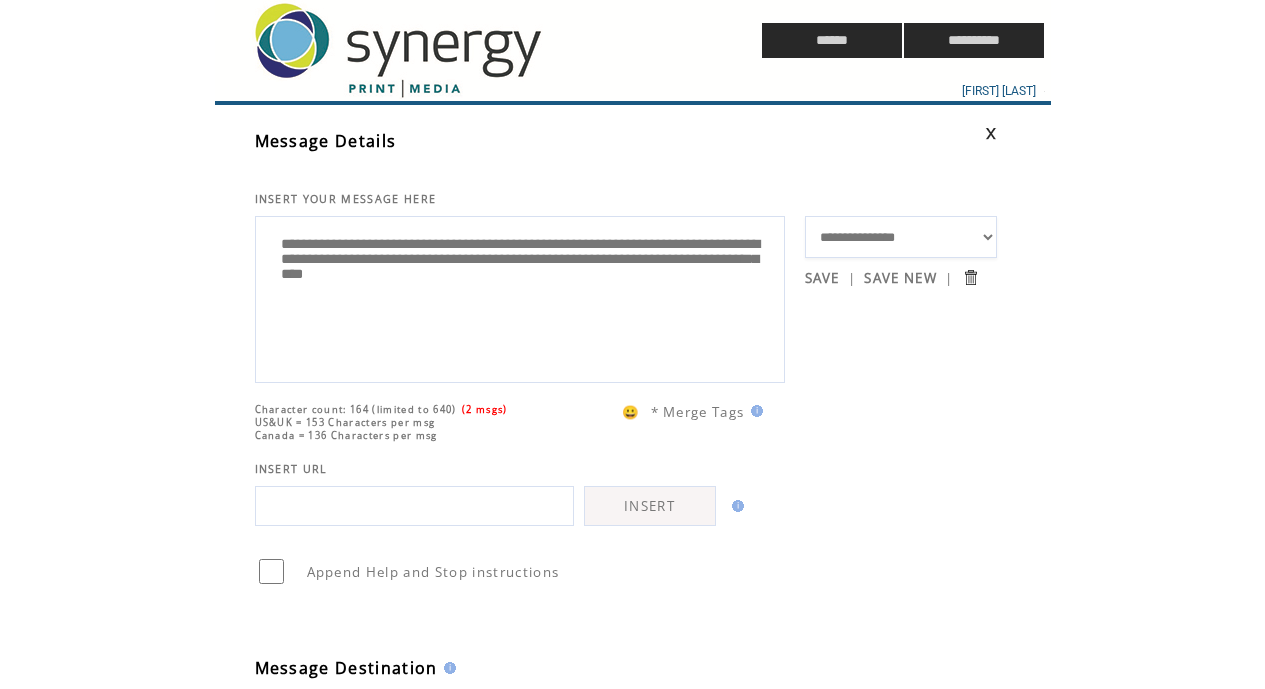 click on "**********" at bounding box center [520, 297] 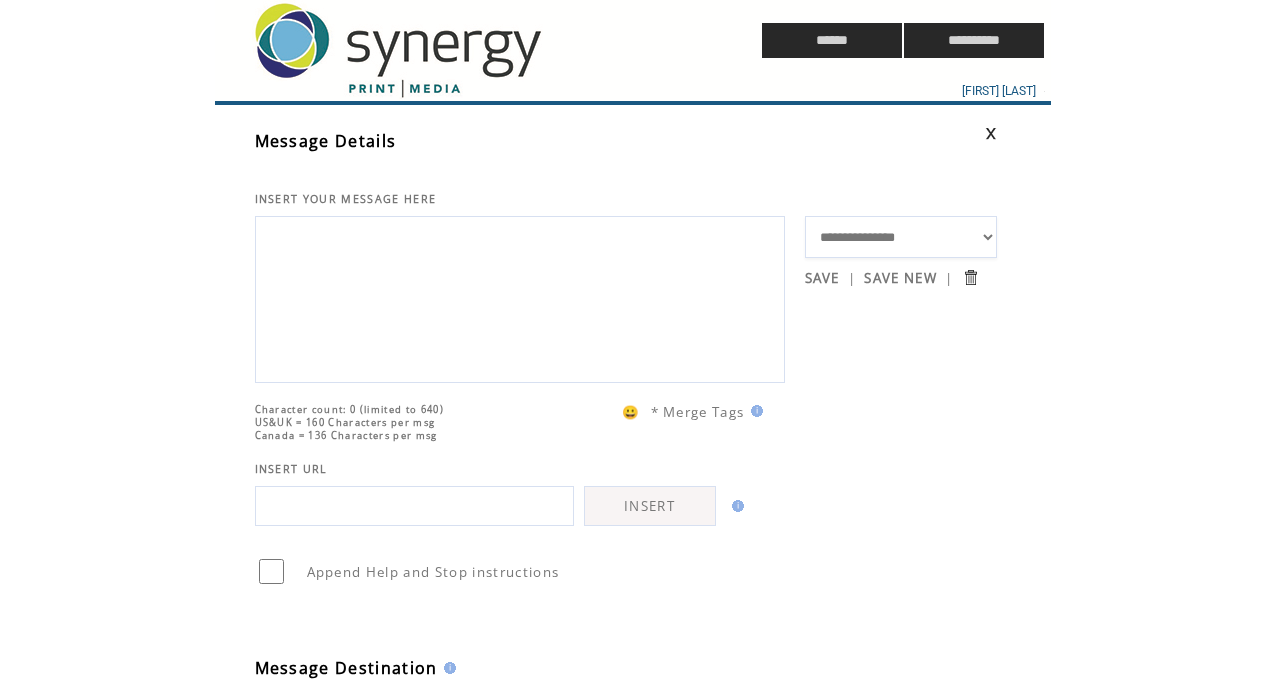 paste on "**********" 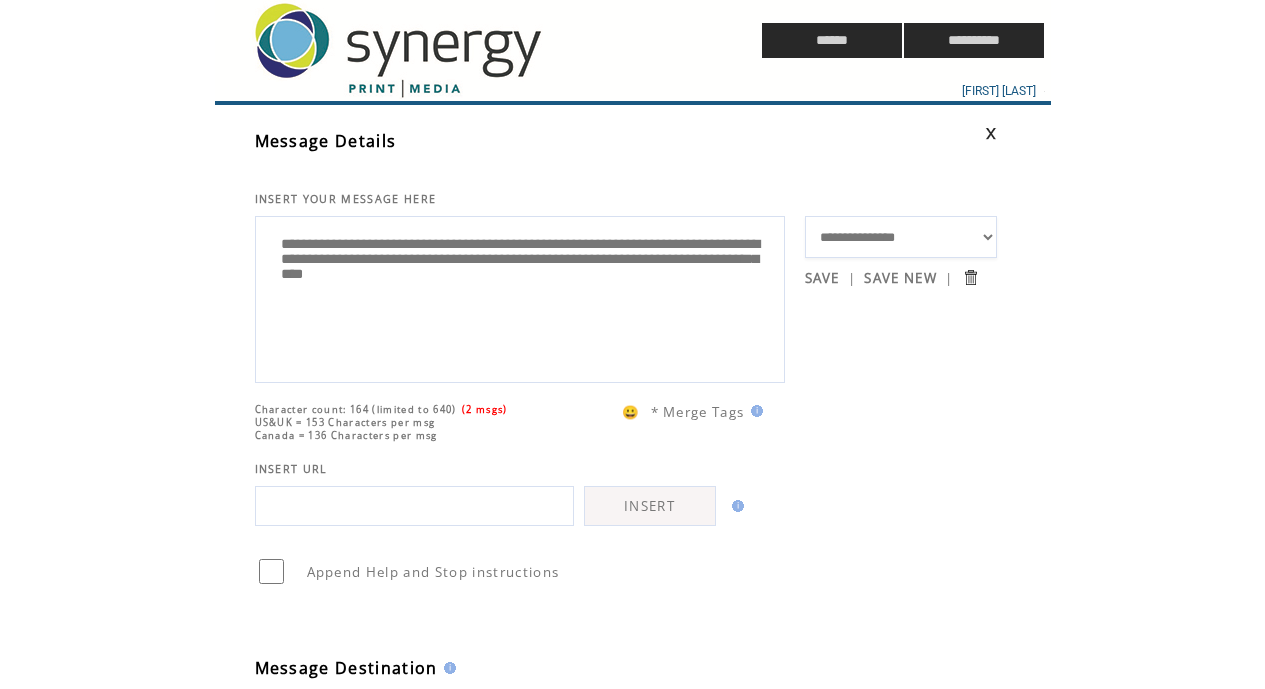 click on "**********" at bounding box center [520, 297] 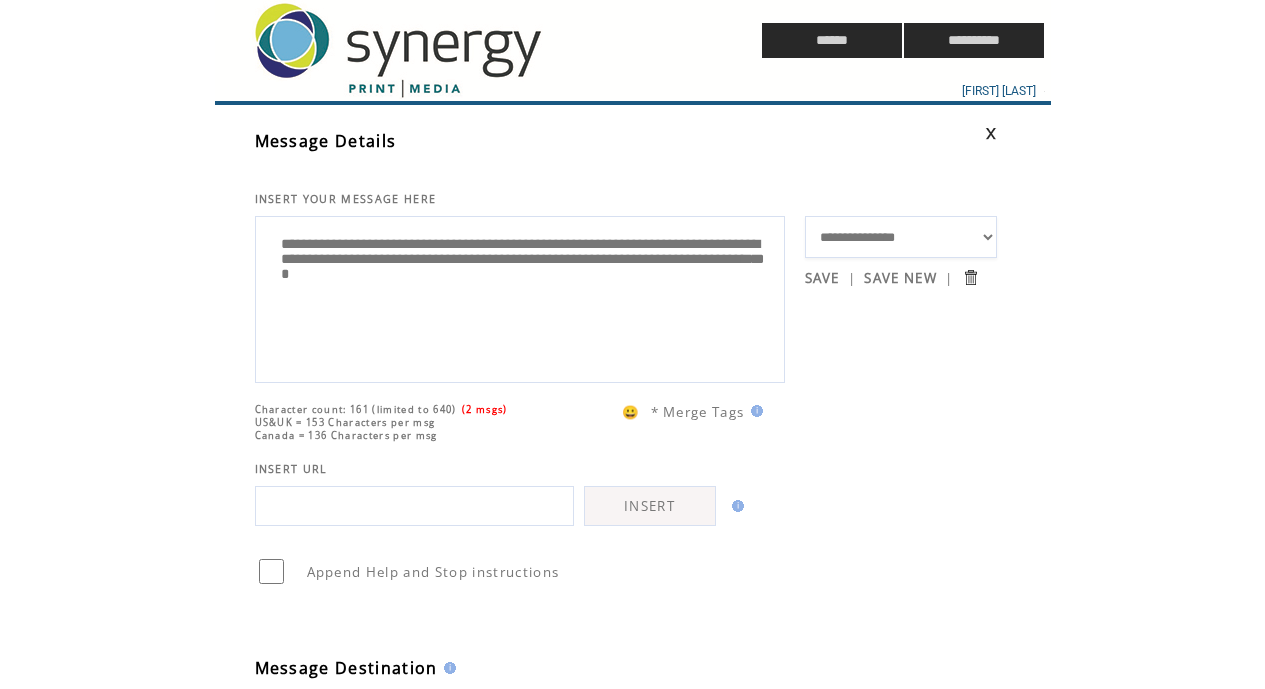 drag, startPoint x: 424, startPoint y: 250, endPoint x: 392, endPoint y: 249, distance: 32.01562 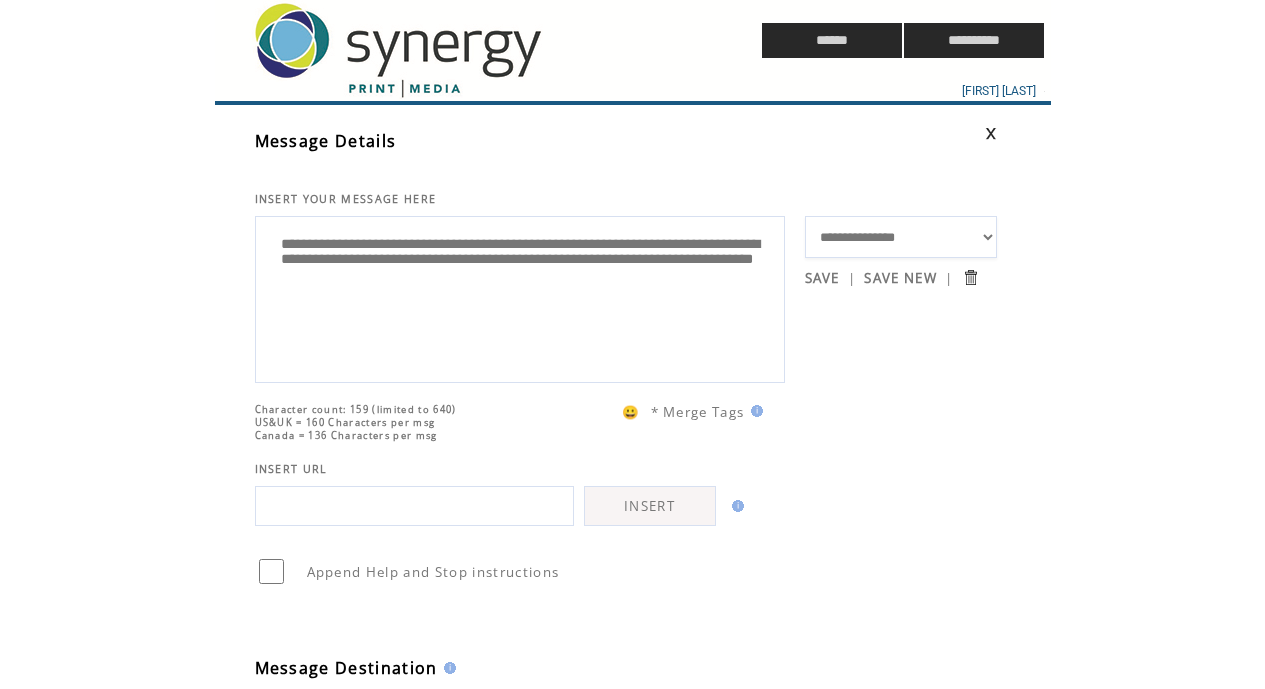 click on "**********" at bounding box center (520, 297) 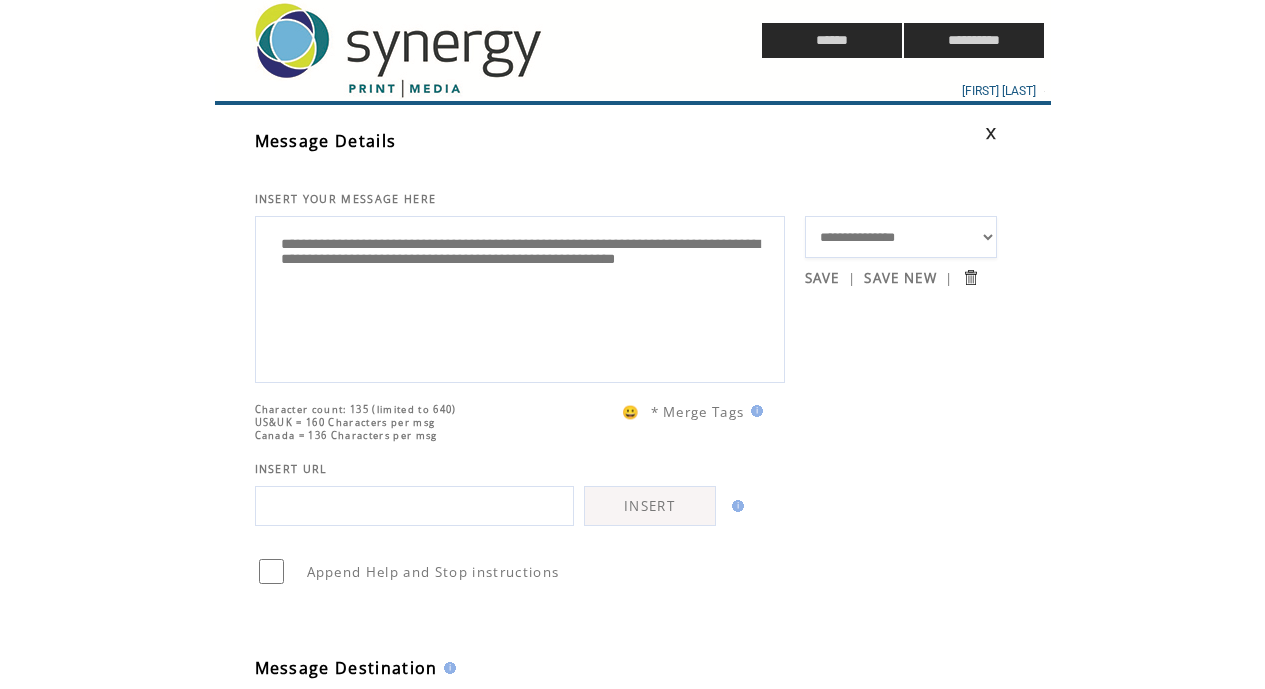 paste on "**********" 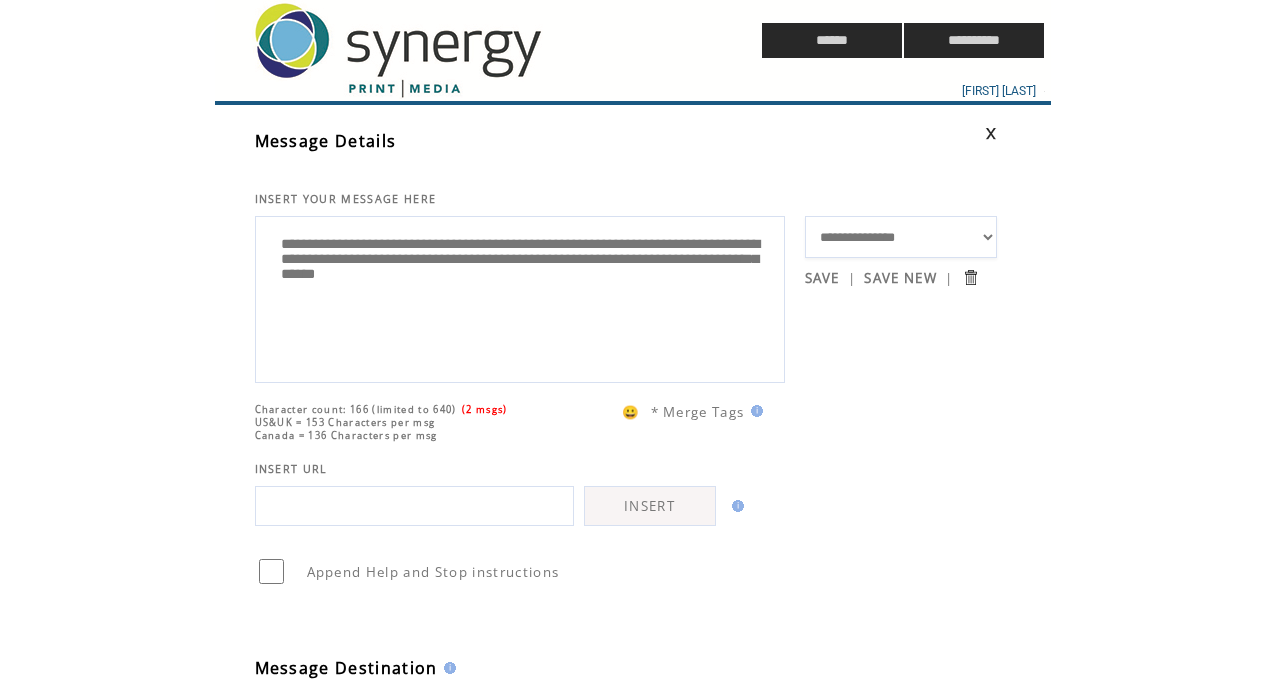 click on "**********" at bounding box center (520, 297) 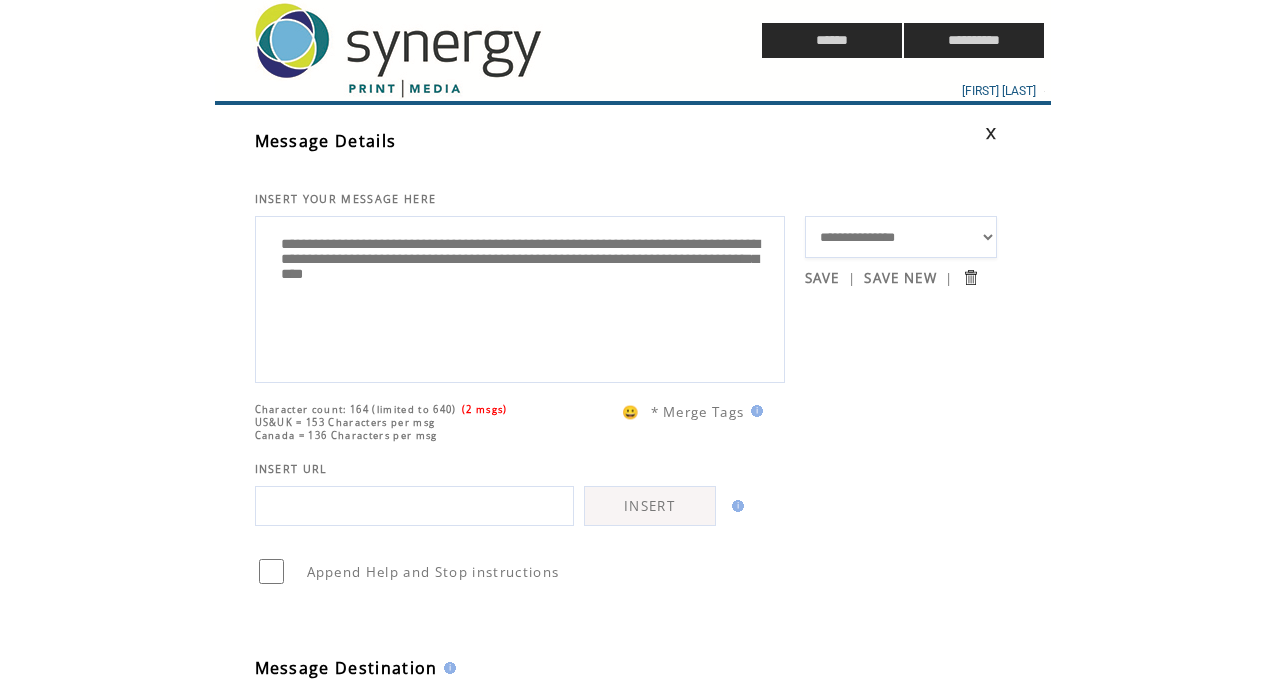drag, startPoint x: 654, startPoint y: 269, endPoint x: 597, endPoint y: 269, distance: 57 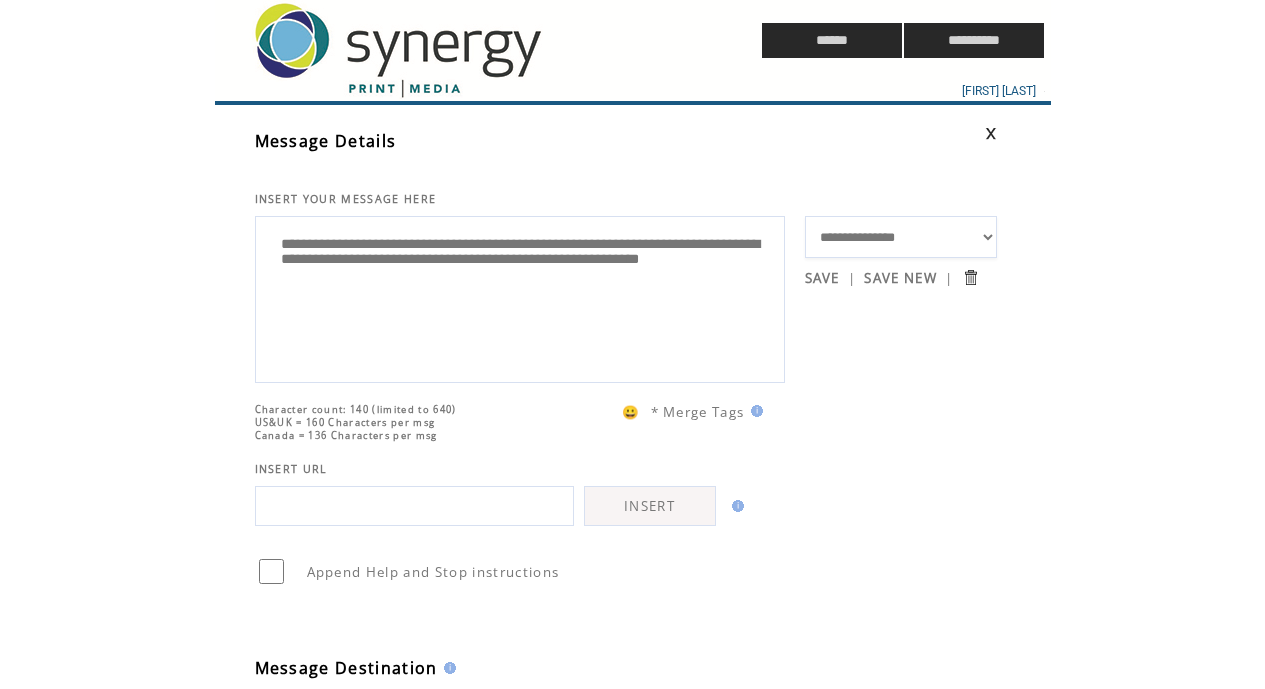 click on "**********" at bounding box center [520, 297] 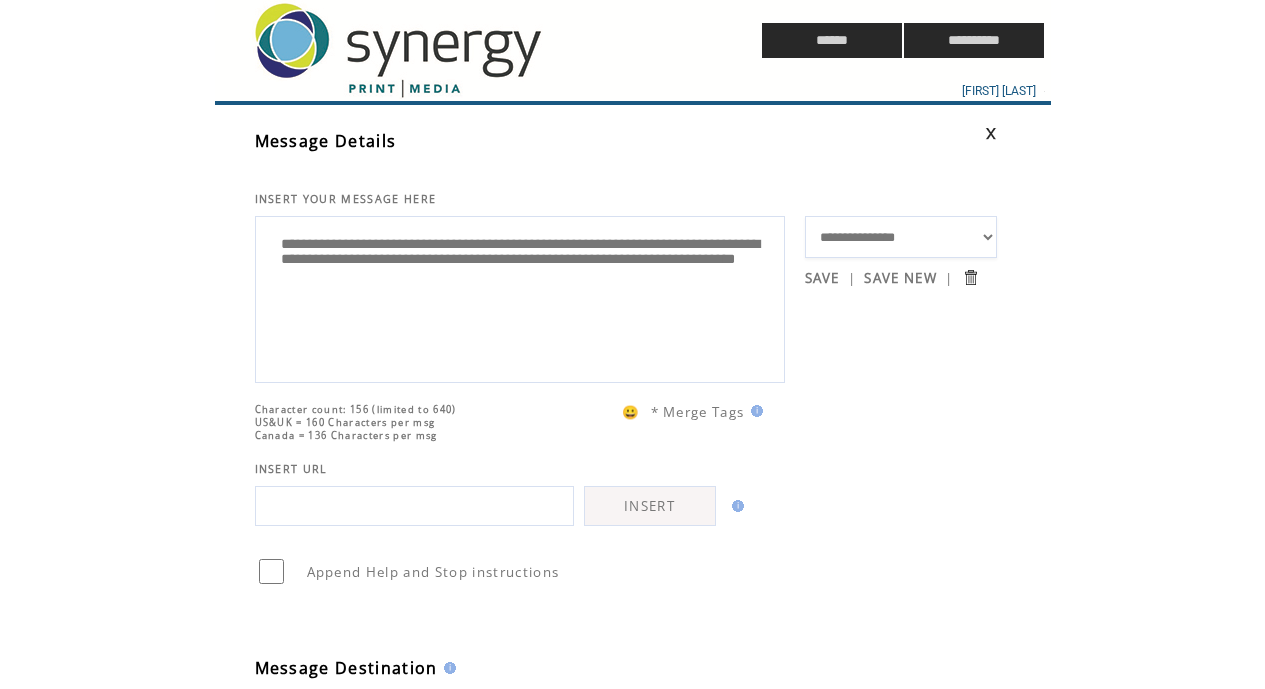 drag, startPoint x: 597, startPoint y: 268, endPoint x: 520, endPoint y: 259, distance: 77.52419 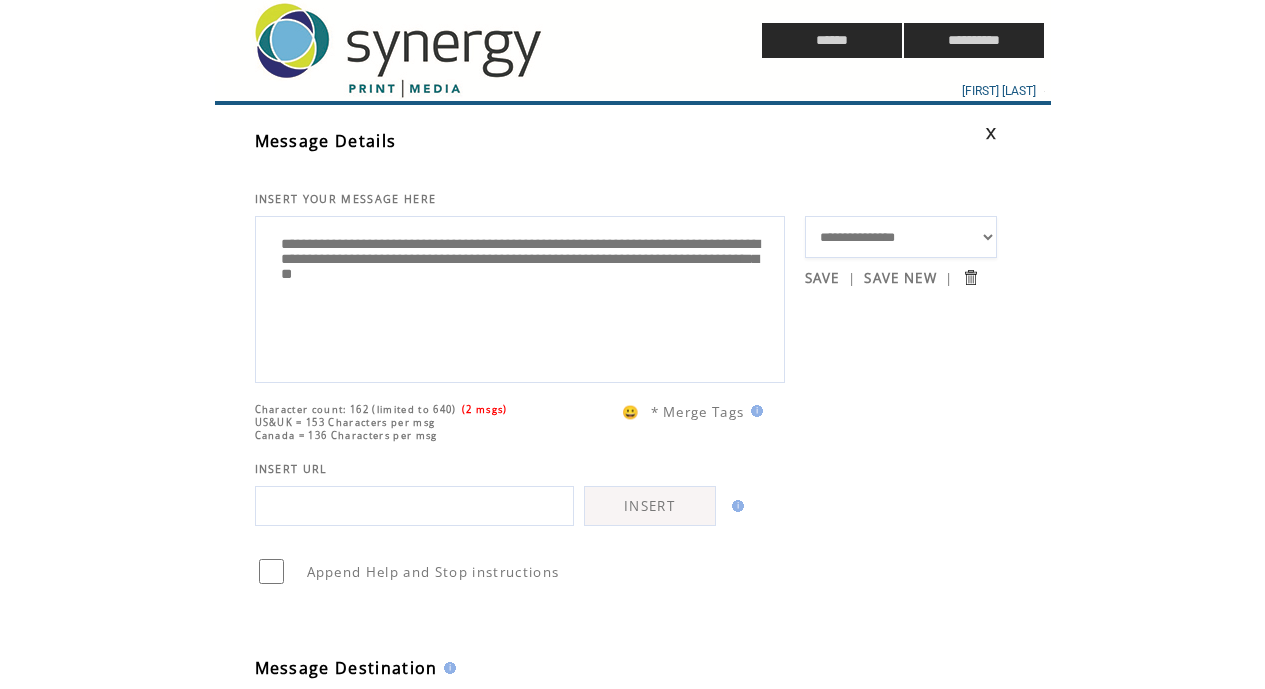 drag, startPoint x: 645, startPoint y: 271, endPoint x: 494, endPoint y: 272, distance: 151.00331 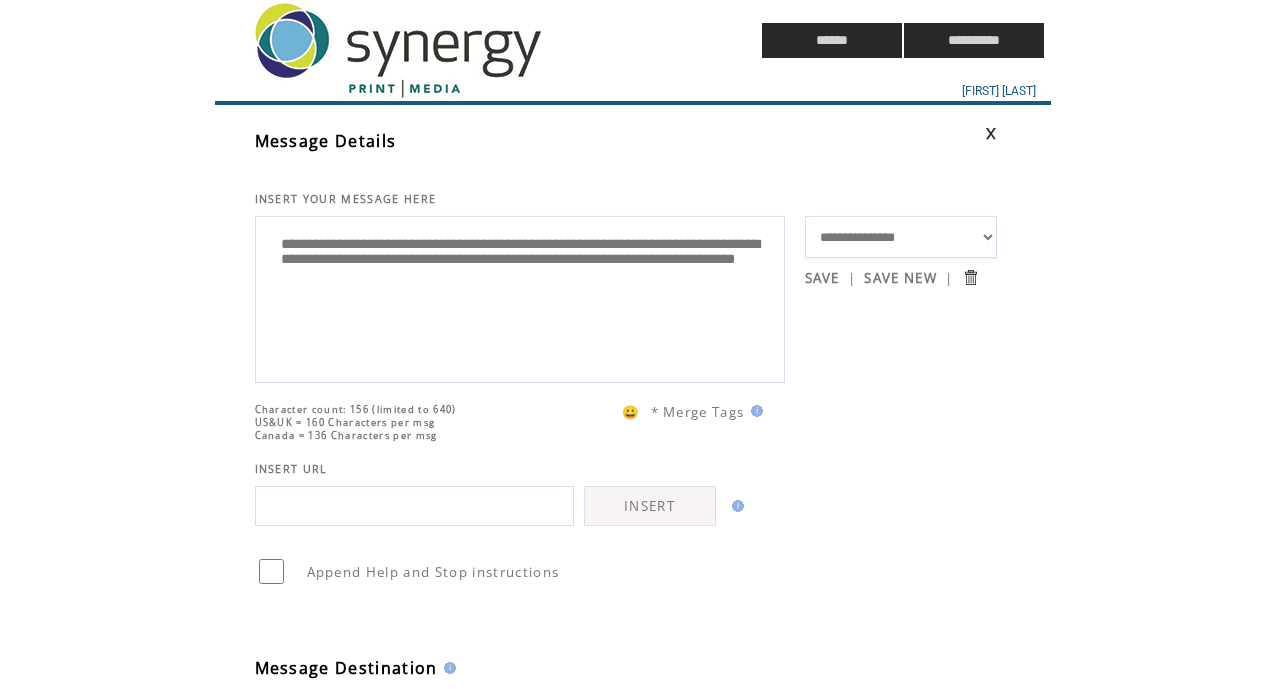 drag, startPoint x: 683, startPoint y: 275, endPoint x: 714, endPoint y: 268, distance: 31.780497 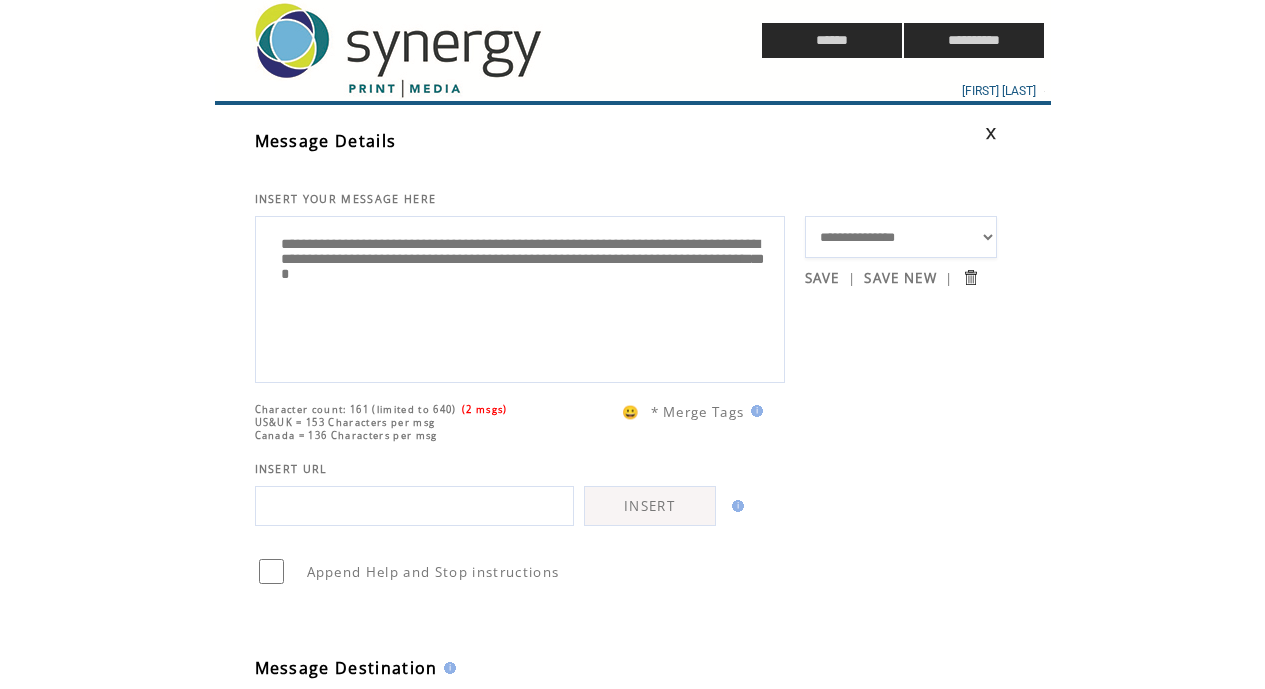 drag, startPoint x: 407, startPoint y: 249, endPoint x: 518, endPoint y: 242, distance: 111.220505 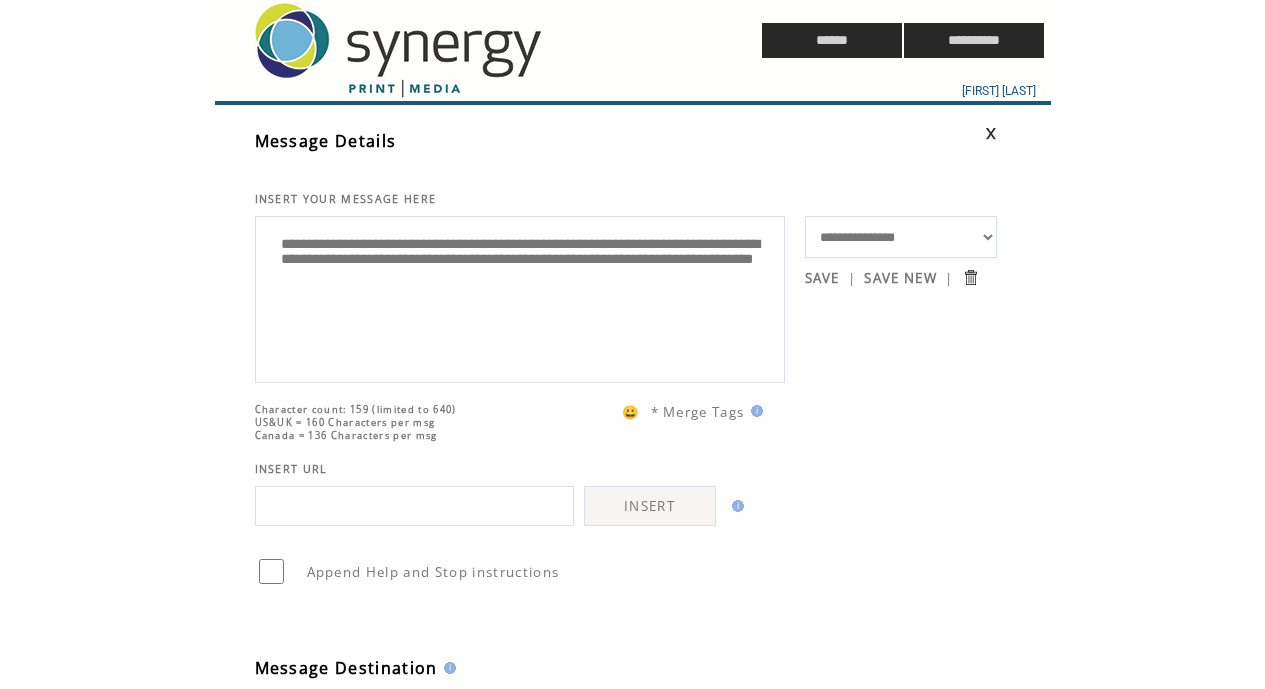 click on "**********" at bounding box center [520, 297] 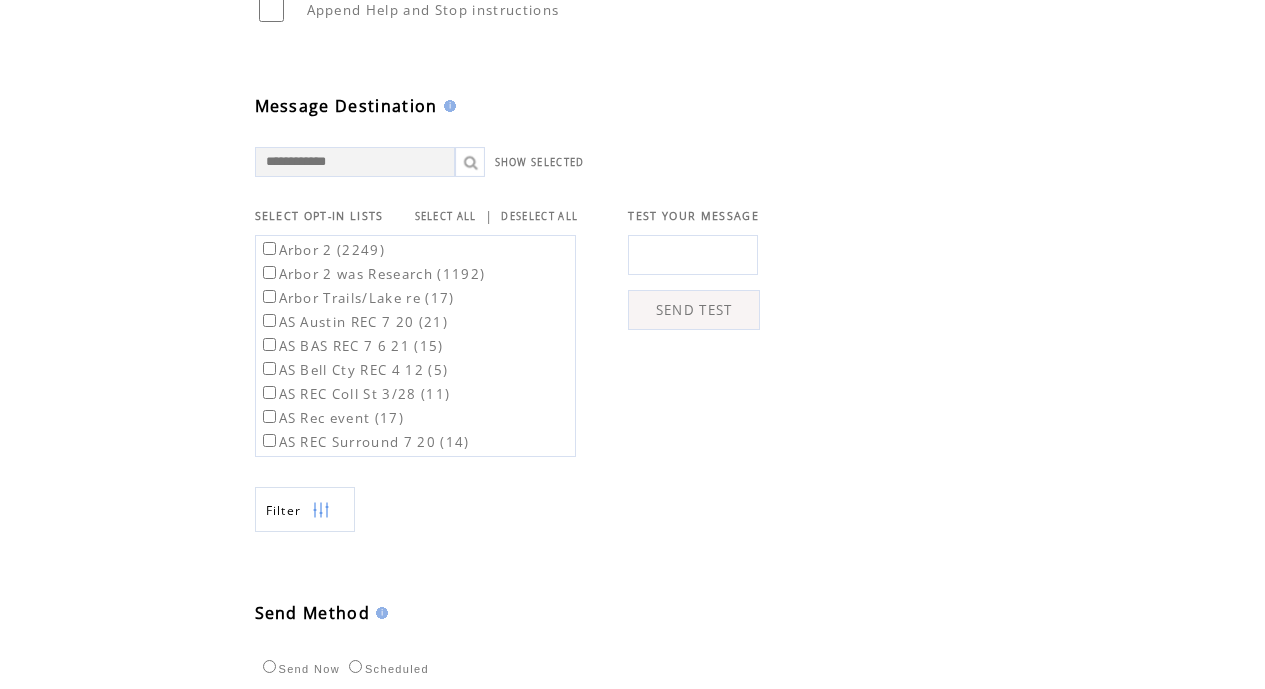 scroll, scrollTop: 561, scrollLeft: 0, axis: vertical 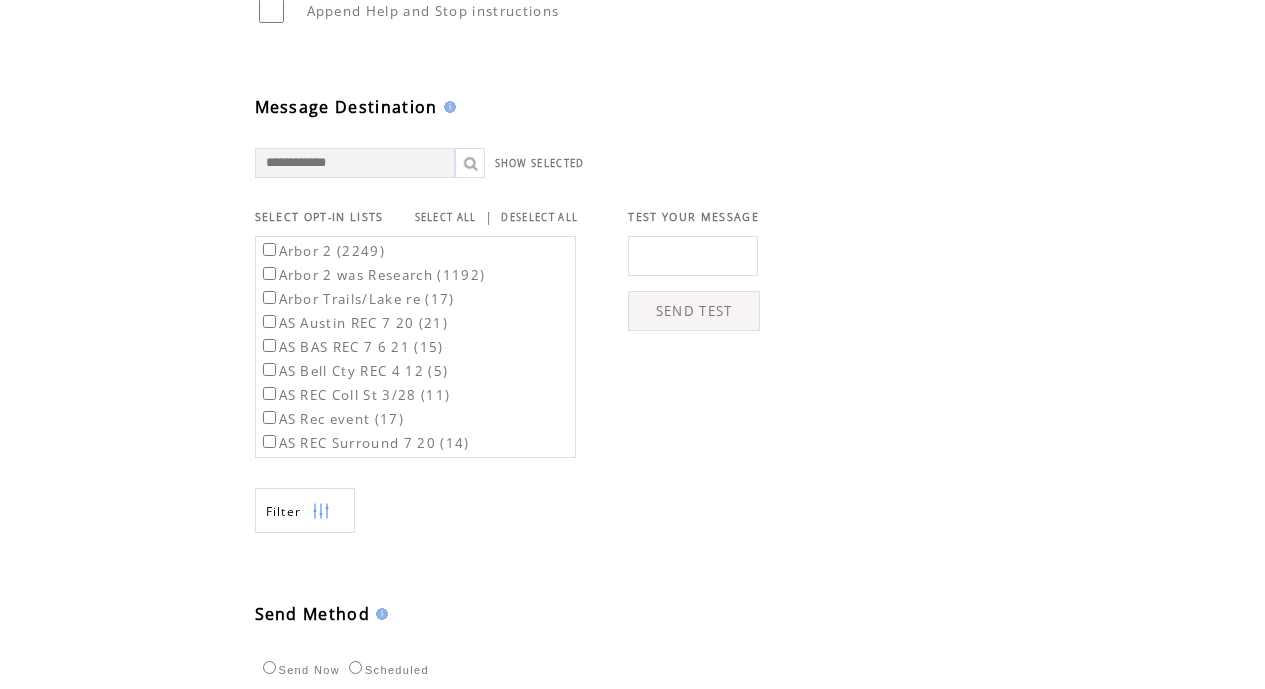 click on "Arbor 2 (2249)" at bounding box center [322, 251] 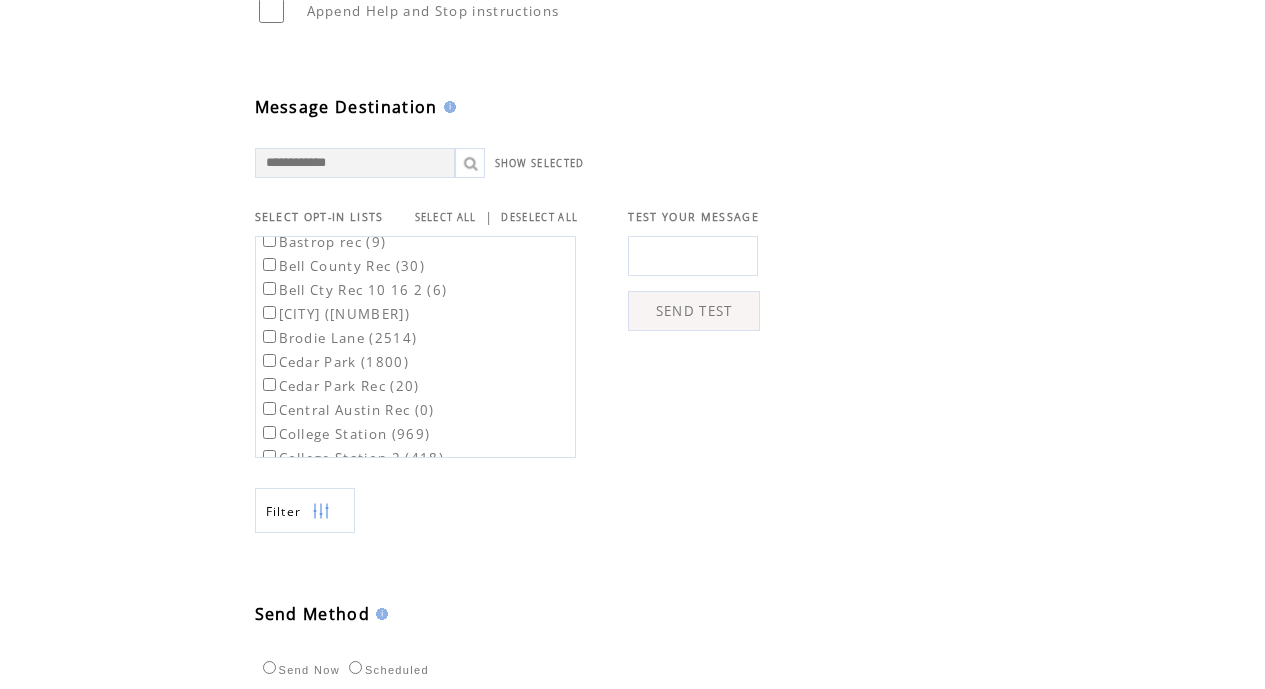 scroll, scrollTop: 351, scrollLeft: 0, axis: vertical 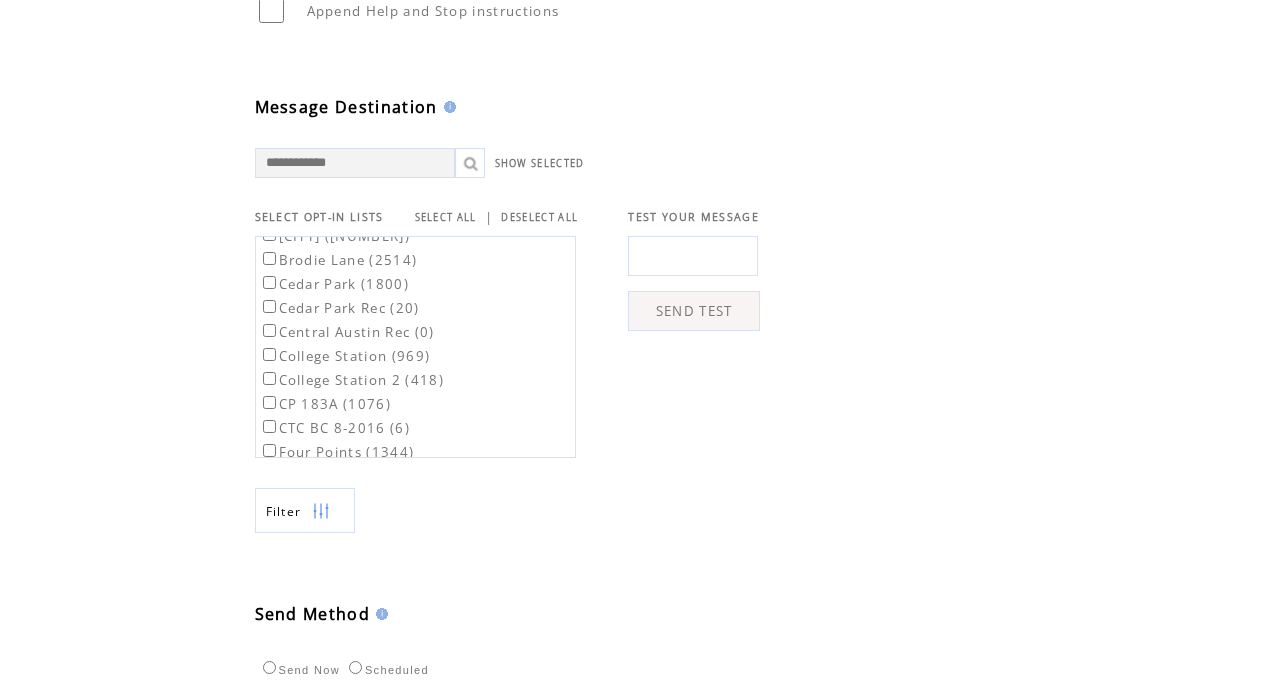 click on "Brodie Lane (2514)" at bounding box center (338, 260) 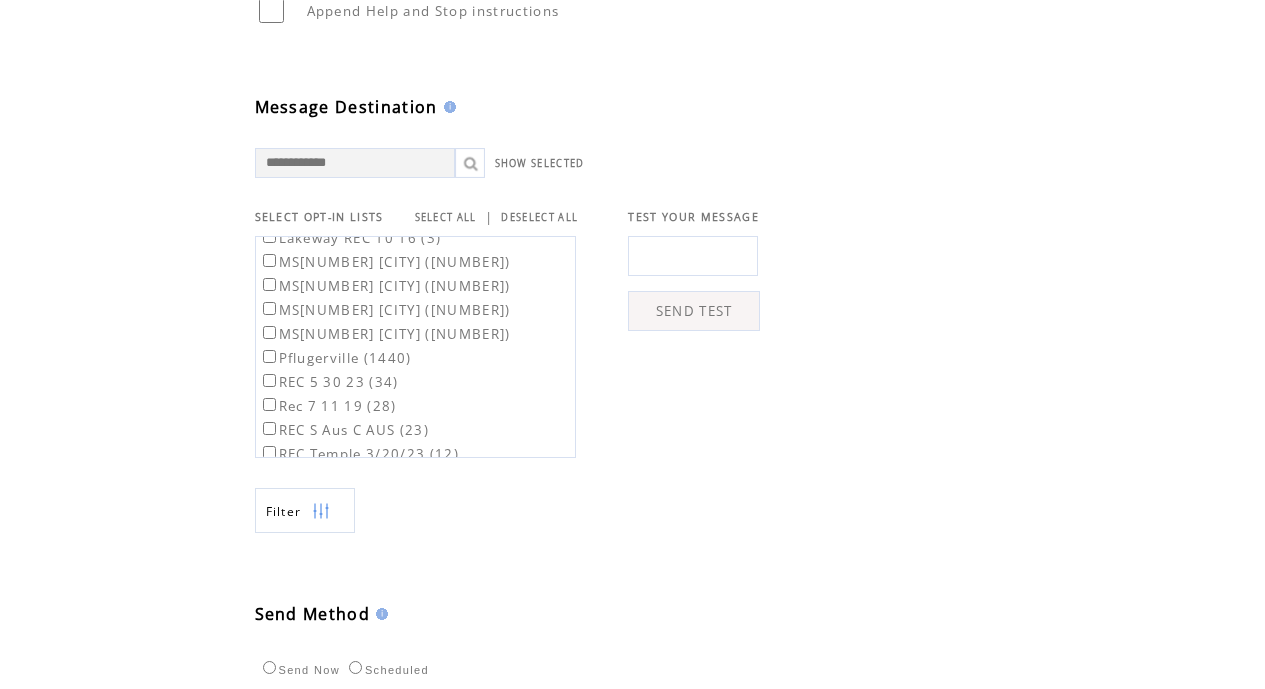 scroll, scrollTop: 1136, scrollLeft: 0, axis: vertical 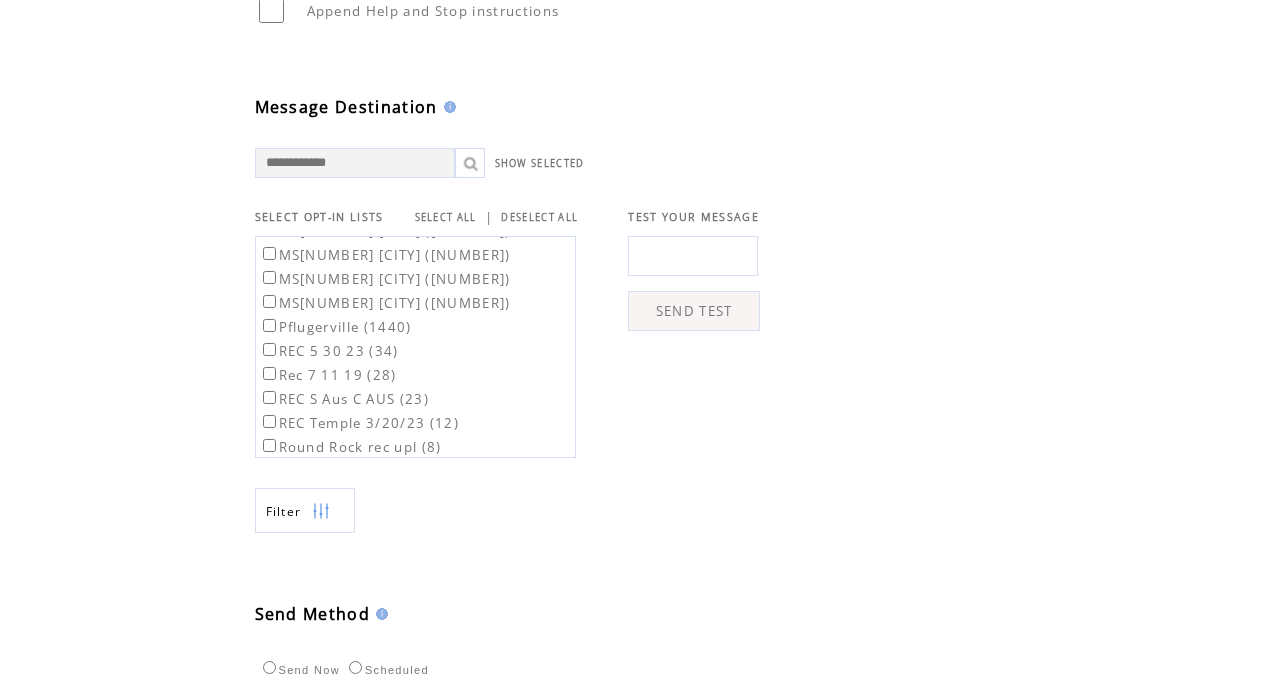 click on "Pflugerville (1440)" at bounding box center (335, 327) 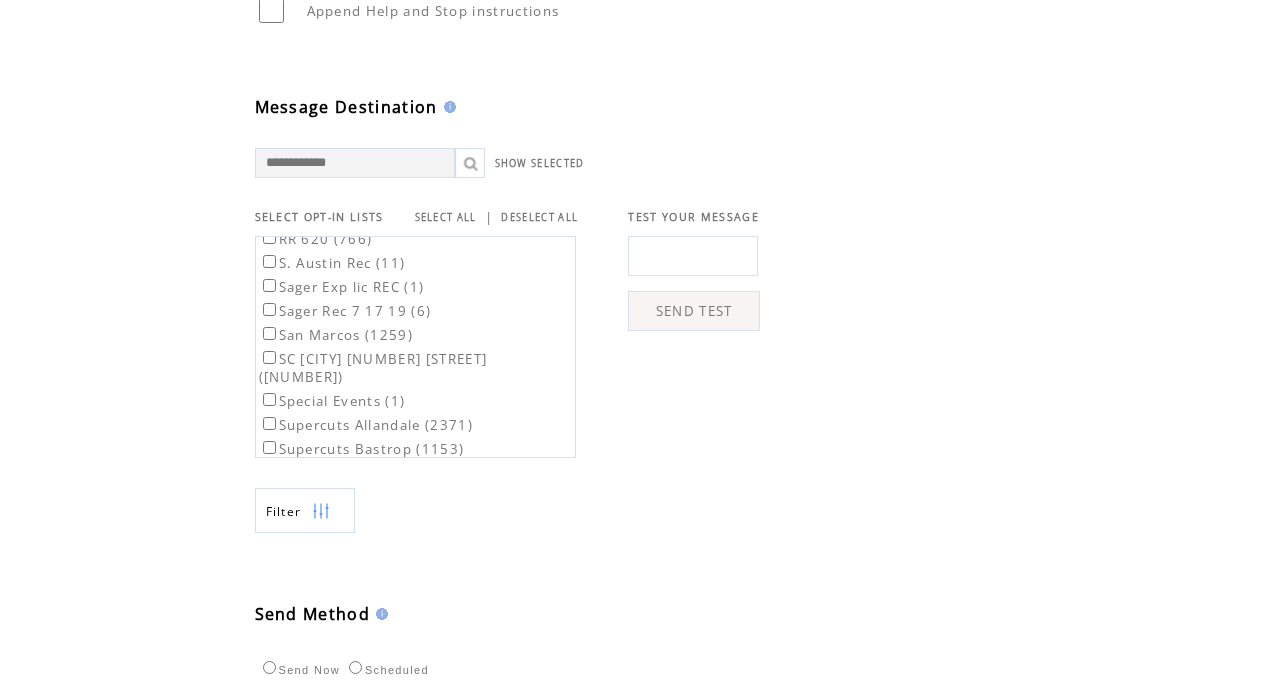 scroll, scrollTop: 1373, scrollLeft: 0, axis: vertical 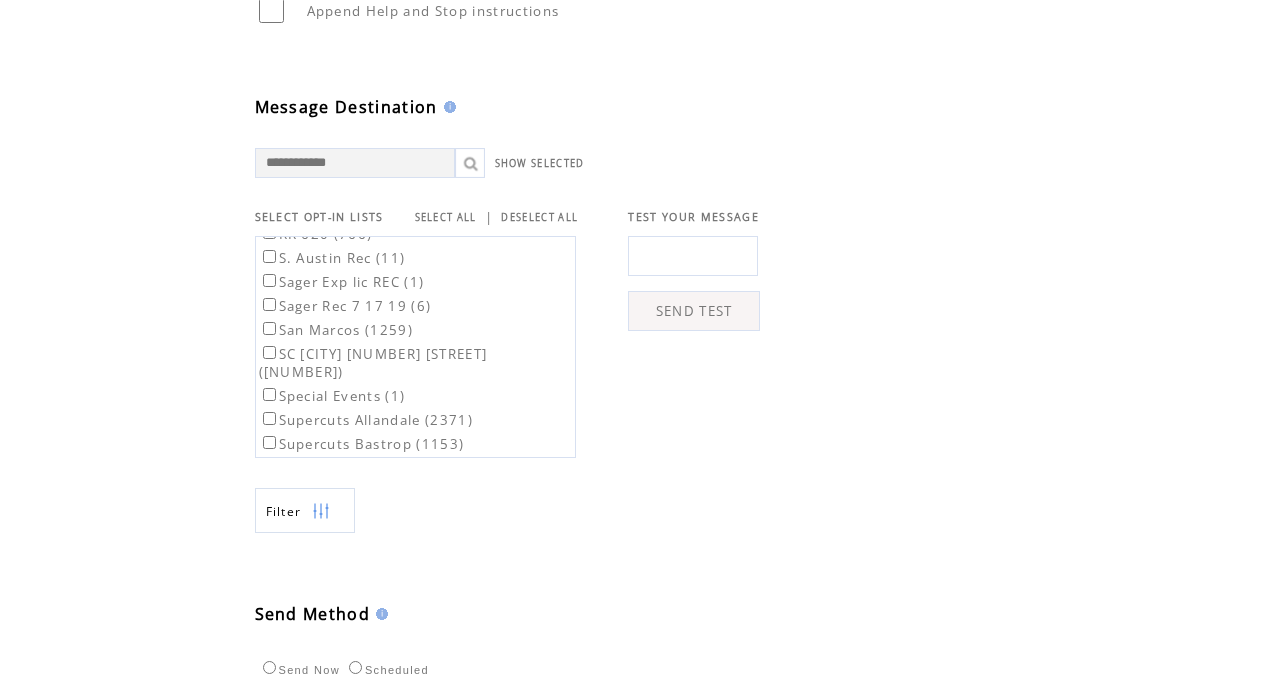 click on "[STATE] [CITY] [NUMBER] ([NUMBER])" at bounding box center [373, 363] 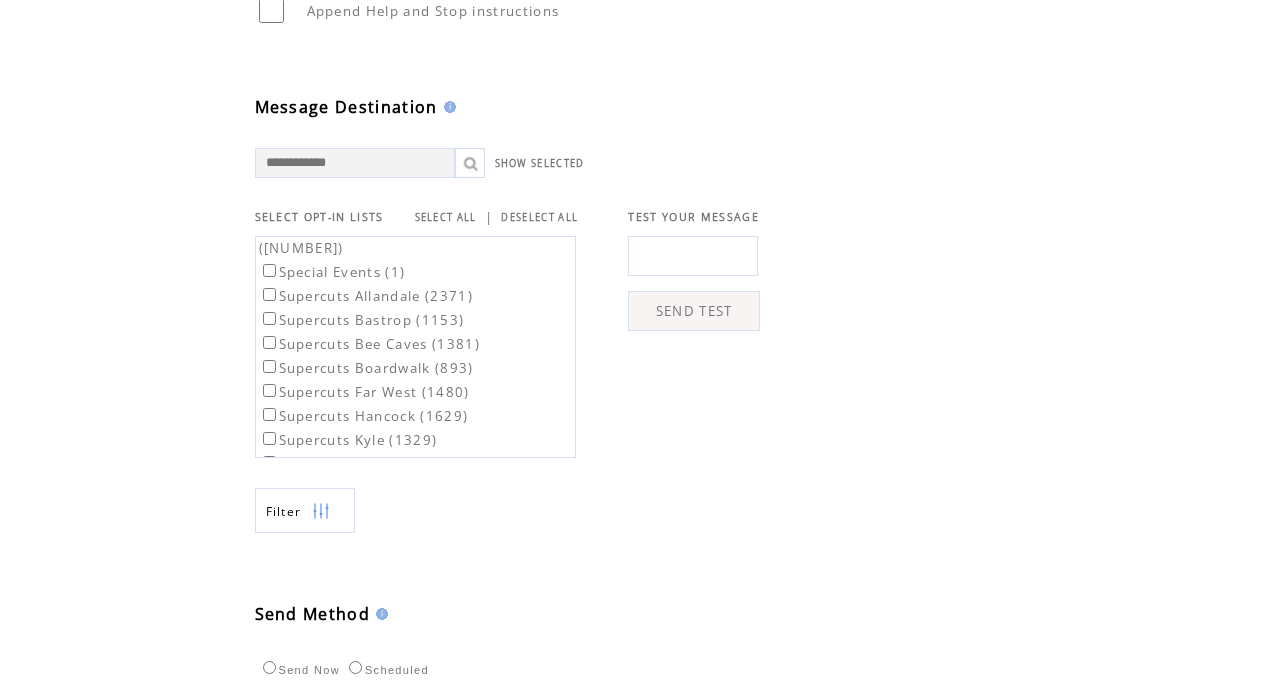 scroll, scrollTop: 1487, scrollLeft: 0, axis: vertical 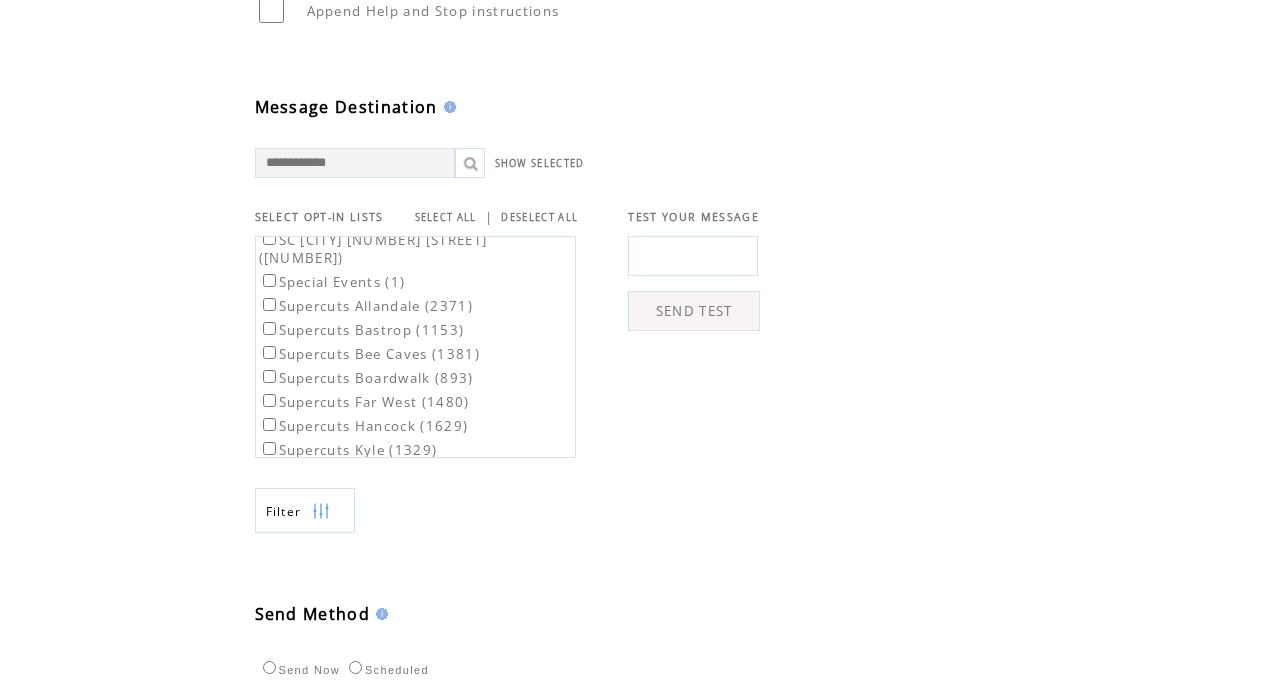 click on "Supercuts Far West (1480)" at bounding box center (364, 402) 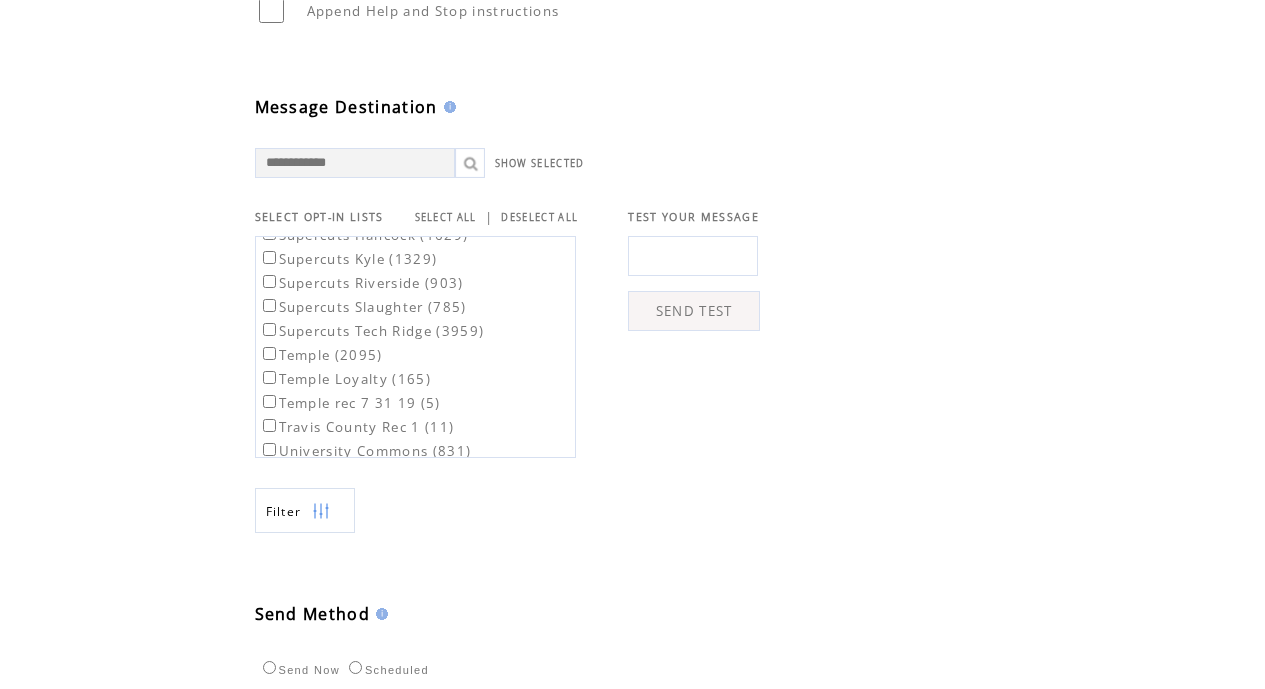 click on "Supercuts Tech Ridge (3959)" at bounding box center (372, 331) 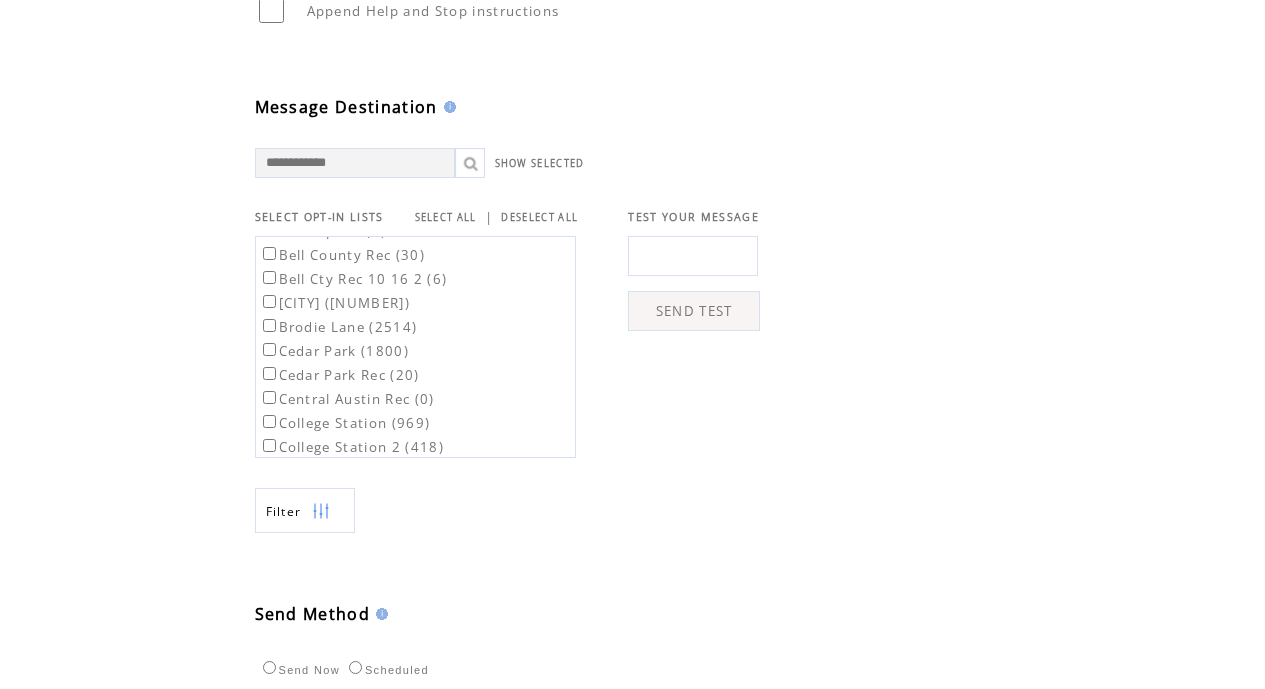 scroll, scrollTop: 309, scrollLeft: 0, axis: vertical 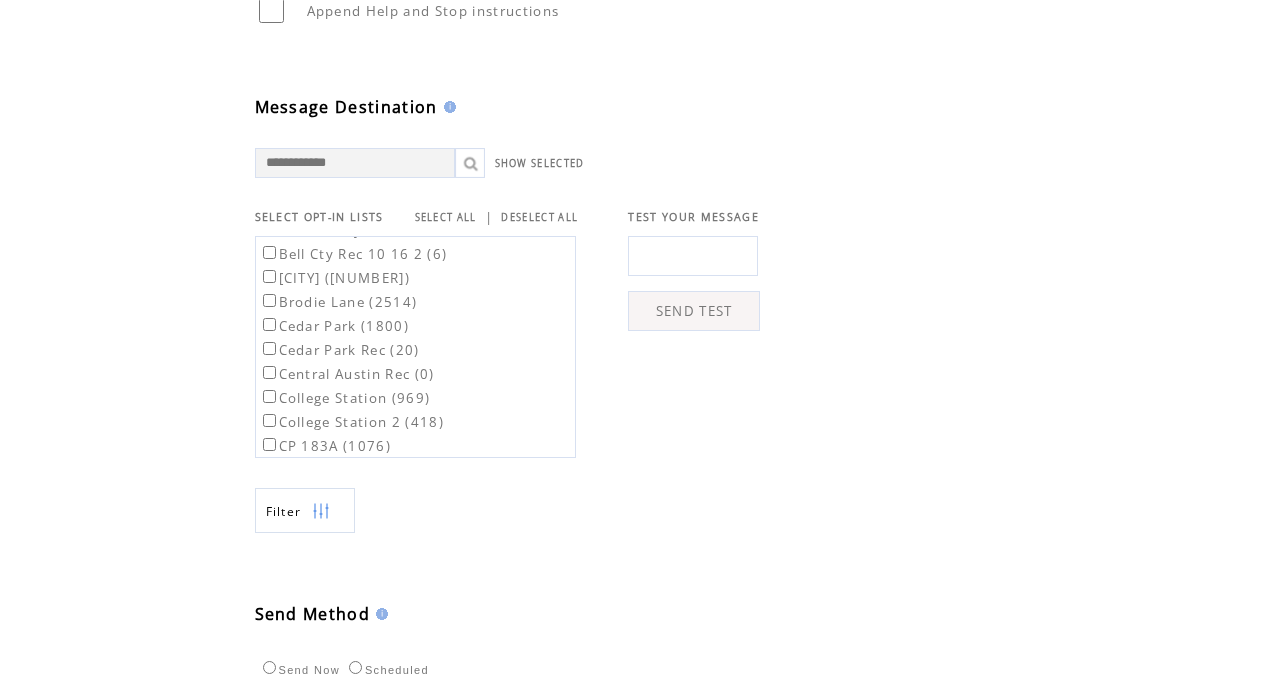 click on "Belton (2830)" at bounding box center [335, 278] 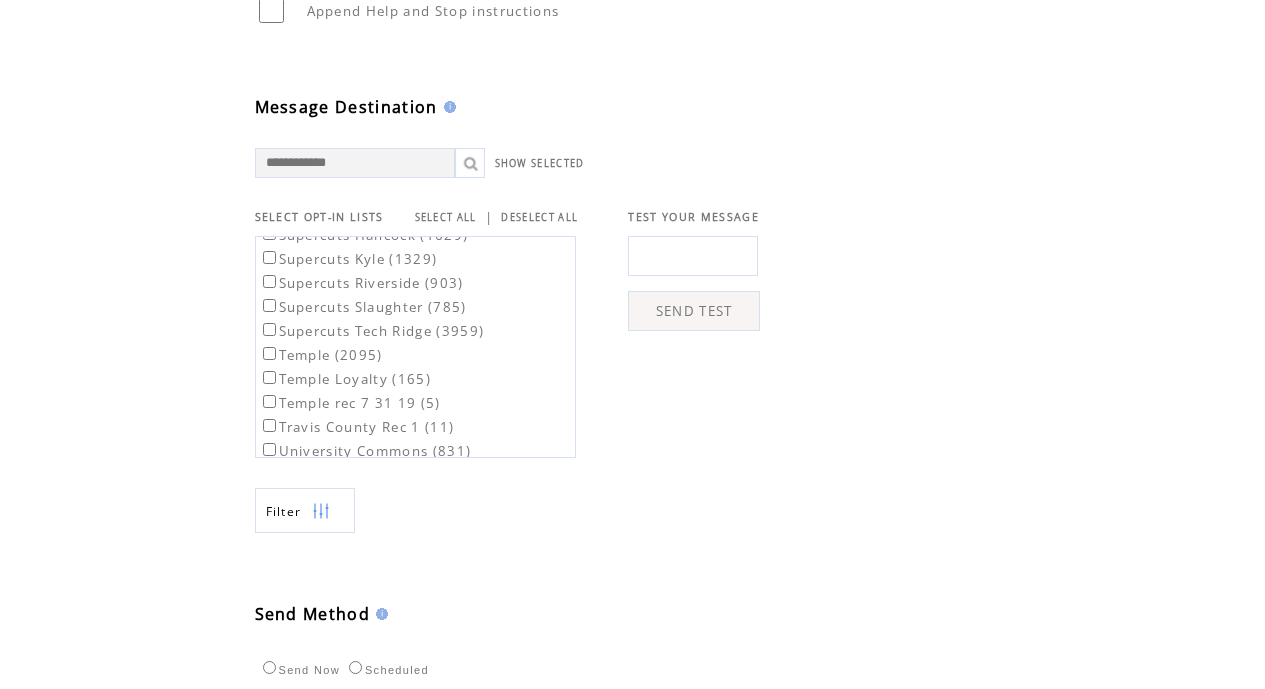 scroll, scrollTop: 0, scrollLeft: 0, axis: both 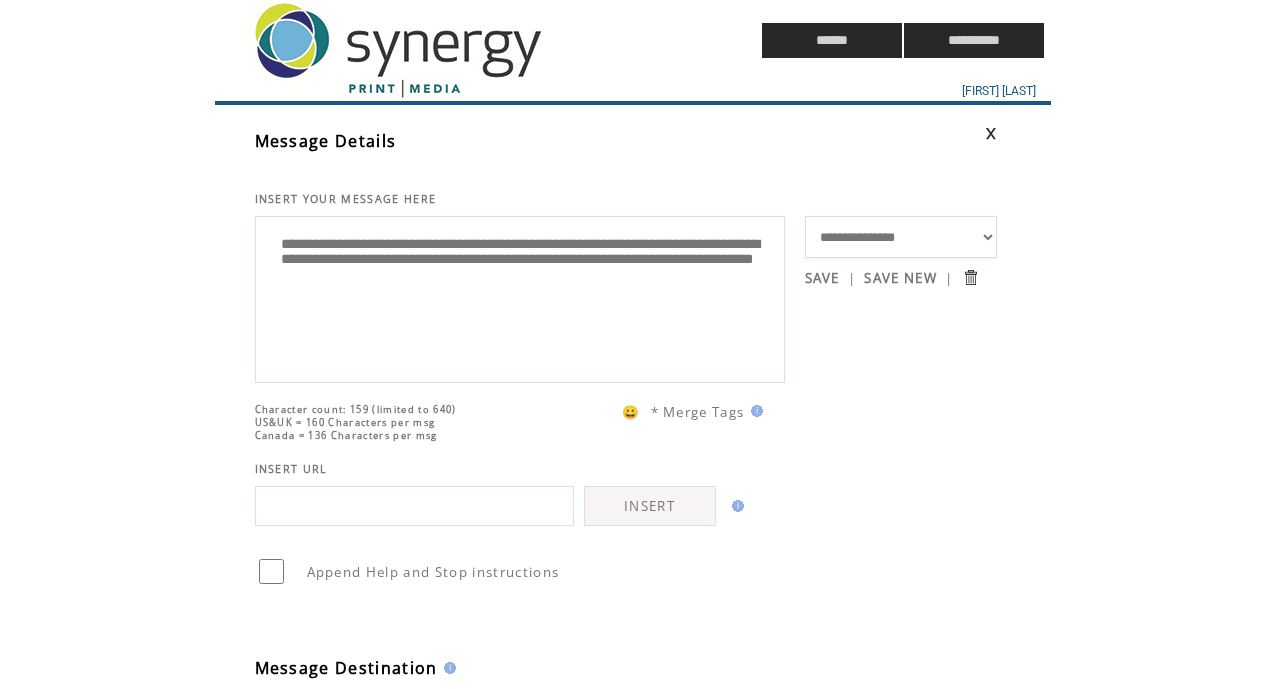 click on "**********" at bounding box center (520, 297) 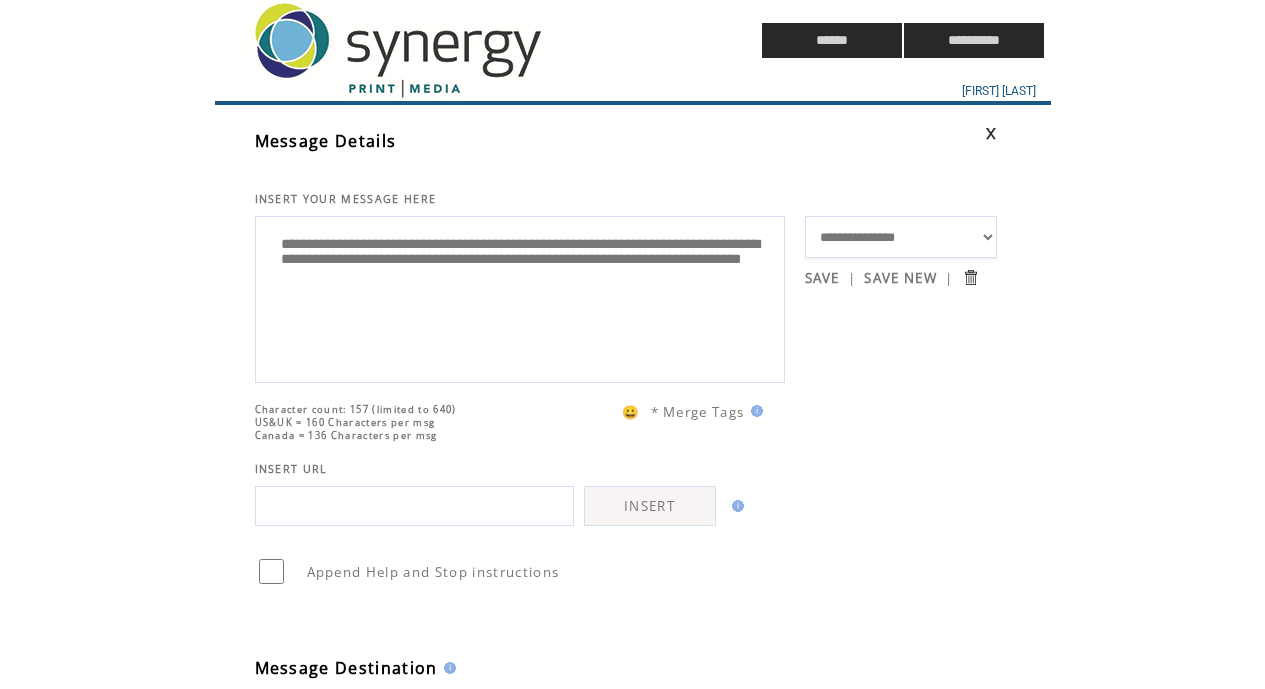 click on "**********" at bounding box center [520, 297] 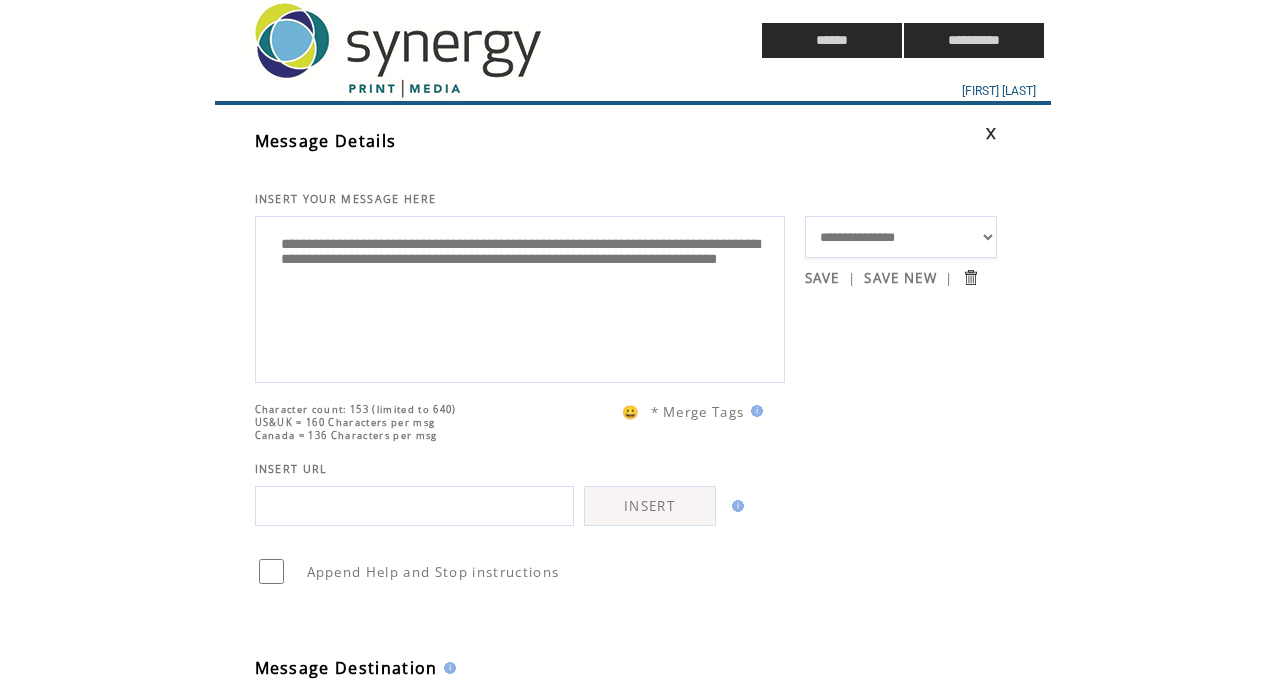 click on "**********" at bounding box center (520, 297) 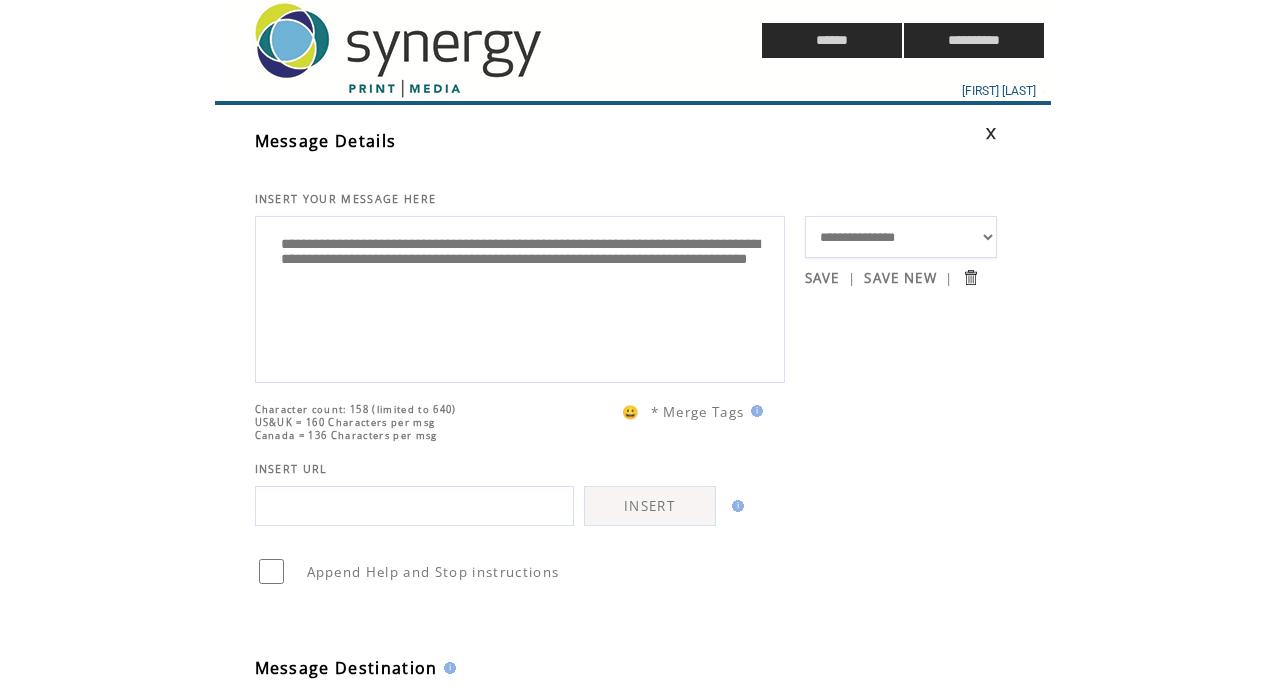 drag, startPoint x: 386, startPoint y: 299, endPoint x: 665, endPoint y: 324, distance: 280.11783 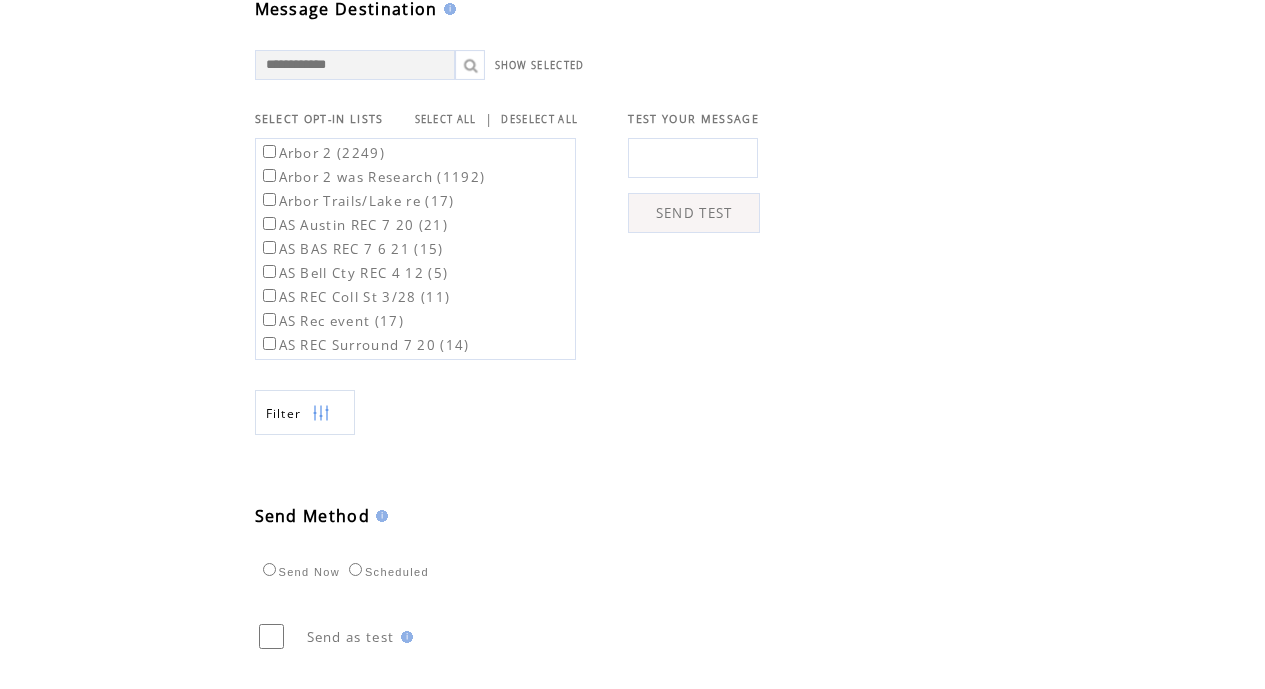 scroll, scrollTop: 675, scrollLeft: 0, axis: vertical 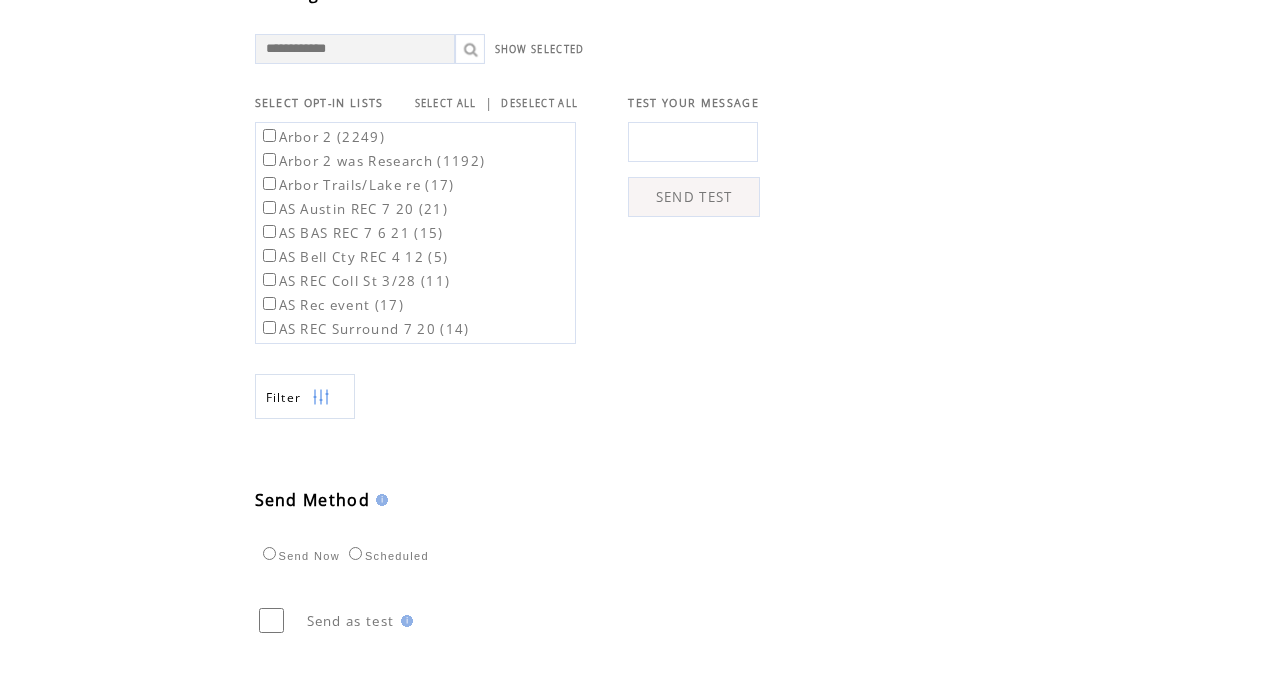 type on "**********" 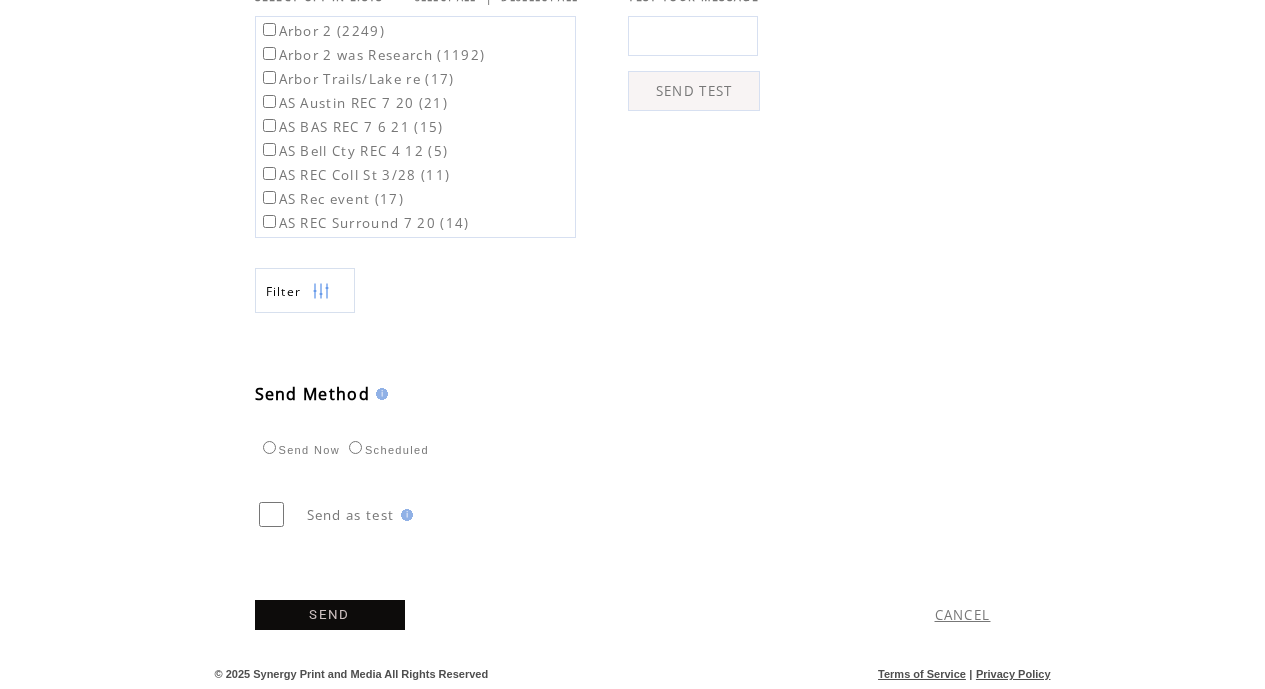 scroll, scrollTop: 782, scrollLeft: 0, axis: vertical 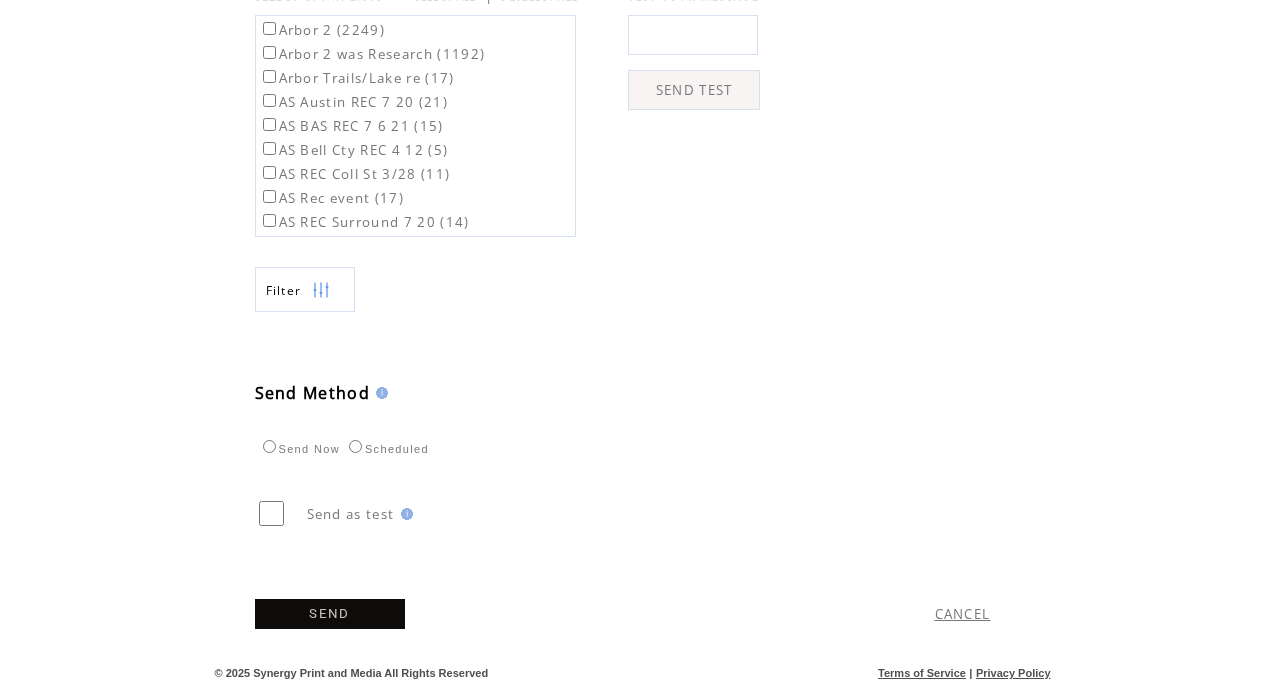 click on "Send as test" at bounding box center (464, 508) 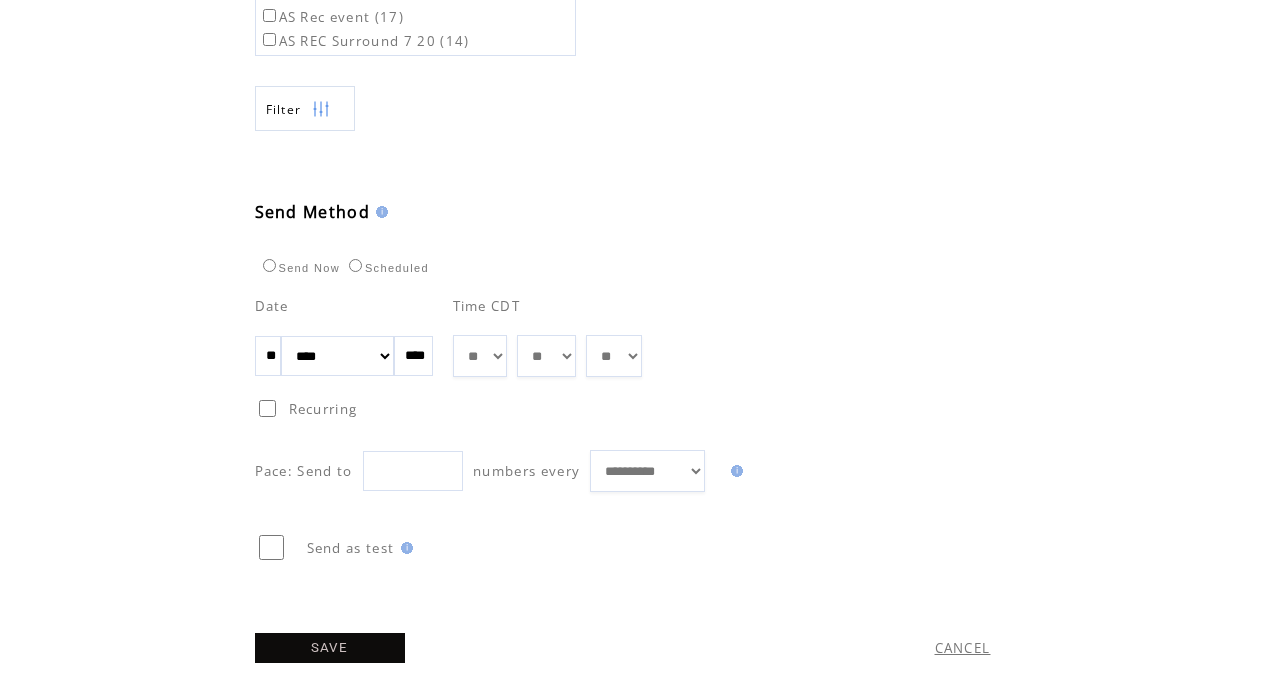 scroll, scrollTop: 984, scrollLeft: 0, axis: vertical 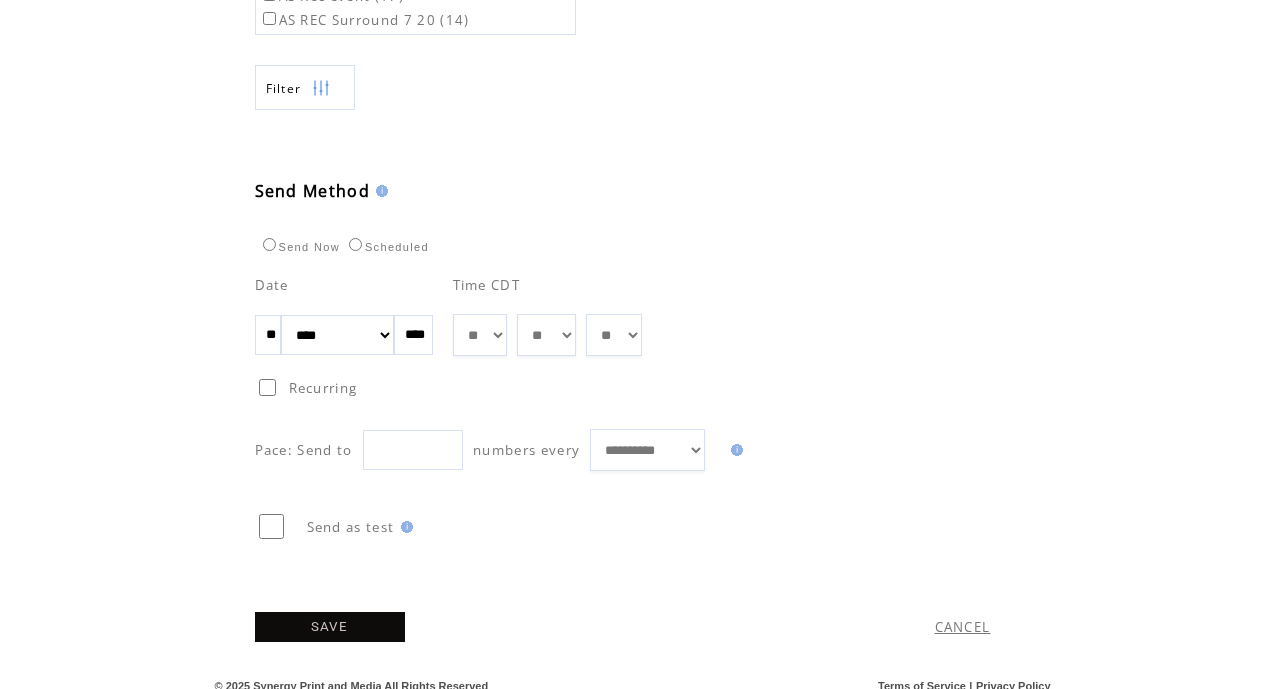 click on "**" at bounding box center [268, 335] 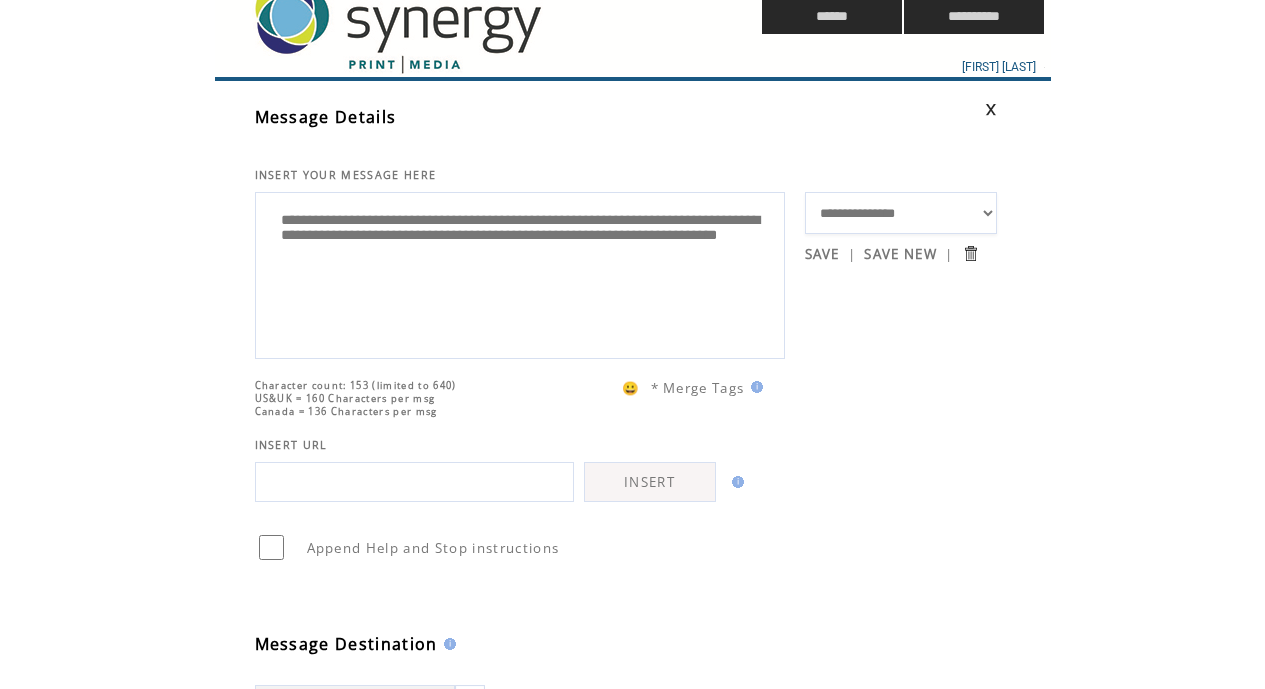 scroll, scrollTop: 0, scrollLeft: 0, axis: both 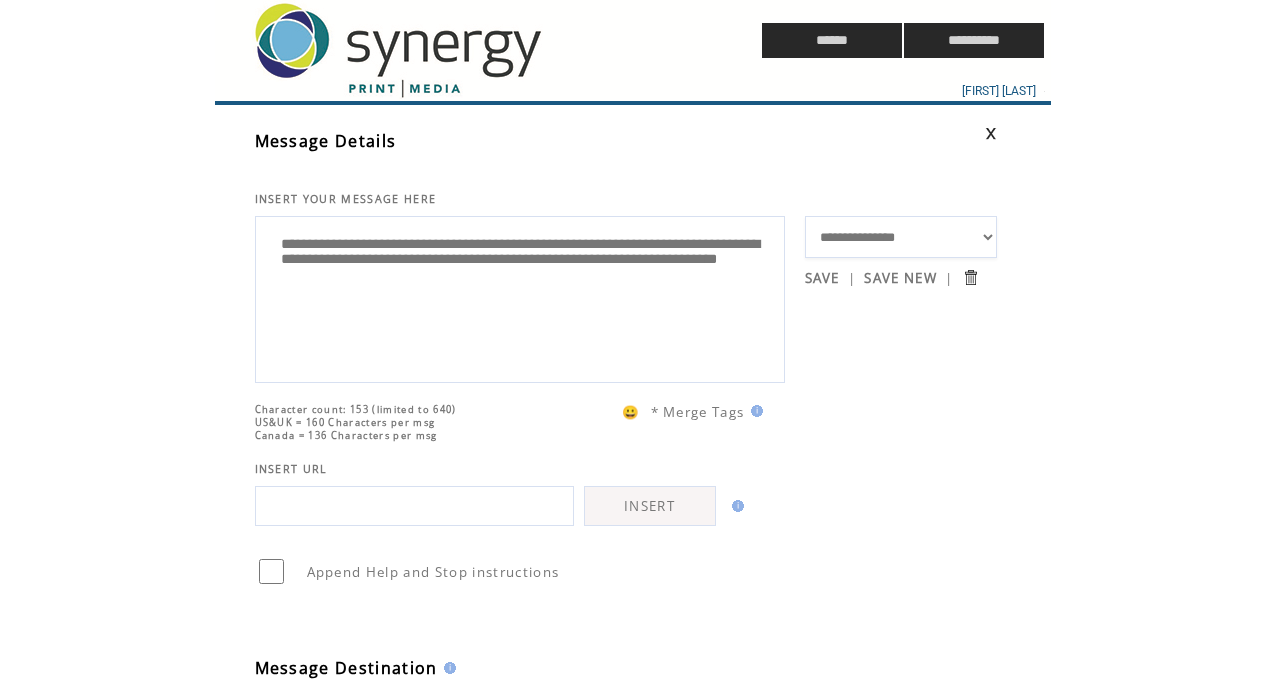 click on "**********" at bounding box center [520, 297] 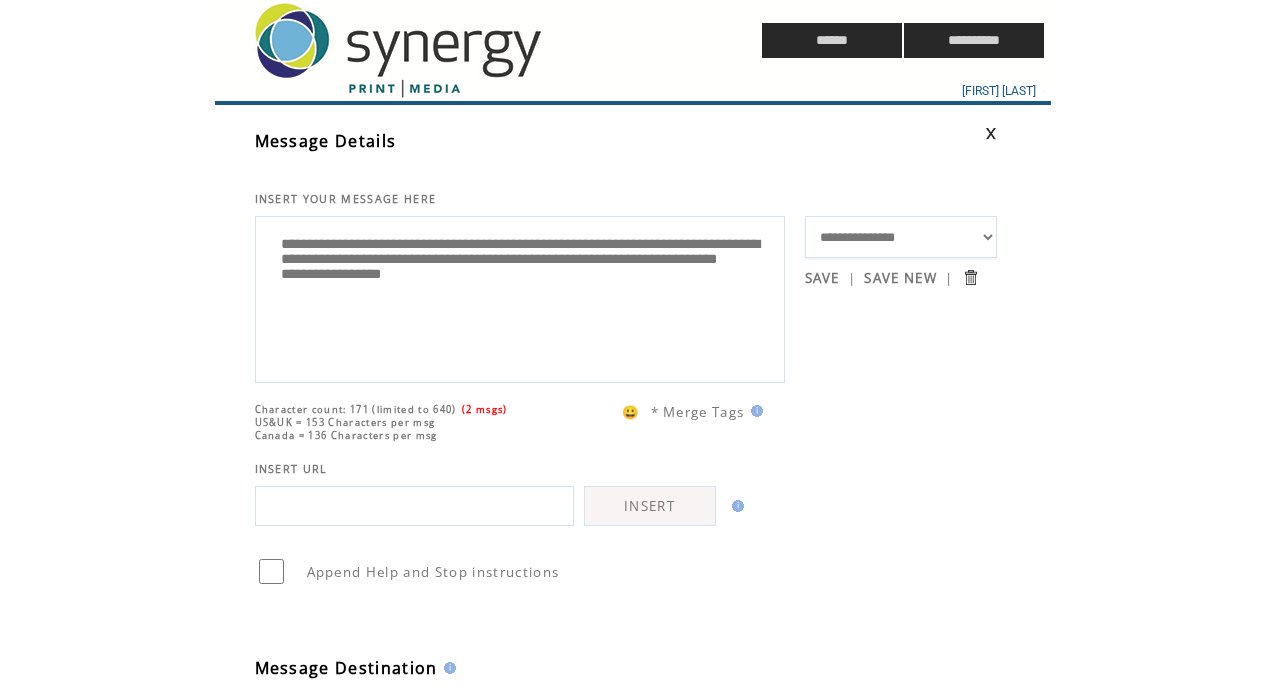 click on "**********" at bounding box center [520, 297] 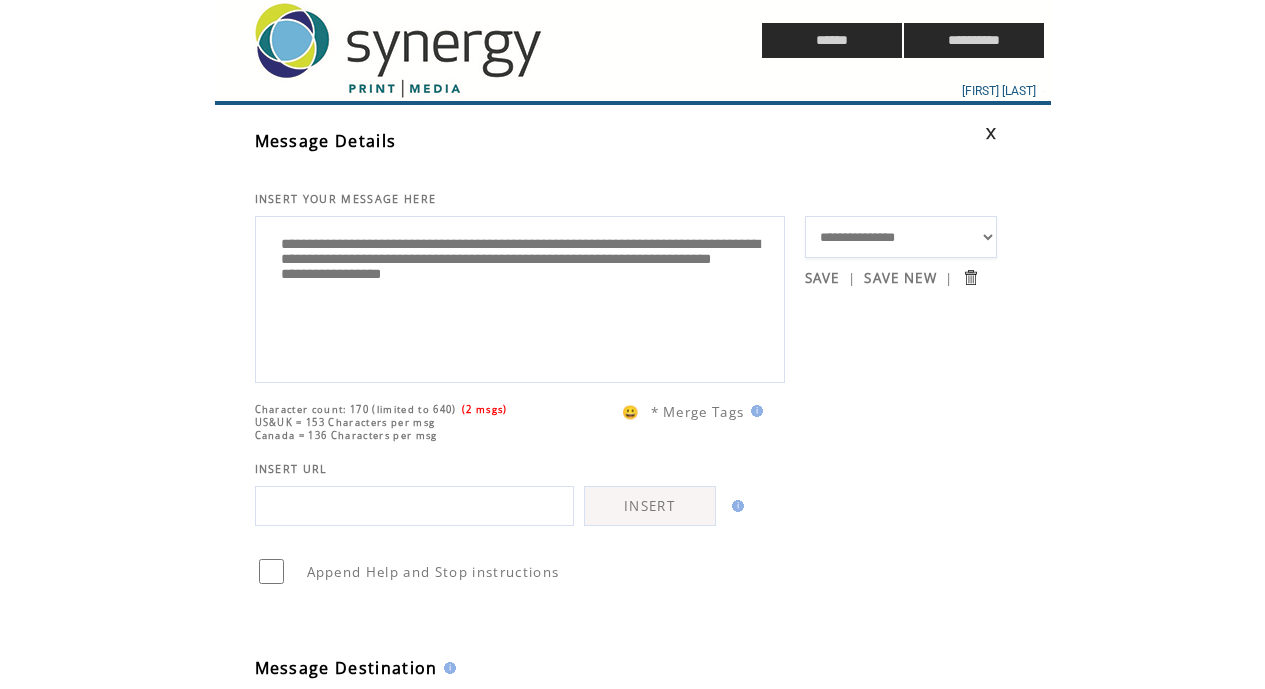 click on "**********" at bounding box center [520, 297] 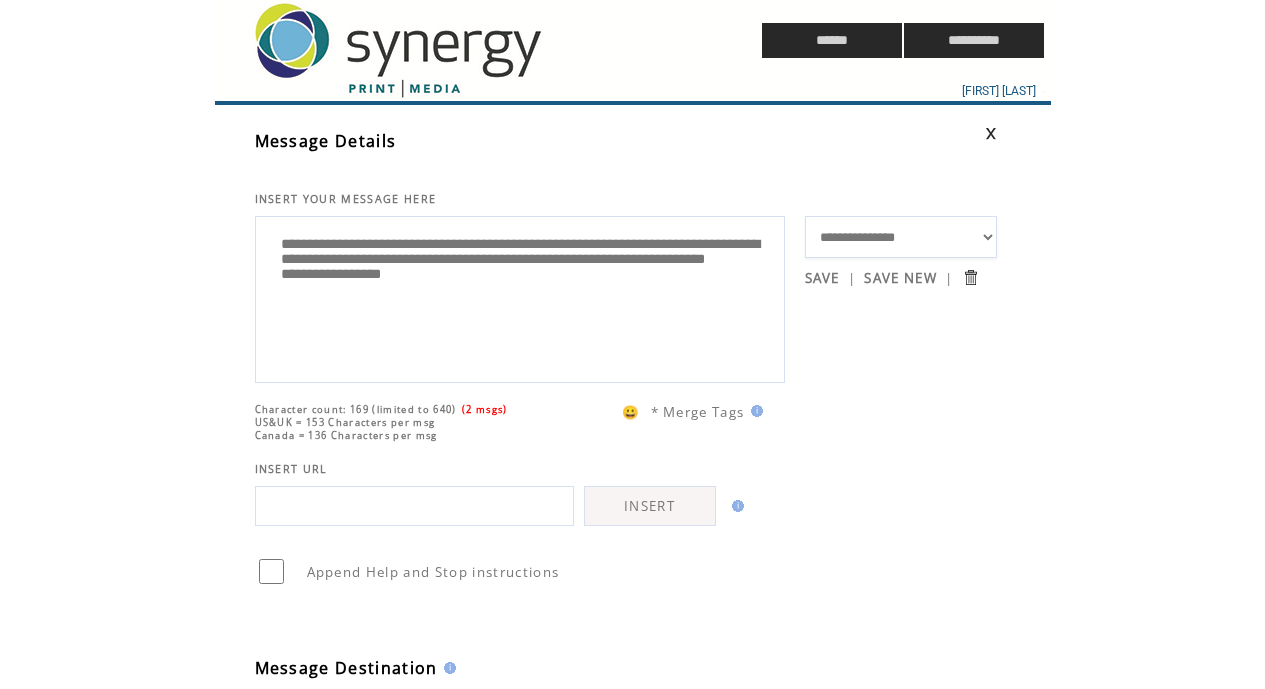 click on "**********" at bounding box center (520, 297) 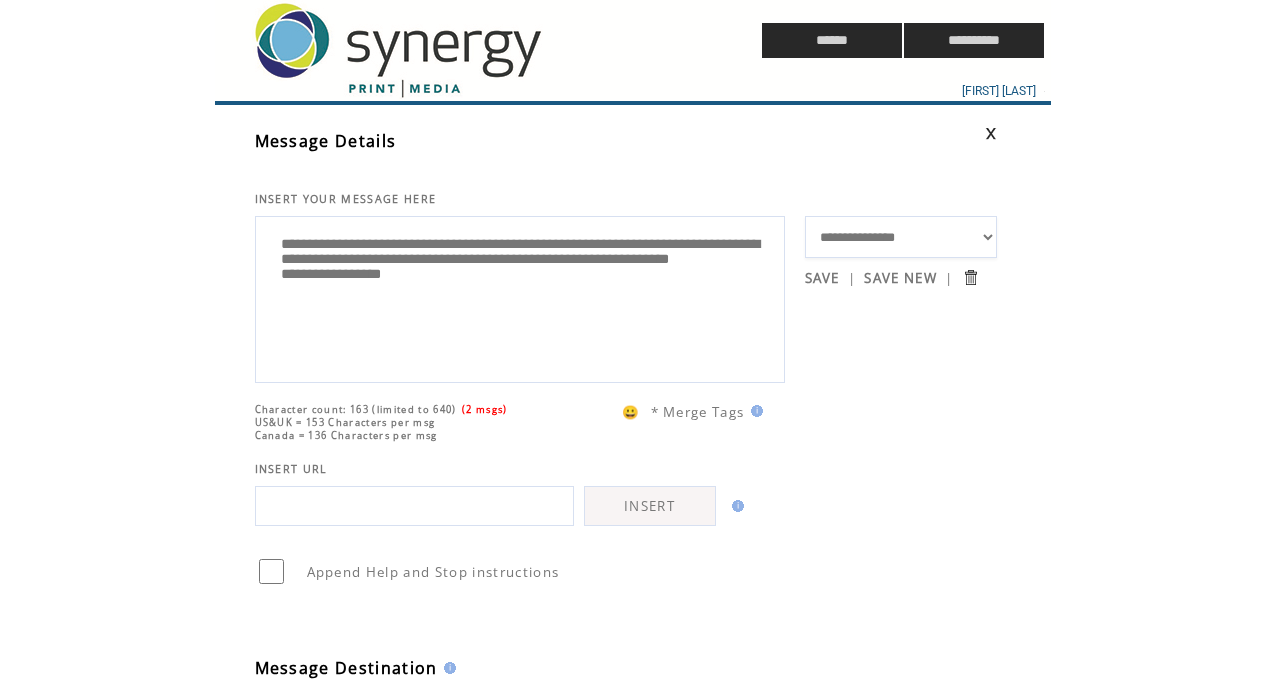 click on "**********" at bounding box center (520, 297) 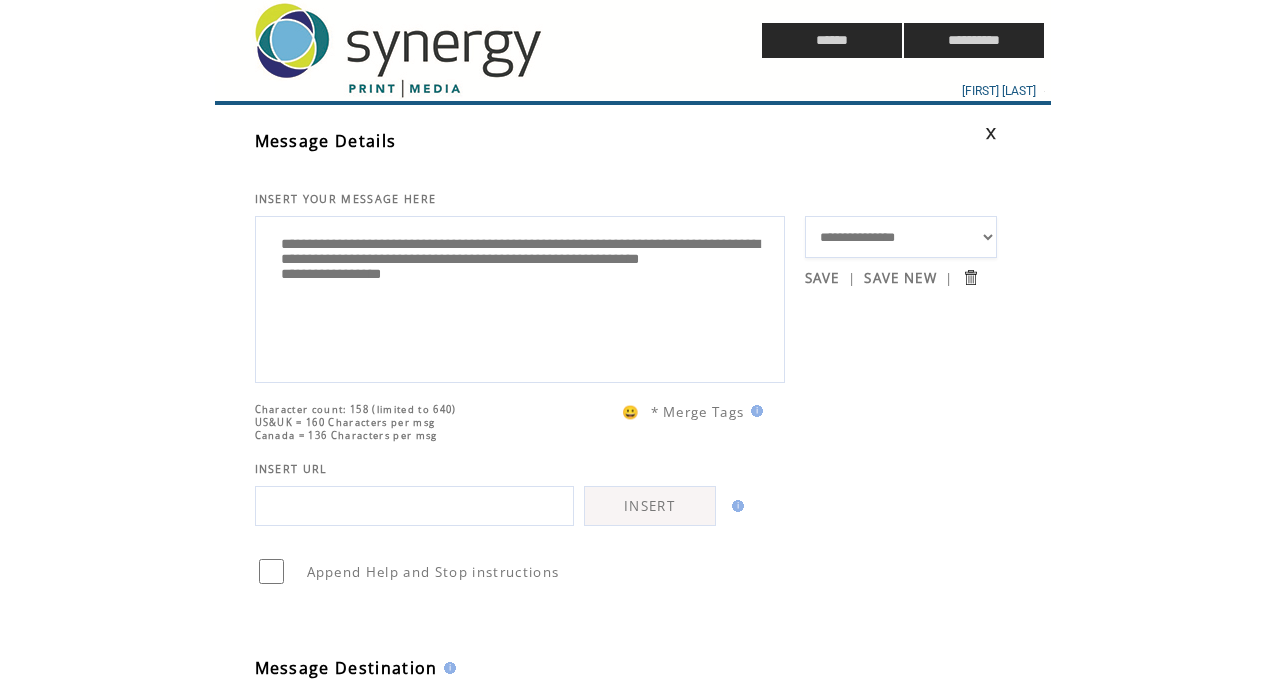 drag, startPoint x: 391, startPoint y: 252, endPoint x: 499, endPoint y: 189, distance: 125.032 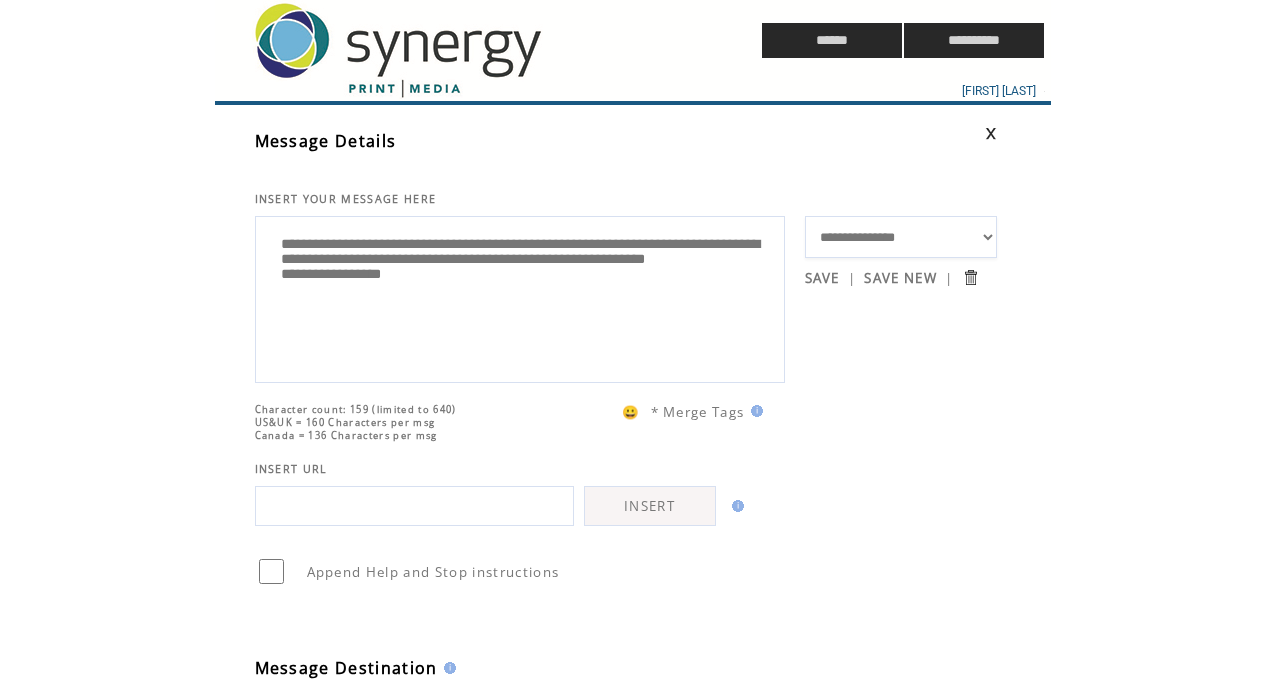 click on "**********" at bounding box center (520, 297) 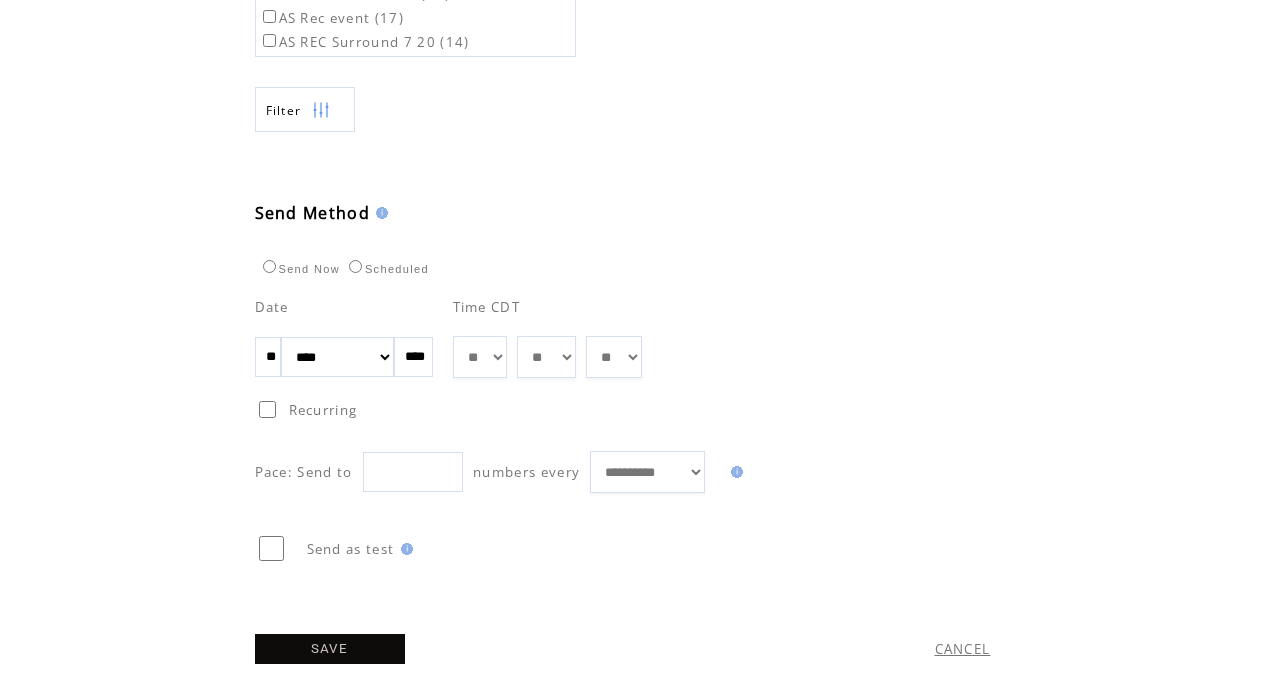 scroll, scrollTop: 997, scrollLeft: 0, axis: vertical 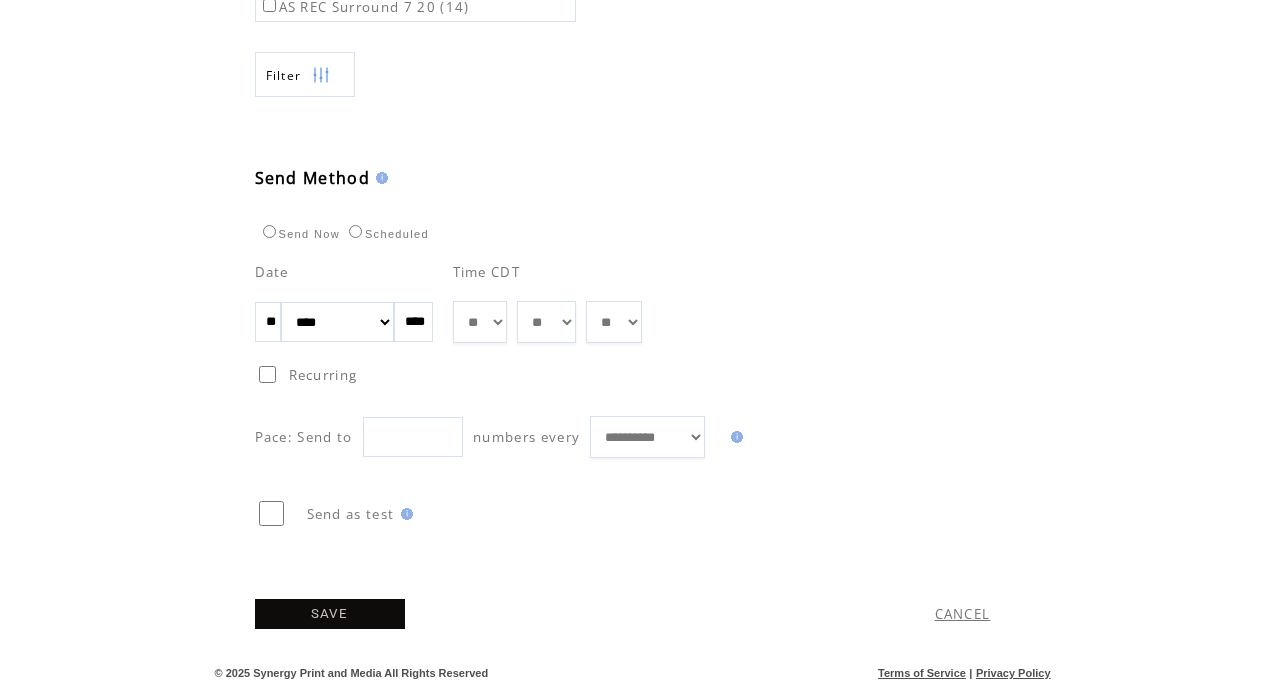 type on "**********" 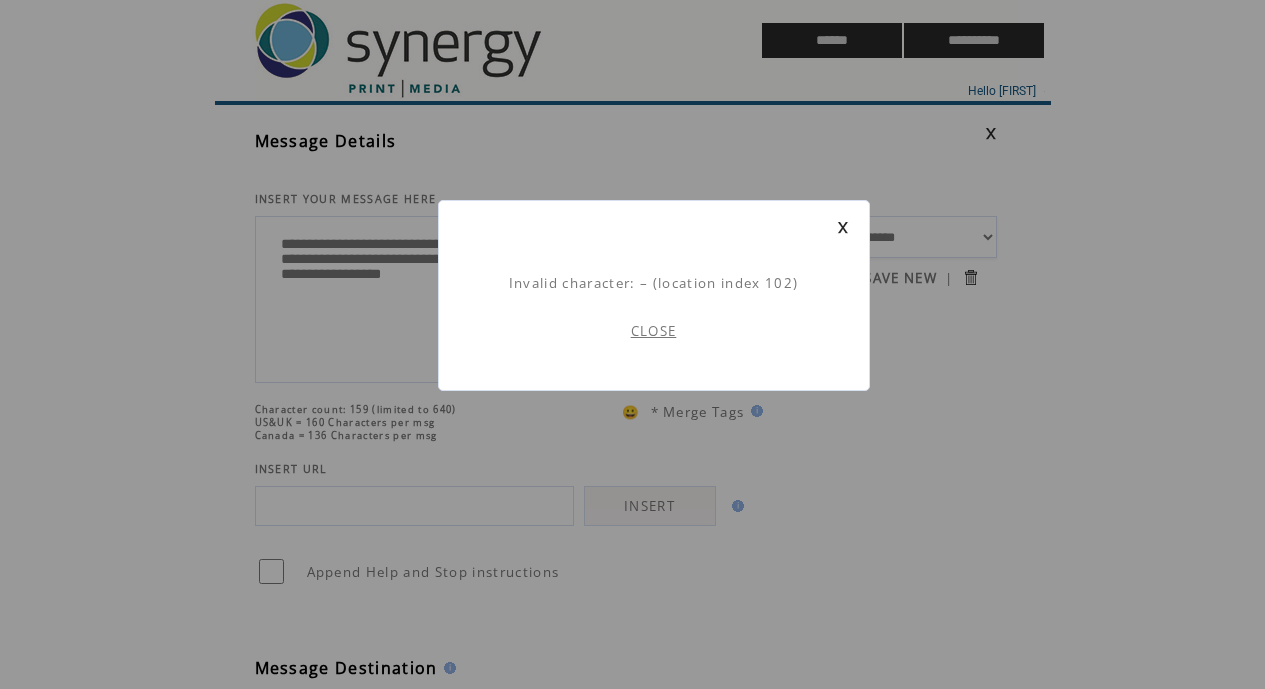 scroll, scrollTop: 1, scrollLeft: 0, axis: vertical 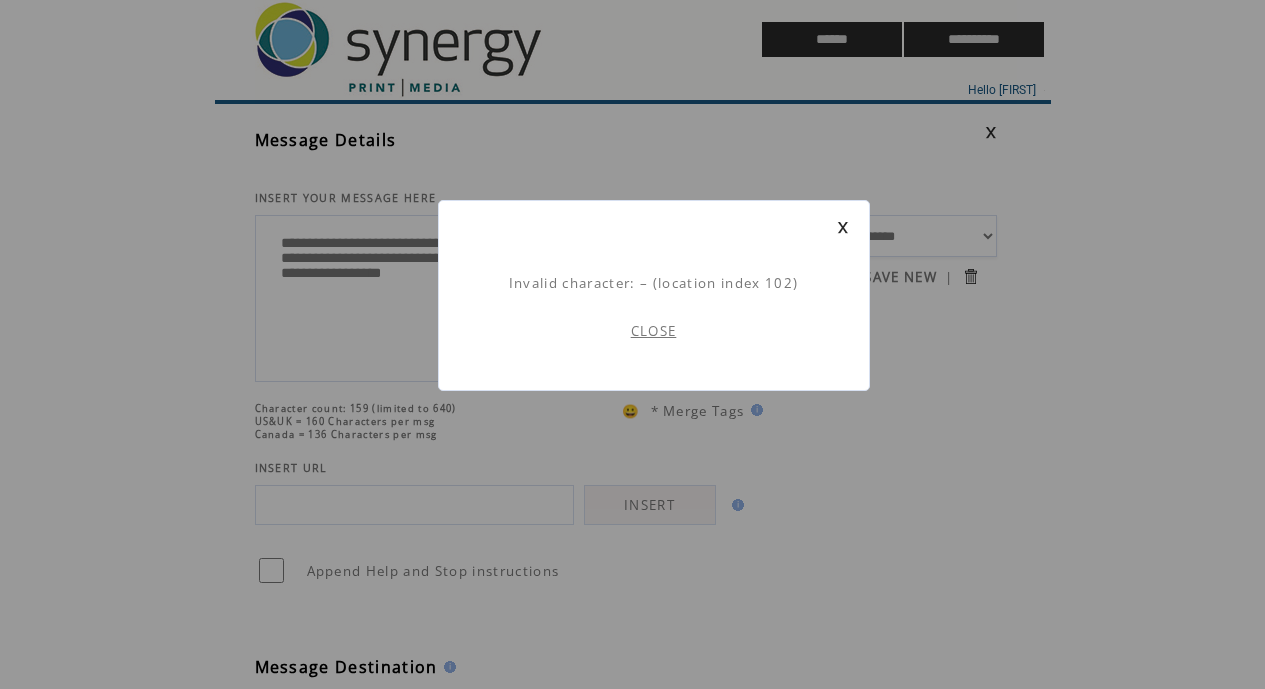 click on "CLOSE" at bounding box center [654, 331] 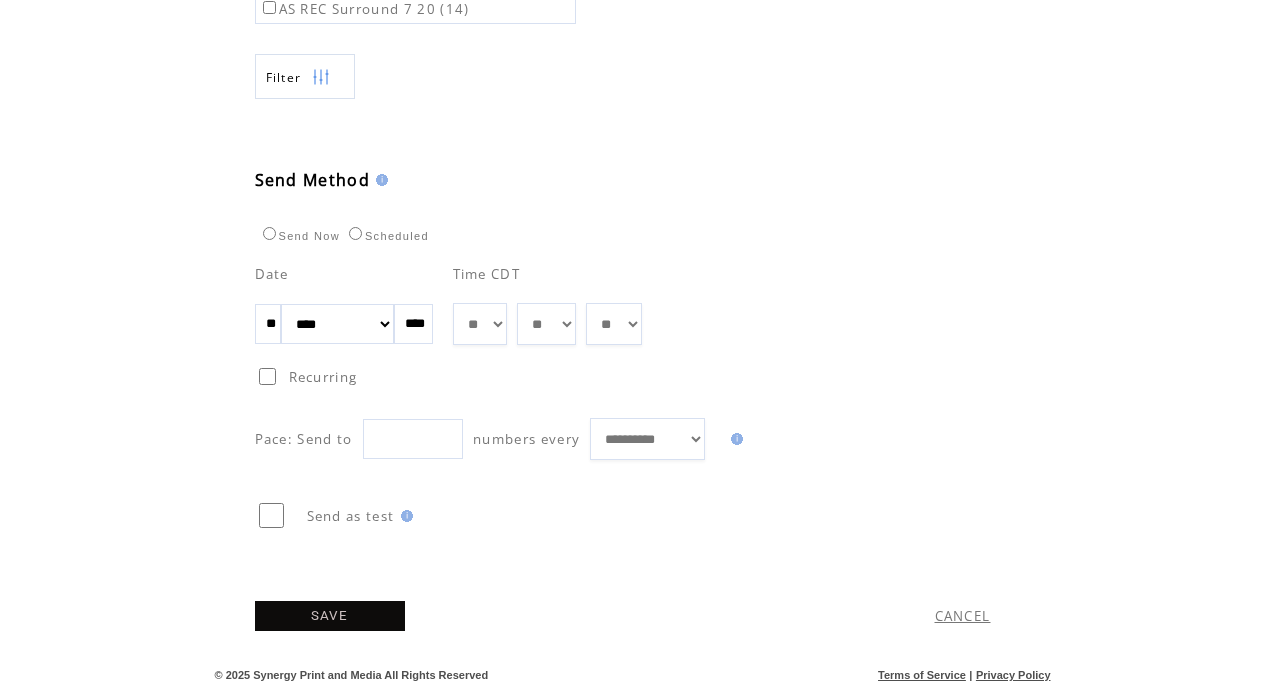 scroll, scrollTop: 997, scrollLeft: 0, axis: vertical 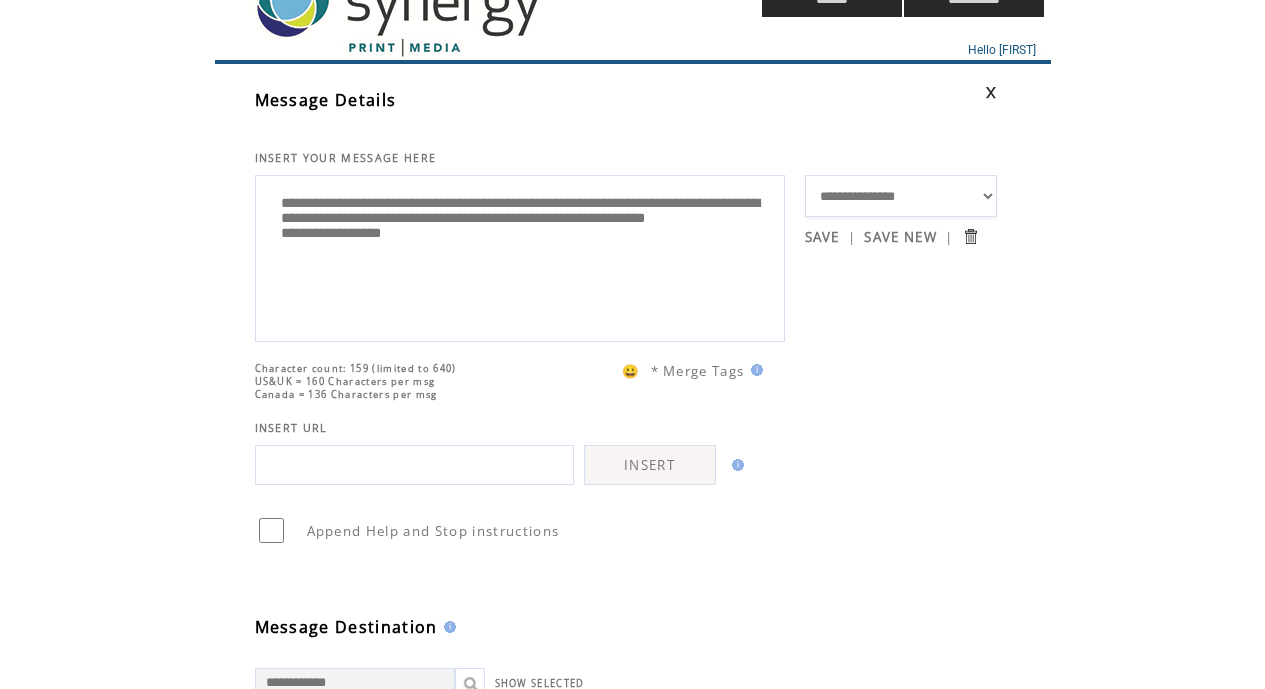 click on "**********" at bounding box center (520, 256) 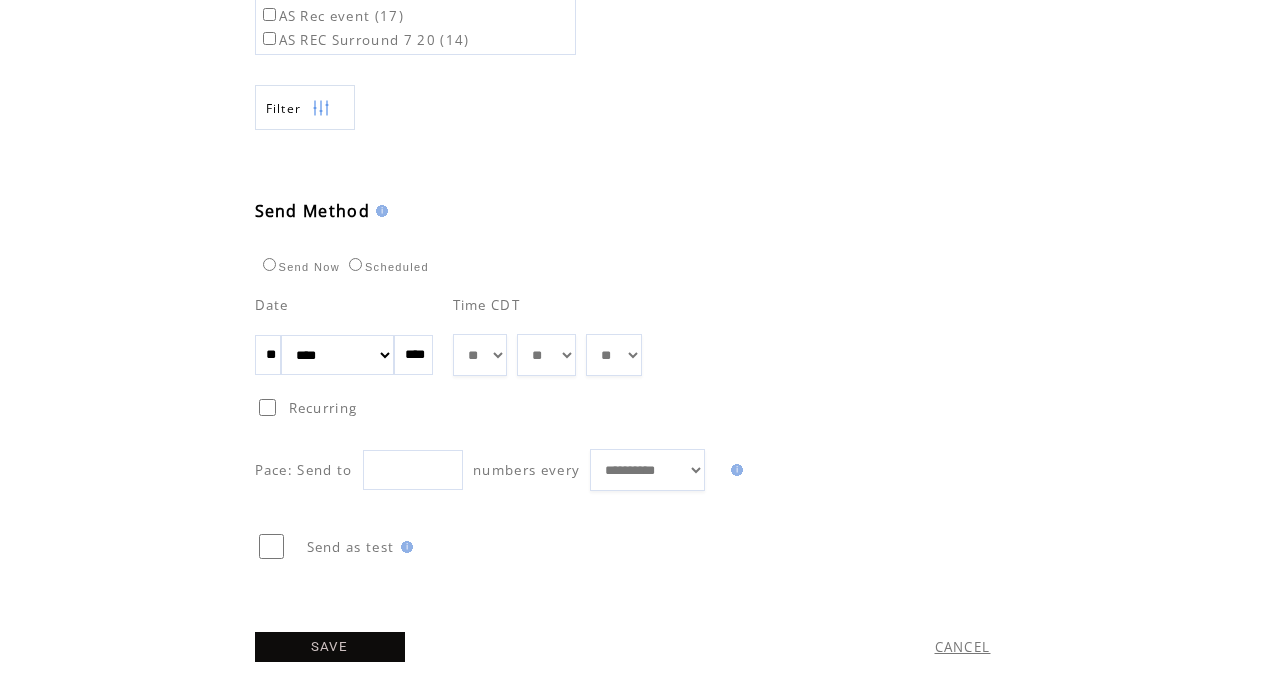 scroll, scrollTop: 988, scrollLeft: 0, axis: vertical 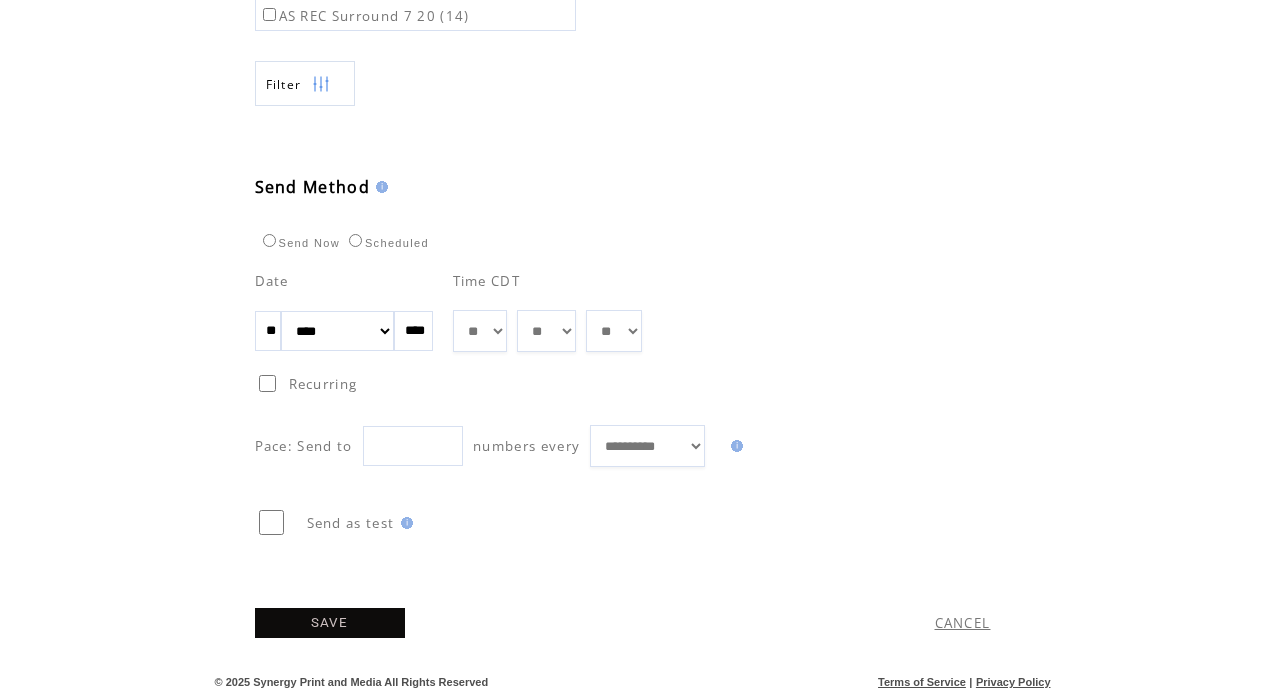type on "**********" 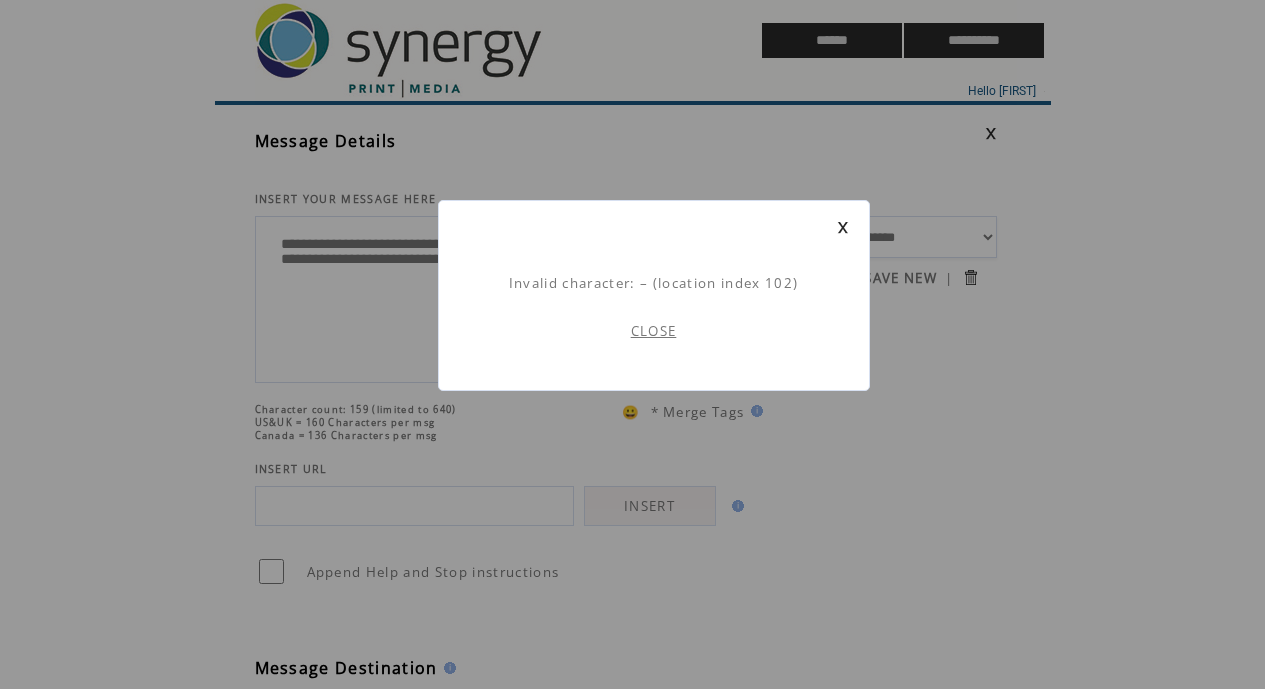 scroll, scrollTop: 1, scrollLeft: 0, axis: vertical 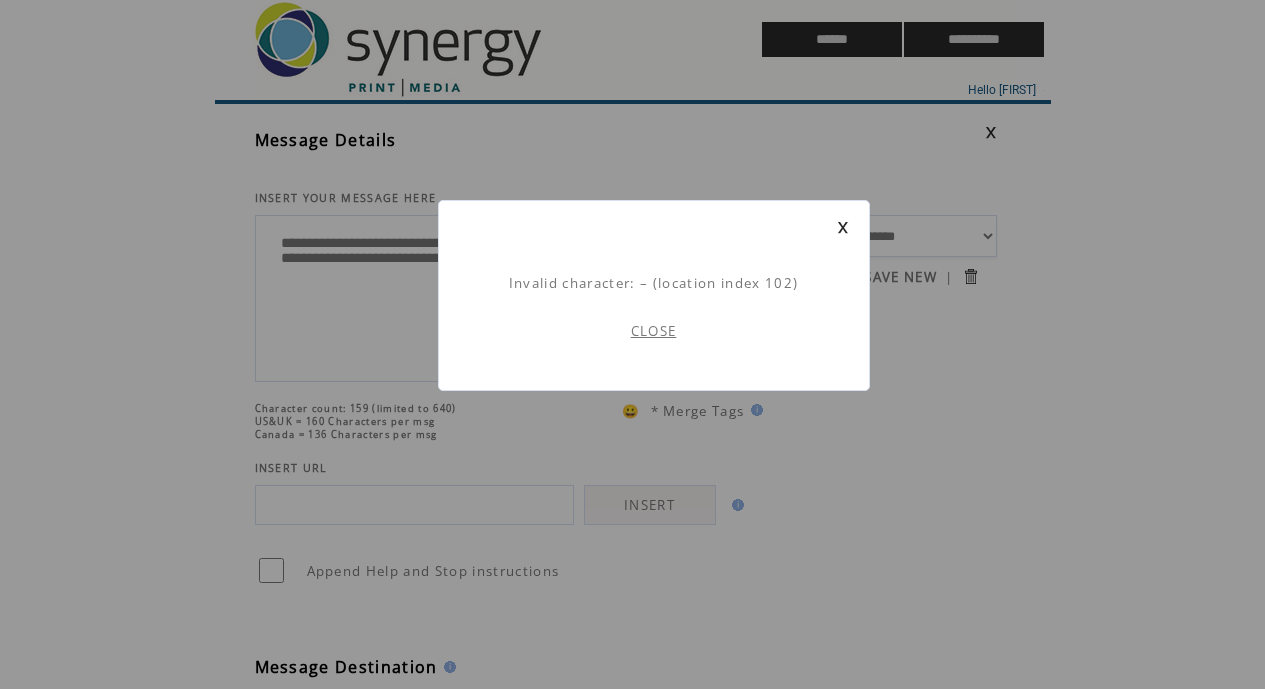 click on "CLOSE" at bounding box center (654, 331) 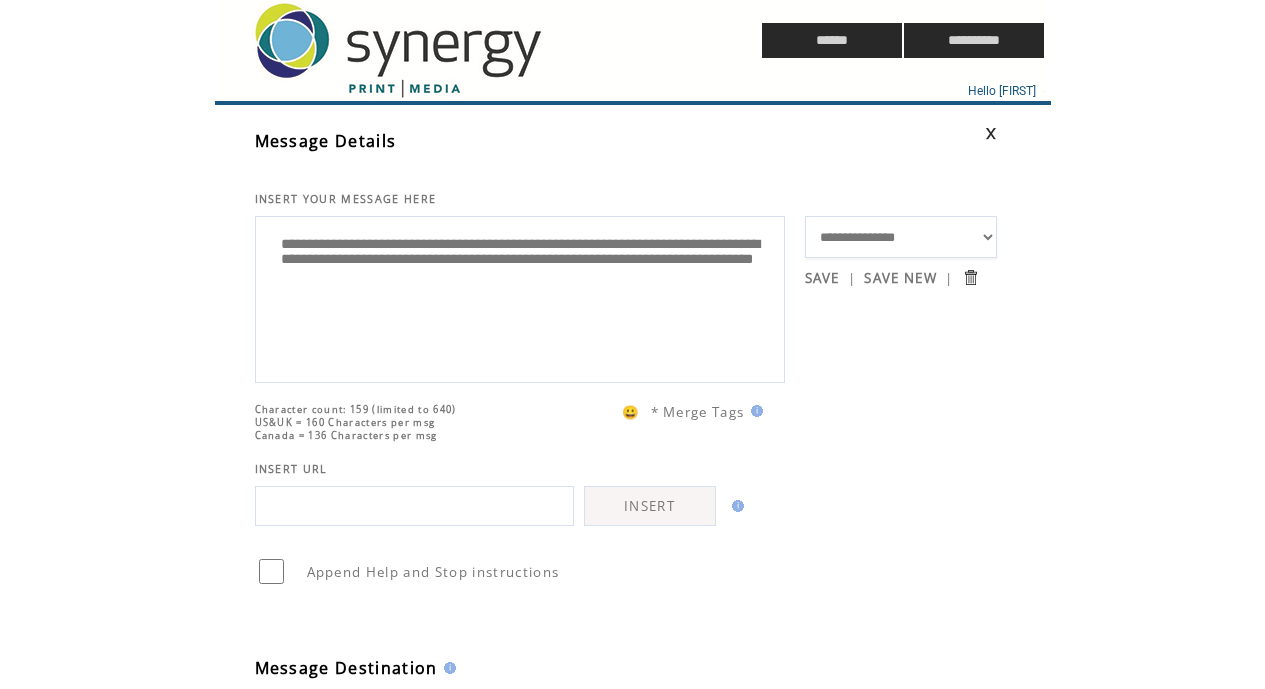 click on "**********" at bounding box center (520, 297) 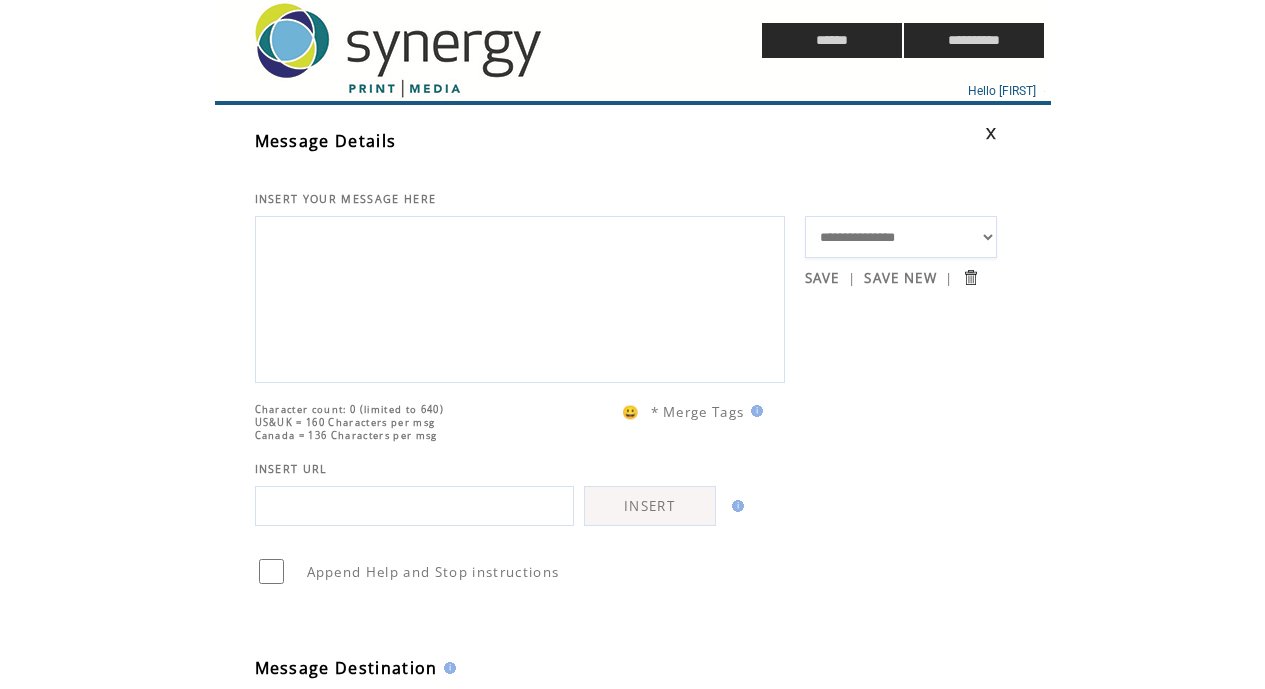 paste on "**********" 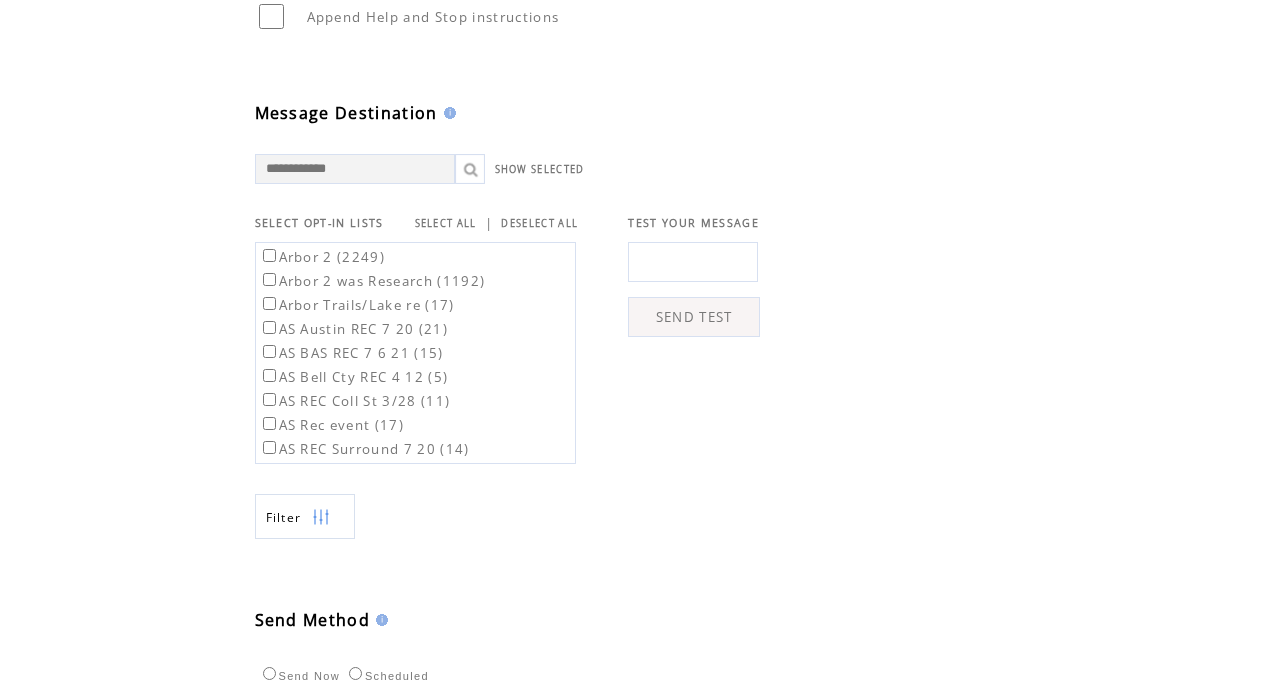 scroll, scrollTop: 564, scrollLeft: 0, axis: vertical 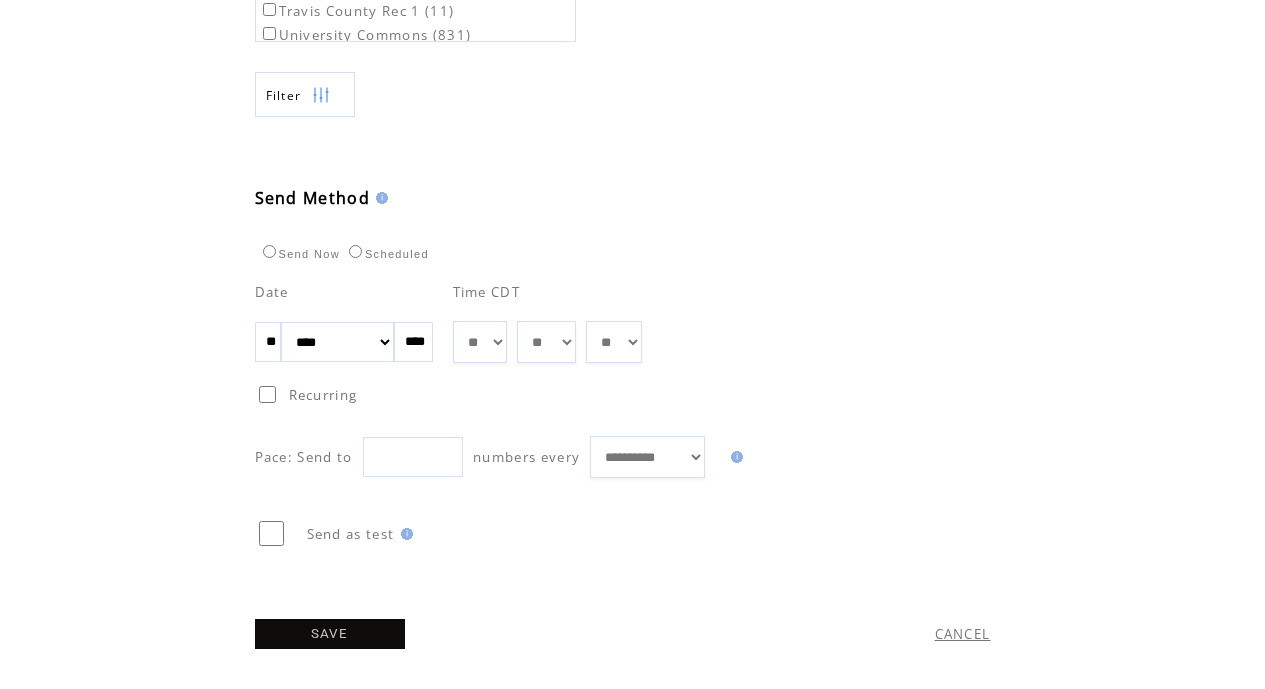type on "**********" 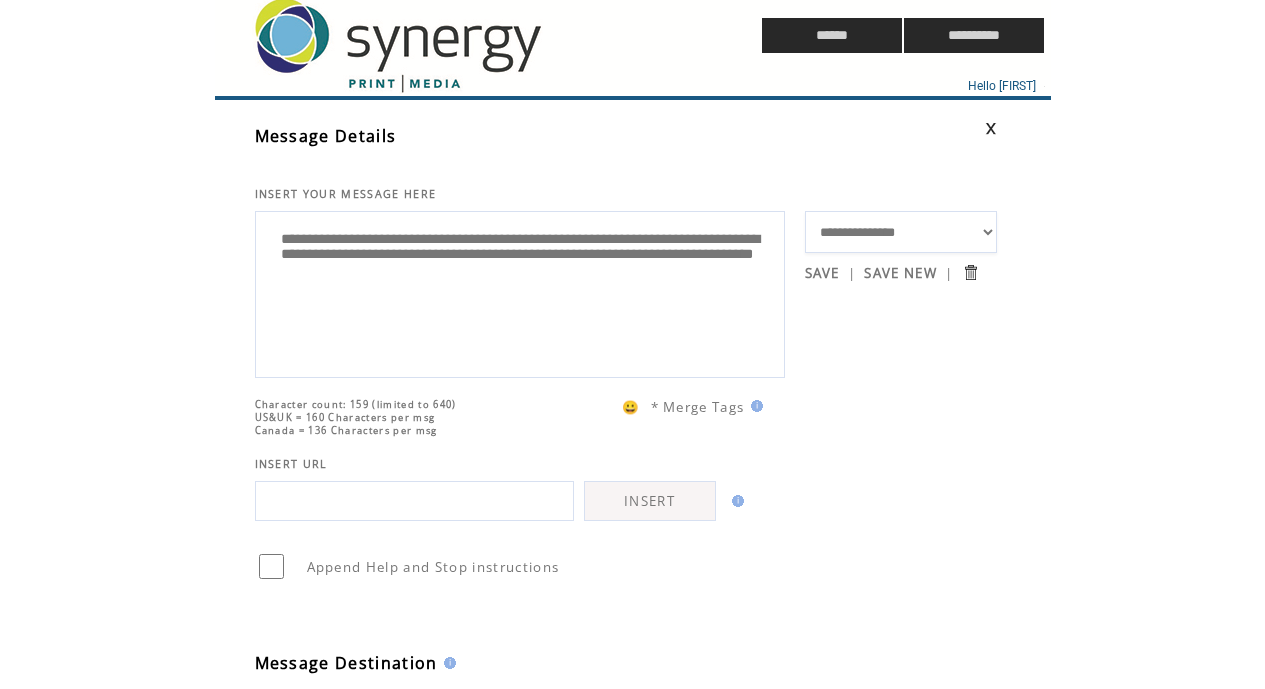 scroll, scrollTop: 997, scrollLeft: 0, axis: vertical 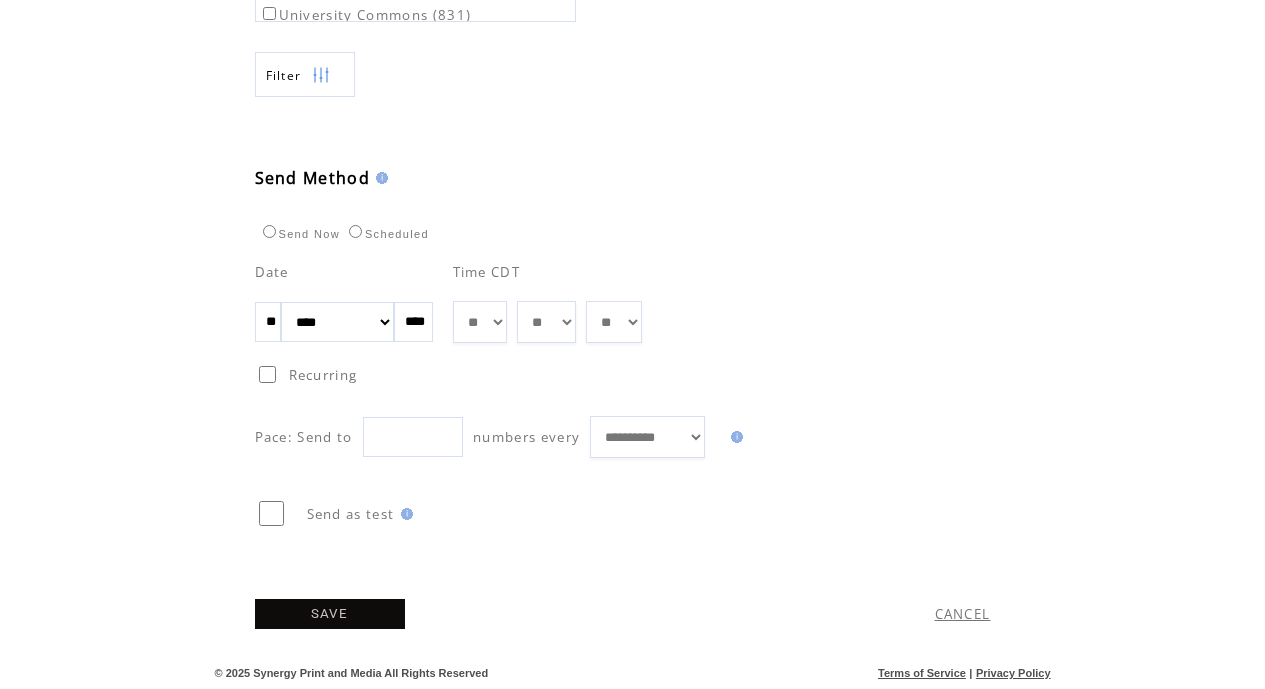 click on "SAVE" at bounding box center [330, 614] 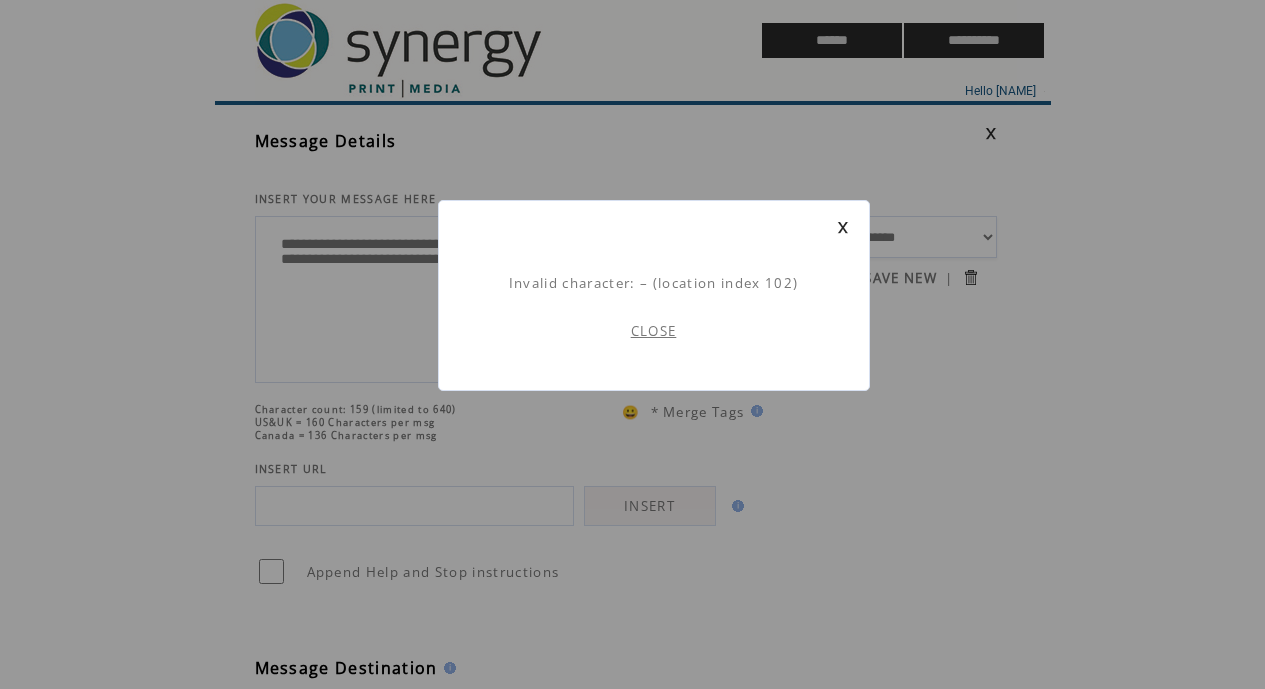 scroll, scrollTop: 1, scrollLeft: 0, axis: vertical 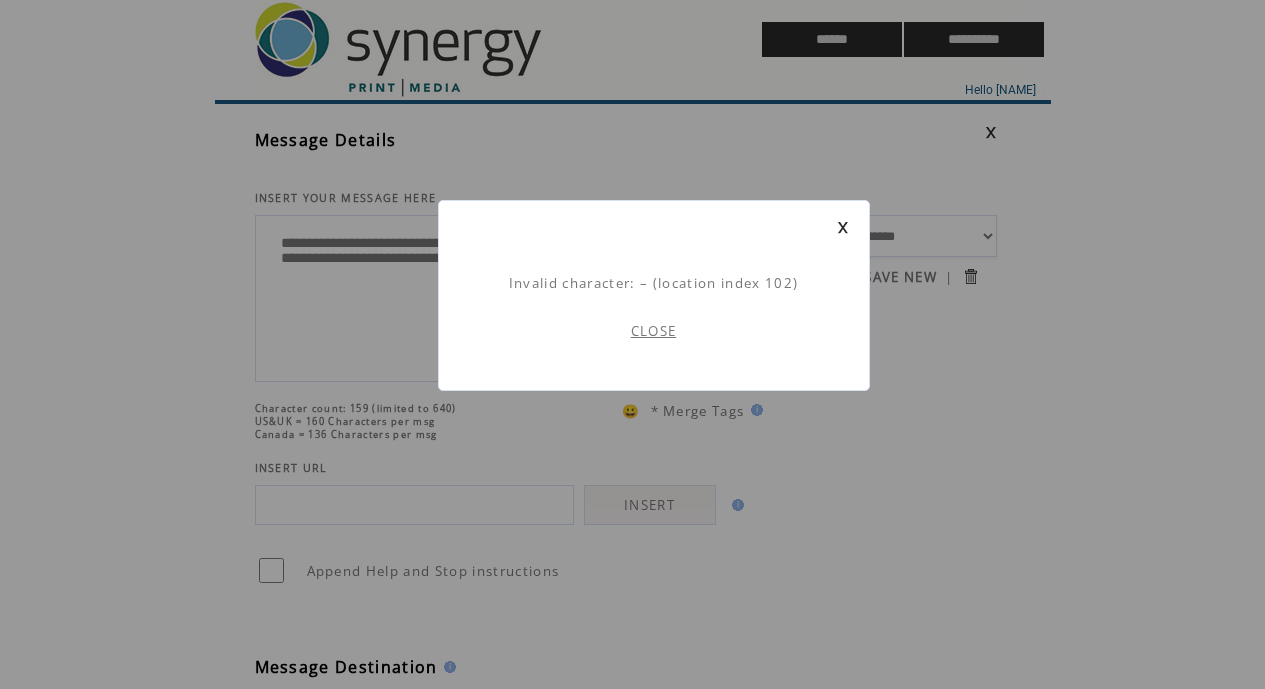 click on "Invalid character: – (location index 102)
CLOSE" at bounding box center (654, 295) 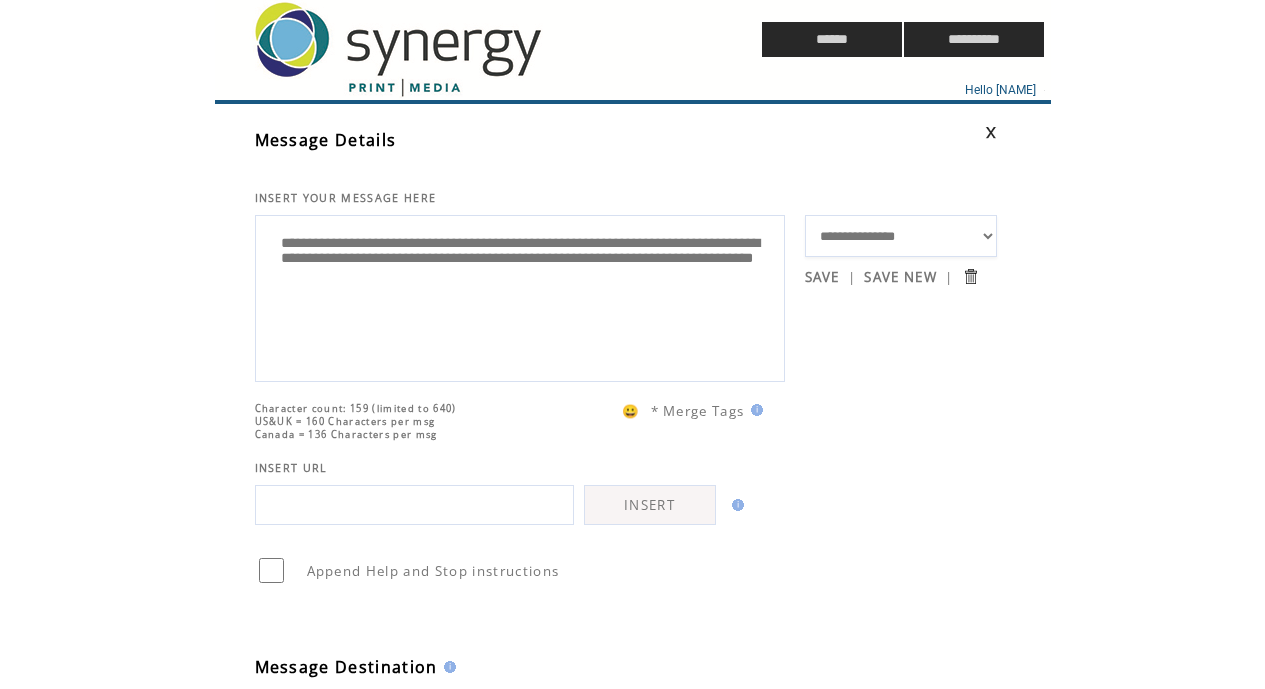 scroll, scrollTop: 0, scrollLeft: 0, axis: both 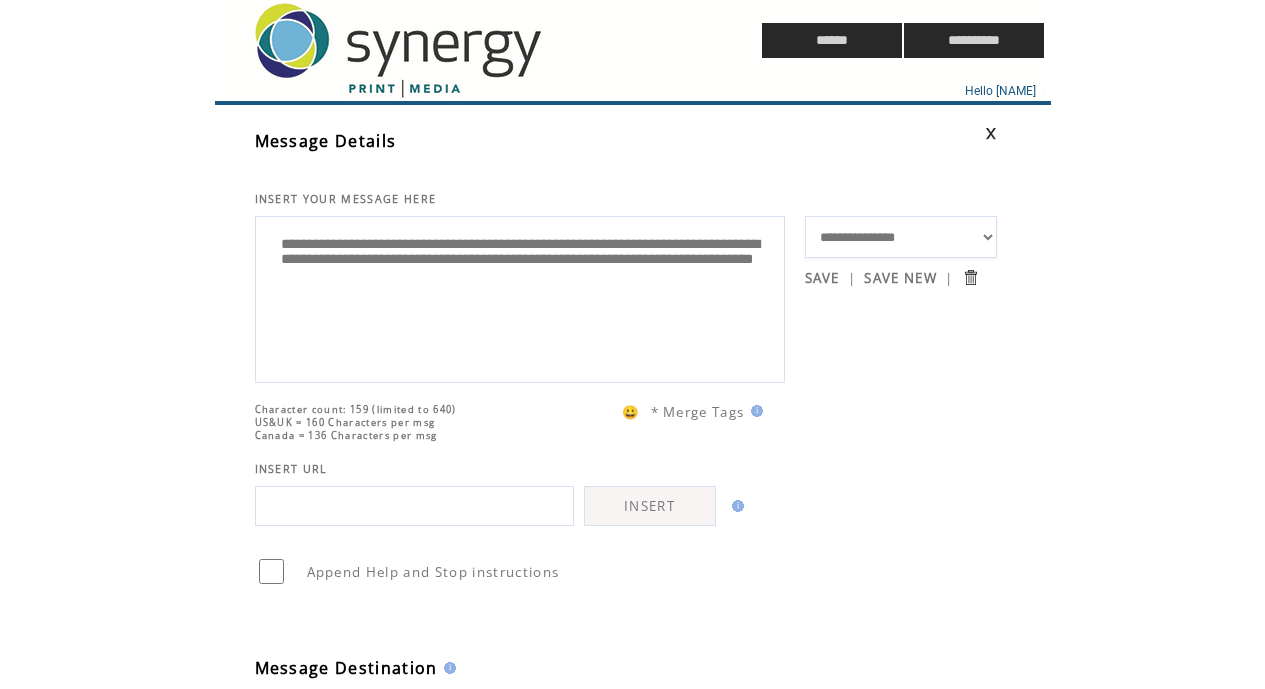 click on "**********" at bounding box center (520, 297) 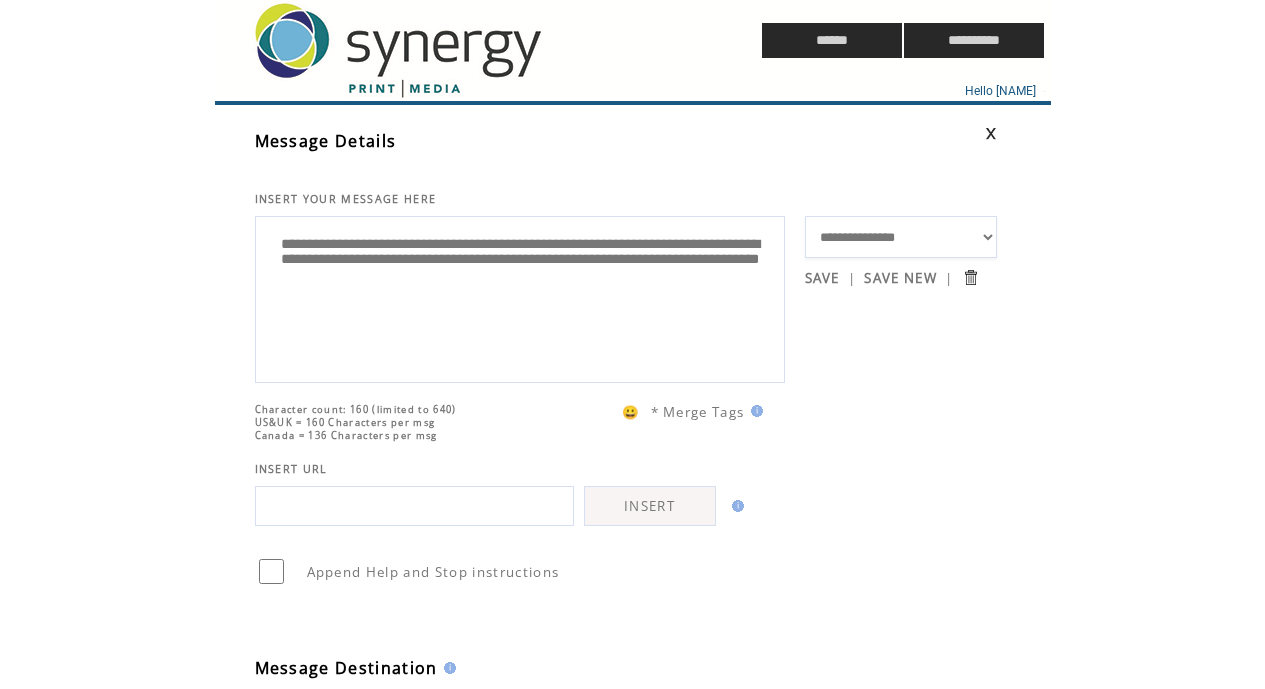 click on "**********" at bounding box center [520, 297] 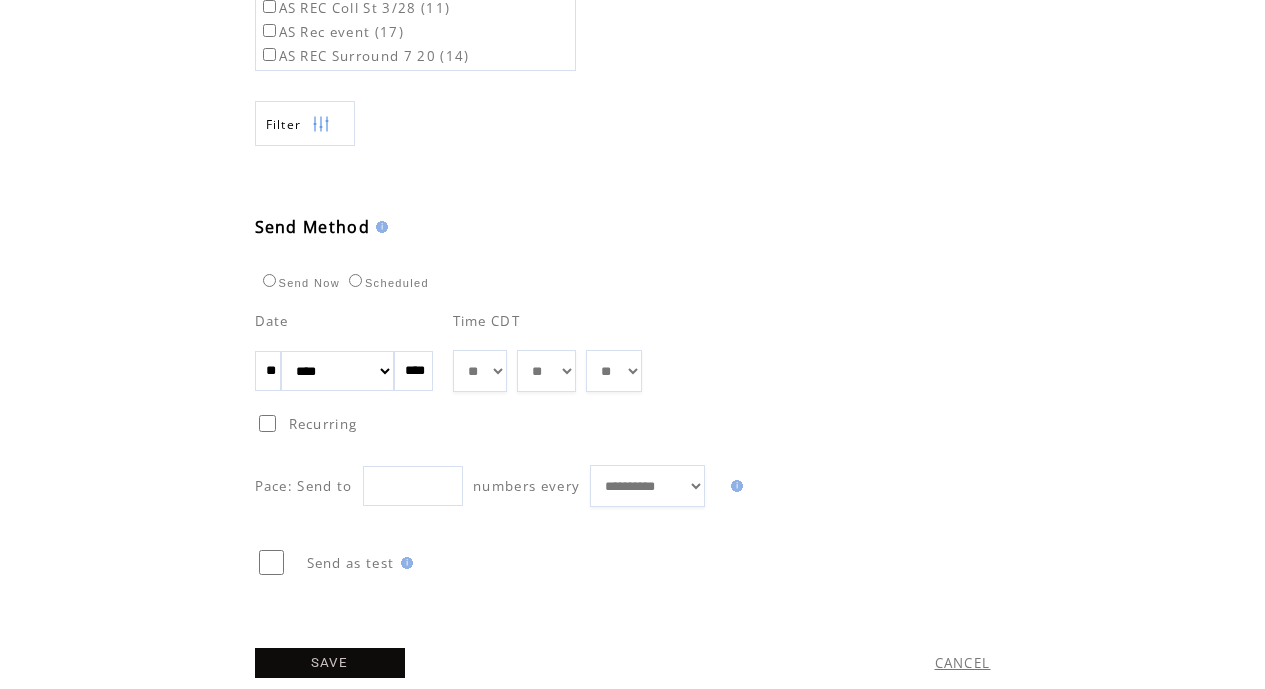 scroll, scrollTop: 997, scrollLeft: 0, axis: vertical 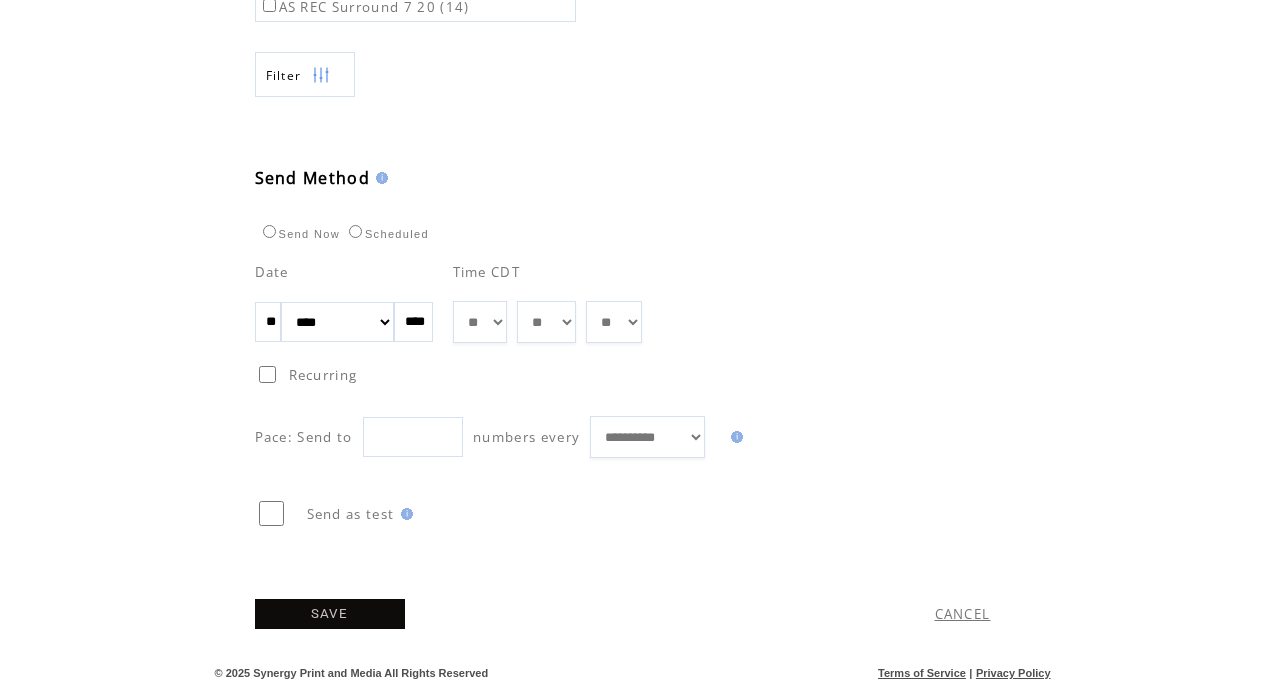 type on "**********" 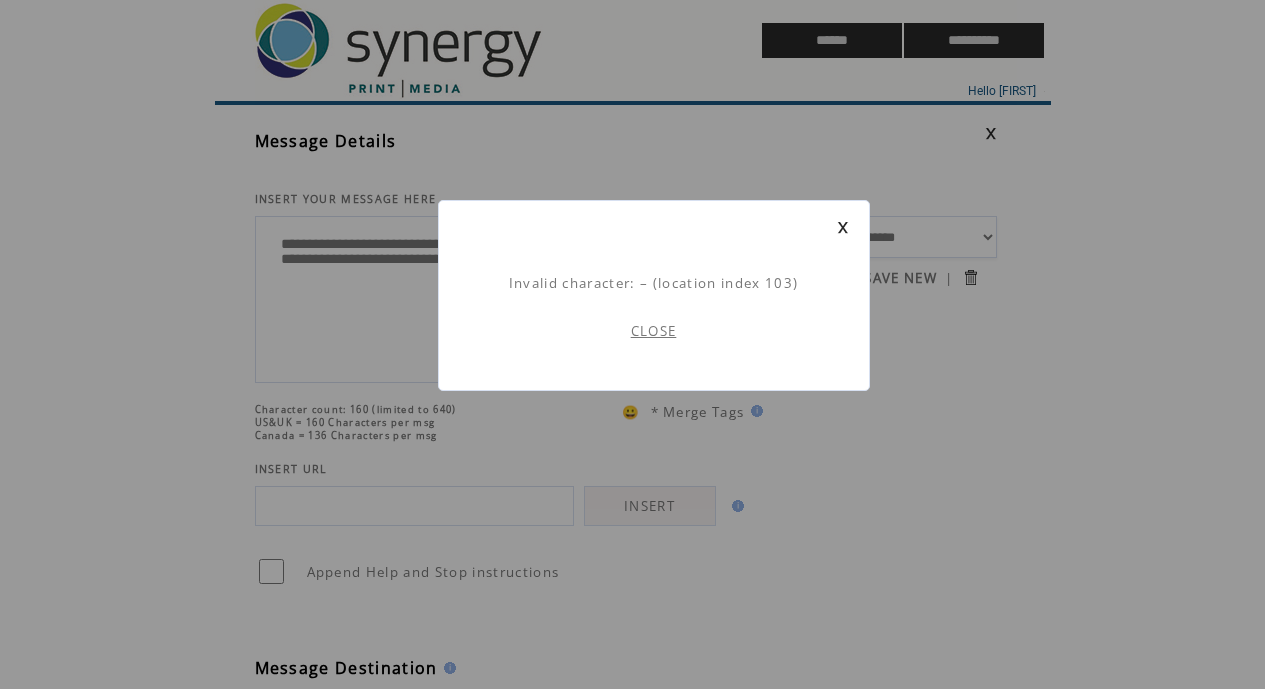 scroll, scrollTop: 1, scrollLeft: 0, axis: vertical 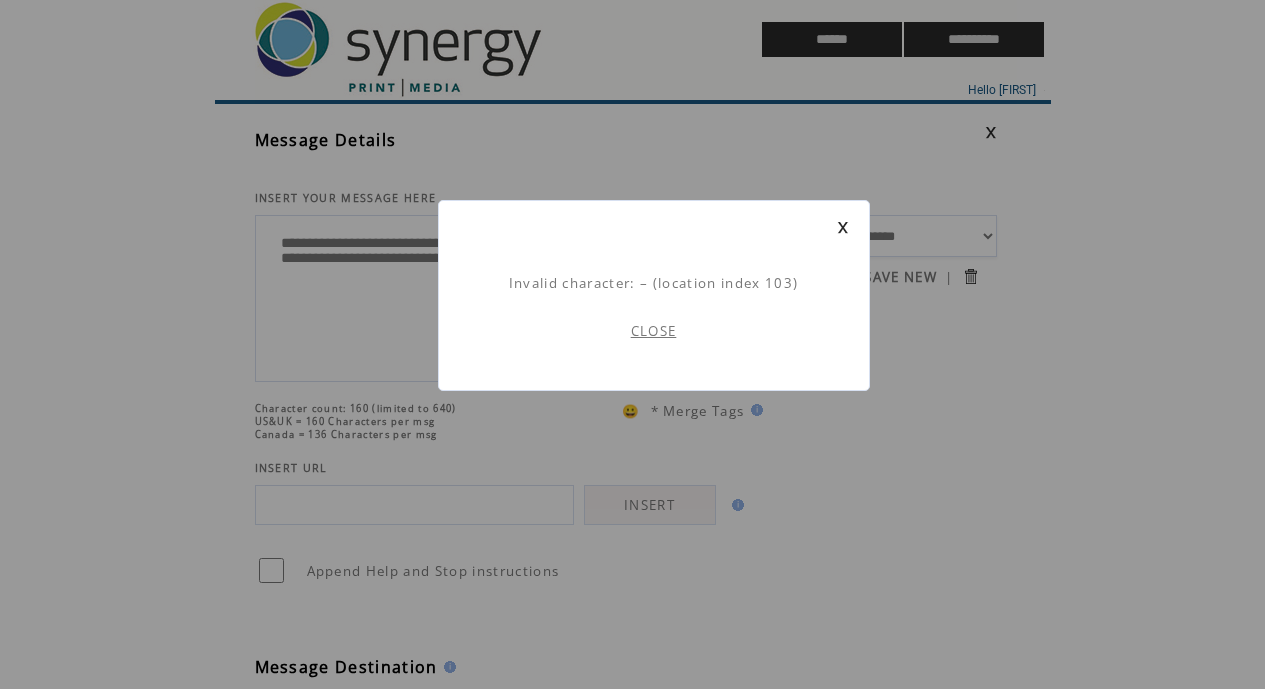 click on "CLOSE" at bounding box center [654, 331] 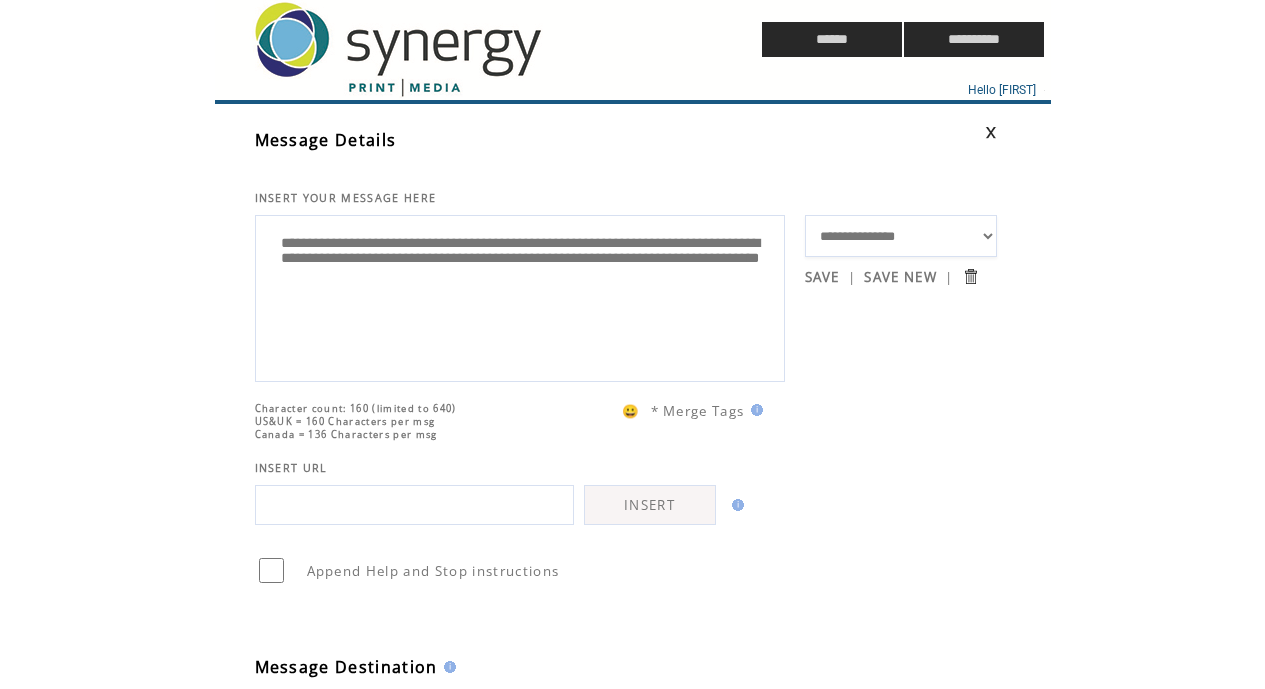 scroll, scrollTop: 0, scrollLeft: 0, axis: both 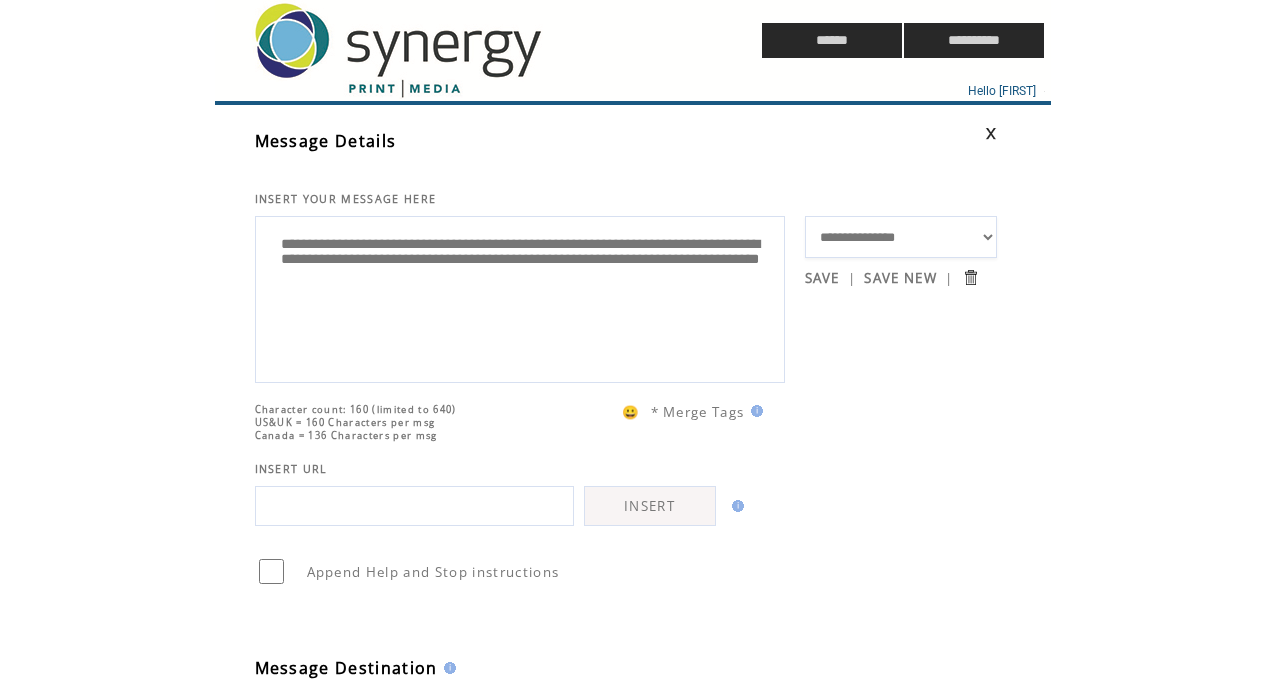 drag, startPoint x: 661, startPoint y: 313, endPoint x: 6, endPoint y: 212, distance: 662.7413 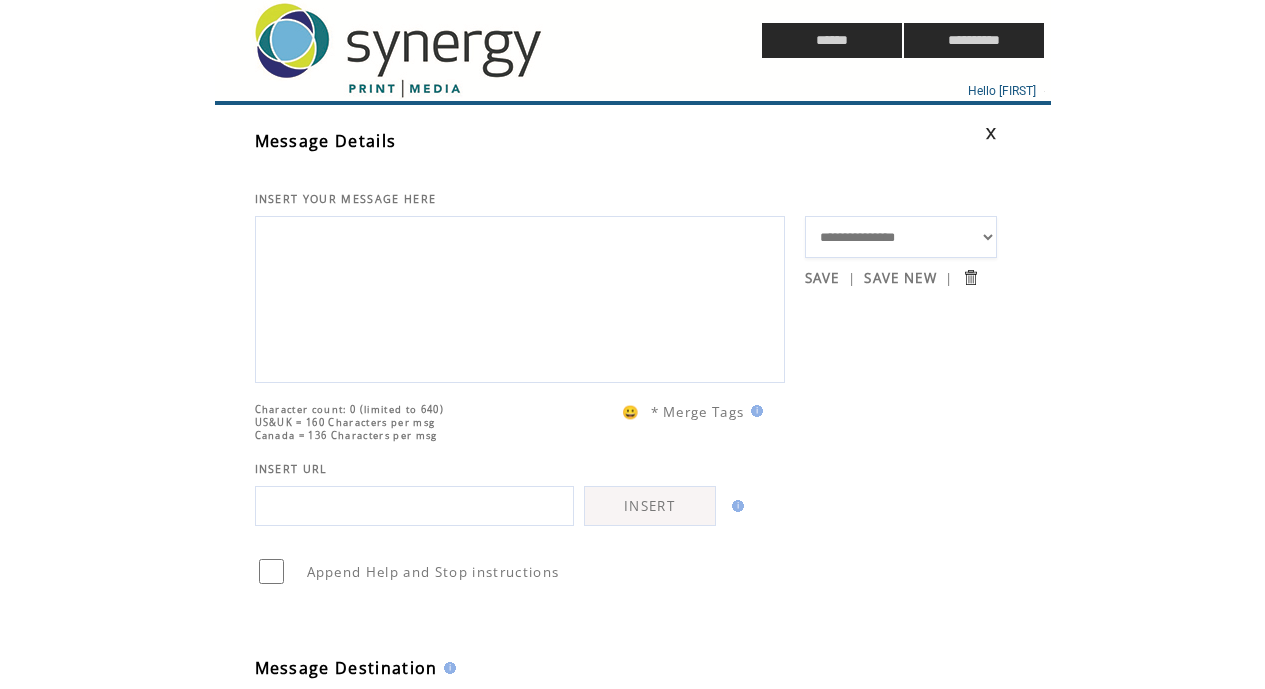 type 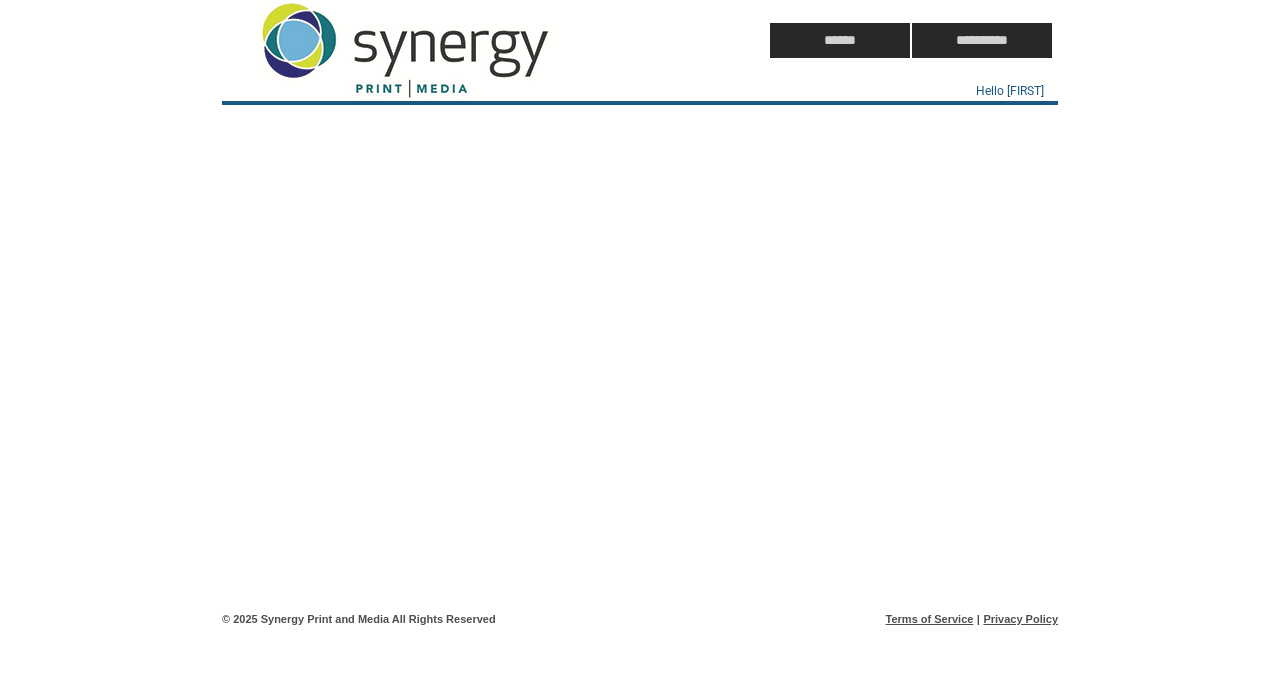 scroll, scrollTop: 0, scrollLeft: 0, axis: both 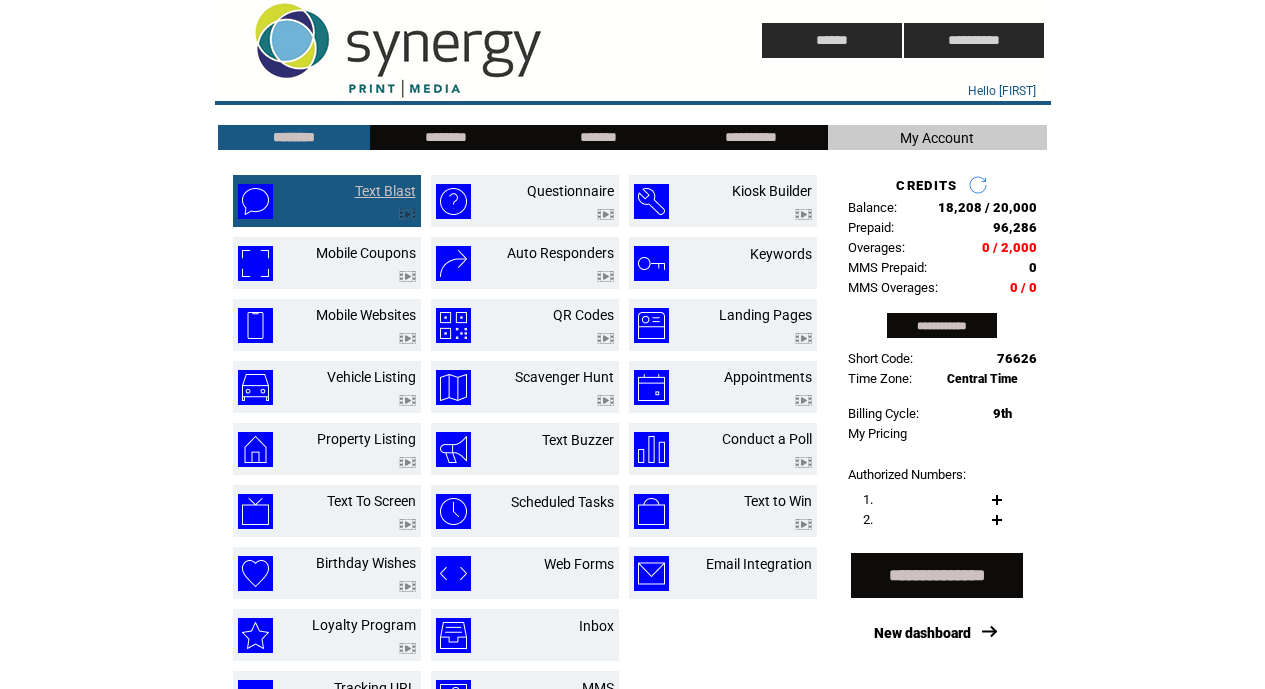 click on "Text Blast" at bounding box center [385, 191] 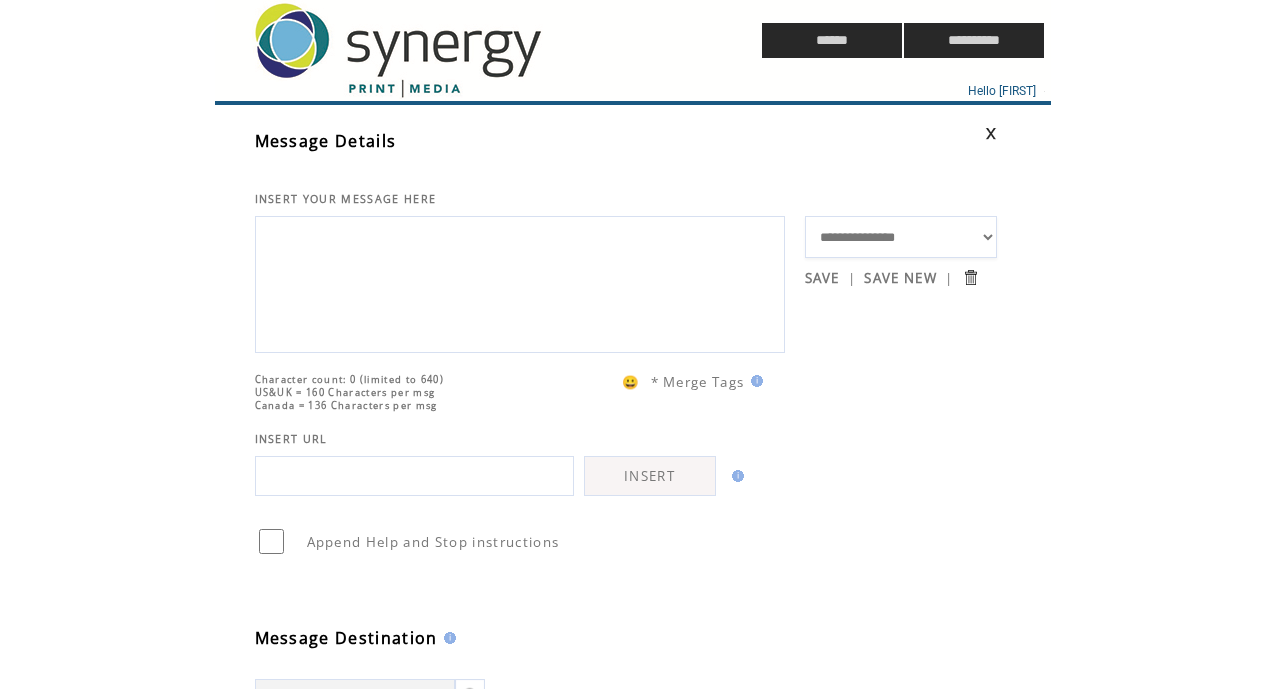 scroll, scrollTop: 0, scrollLeft: 0, axis: both 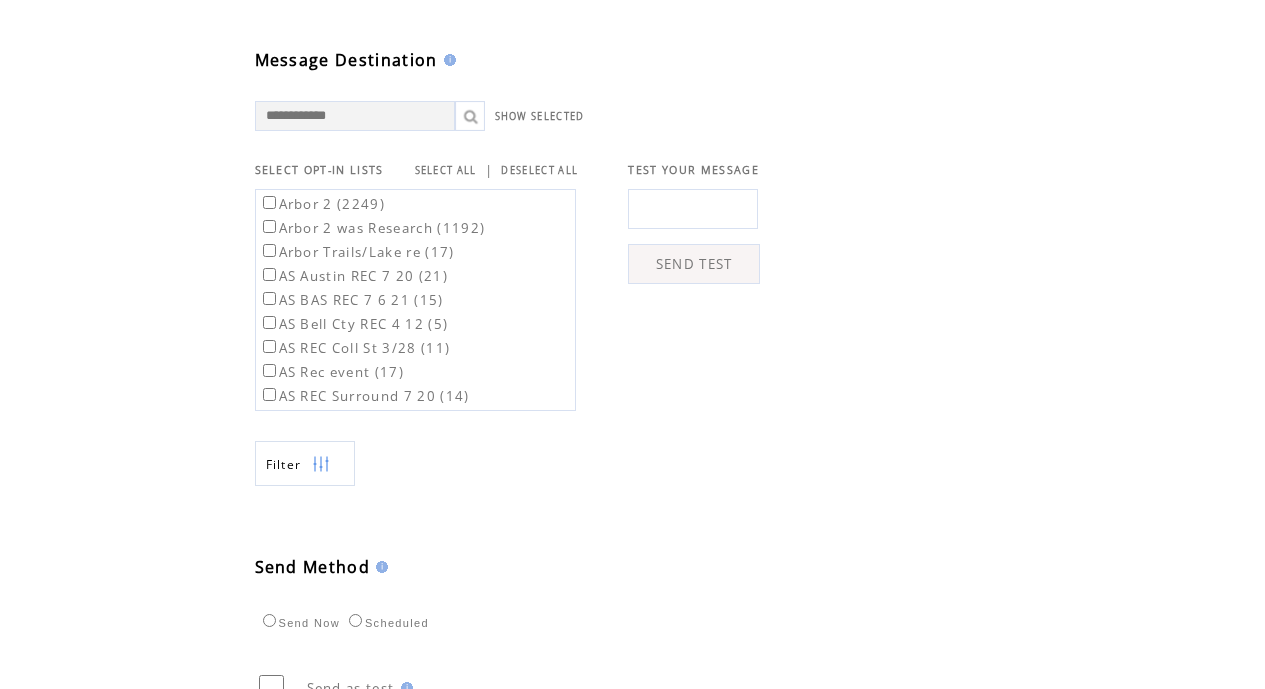 type on "**********" 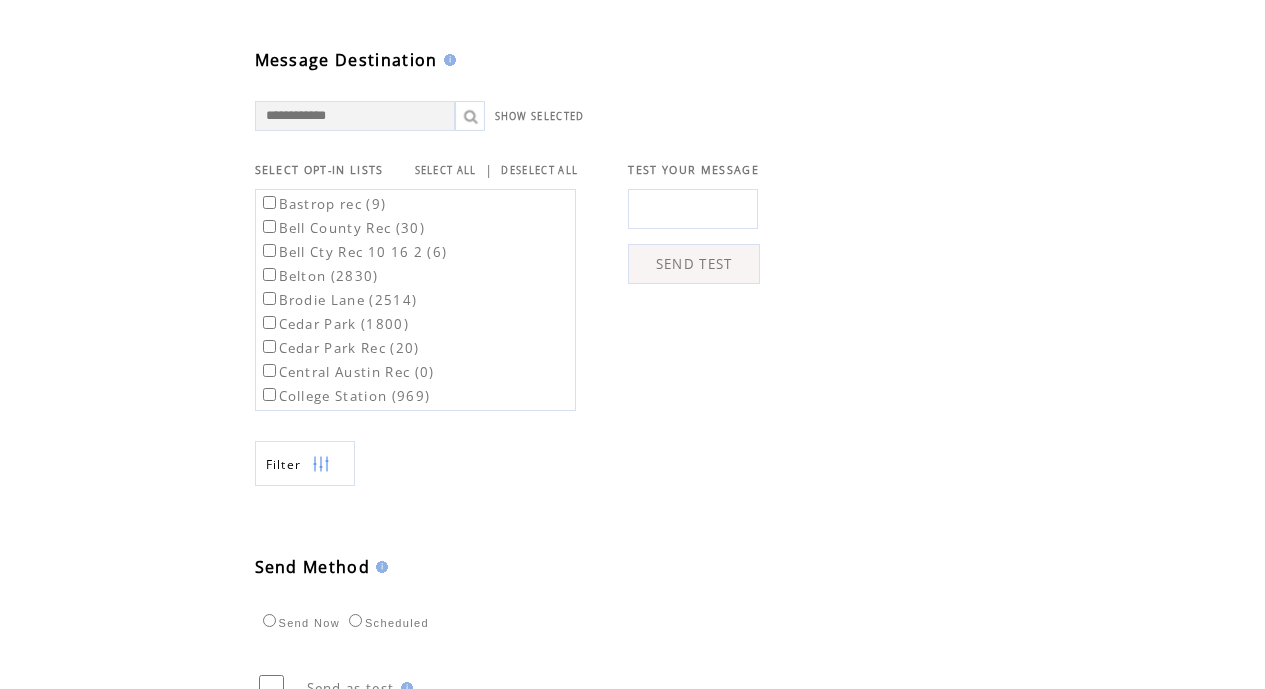 scroll, scrollTop: 288, scrollLeft: 0, axis: vertical 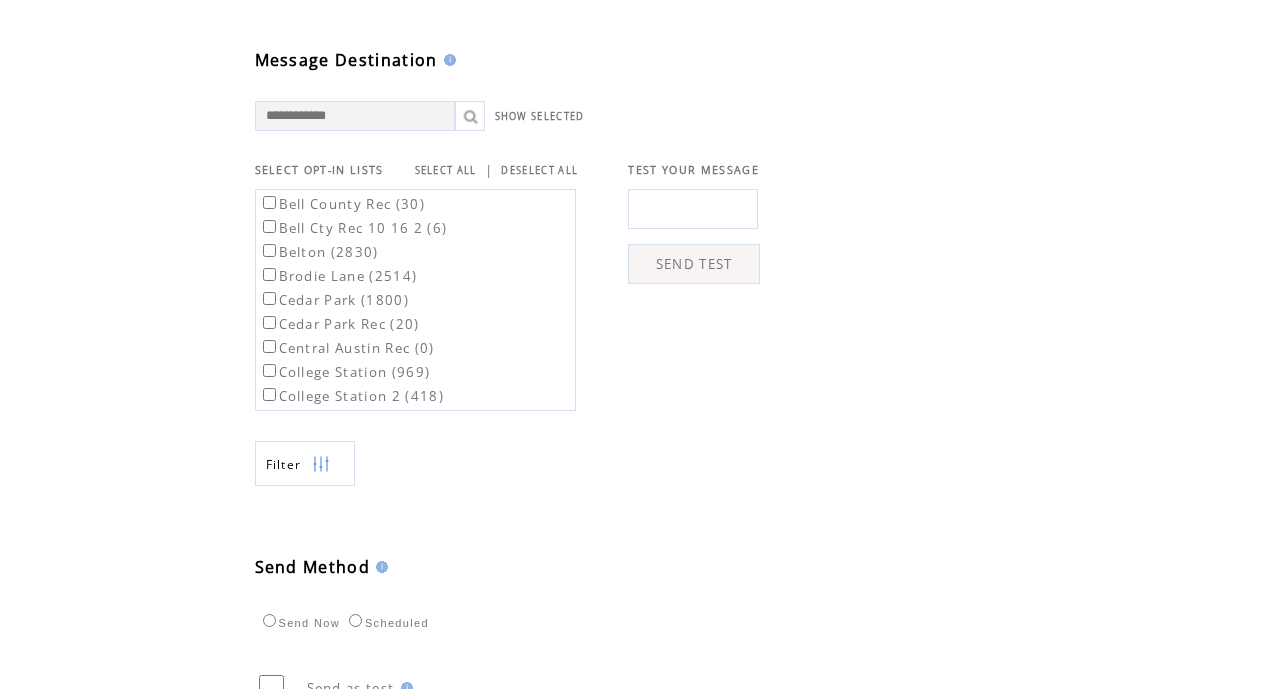click on "Brodie Lane (2514)" at bounding box center [338, 276] 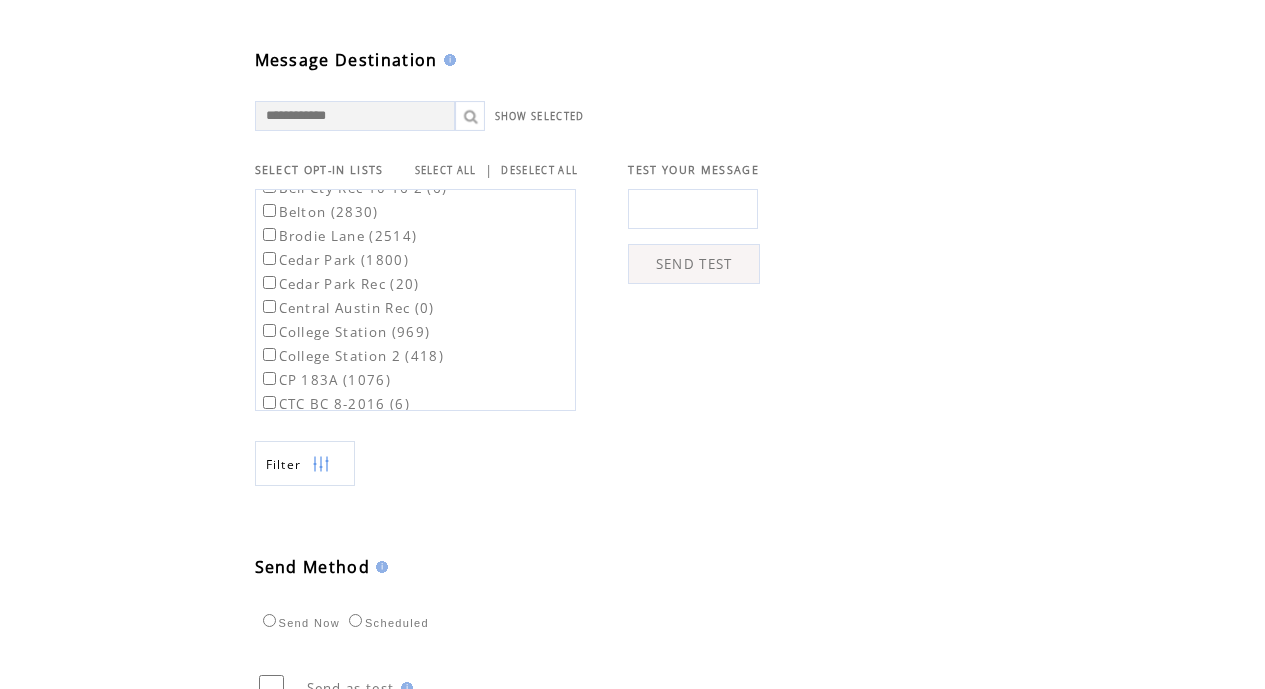 scroll, scrollTop: 355, scrollLeft: 0, axis: vertical 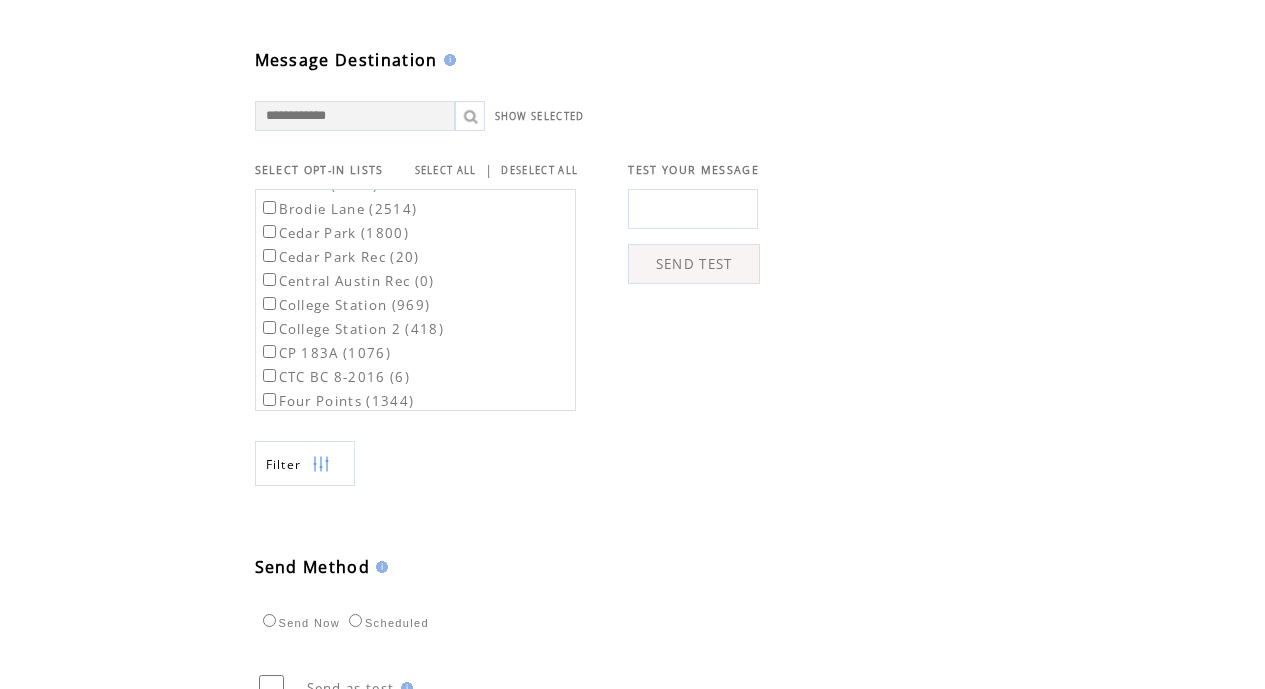 click on "College Station (969)" at bounding box center [345, 305] 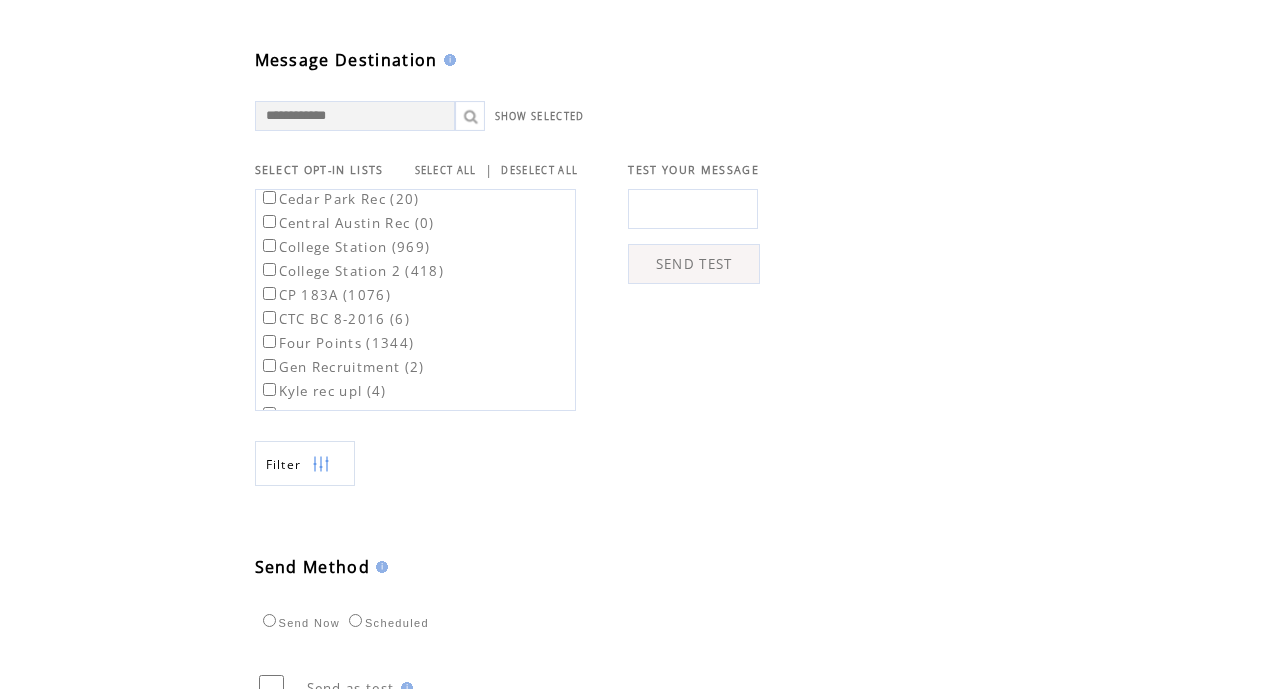 scroll, scrollTop: 426, scrollLeft: 0, axis: vertical 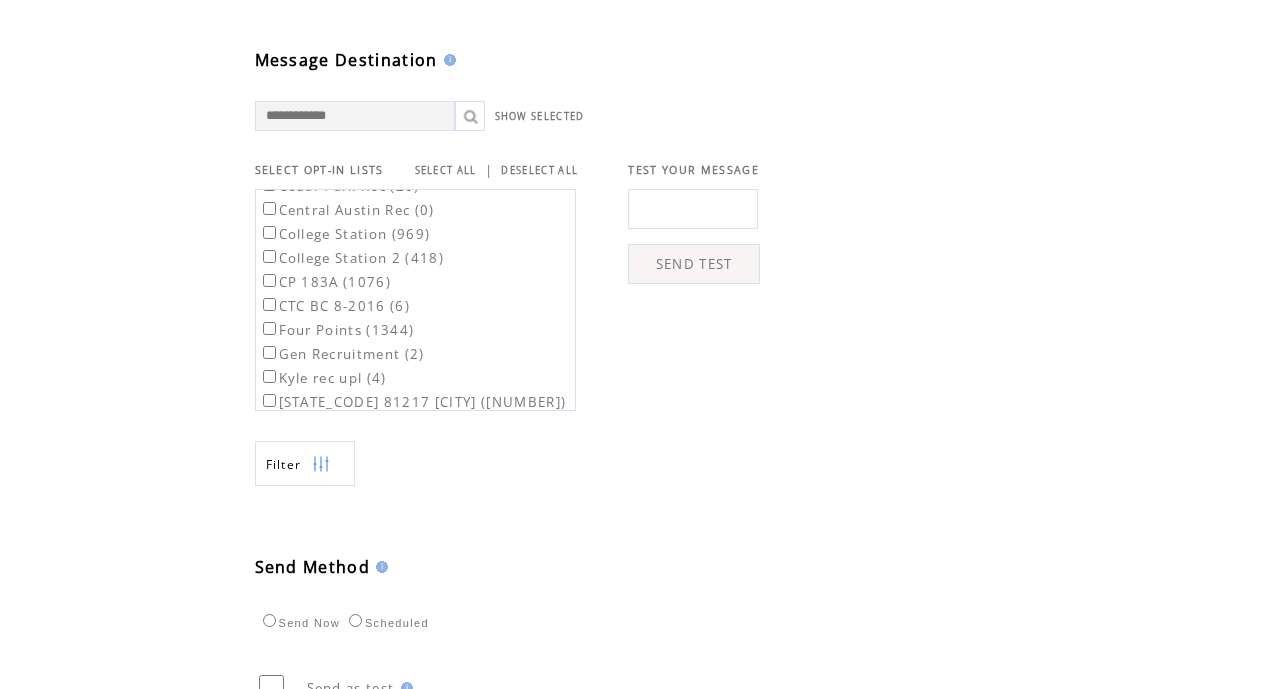 click on "CP 183A (1076)" at bounding box center (325, 282) 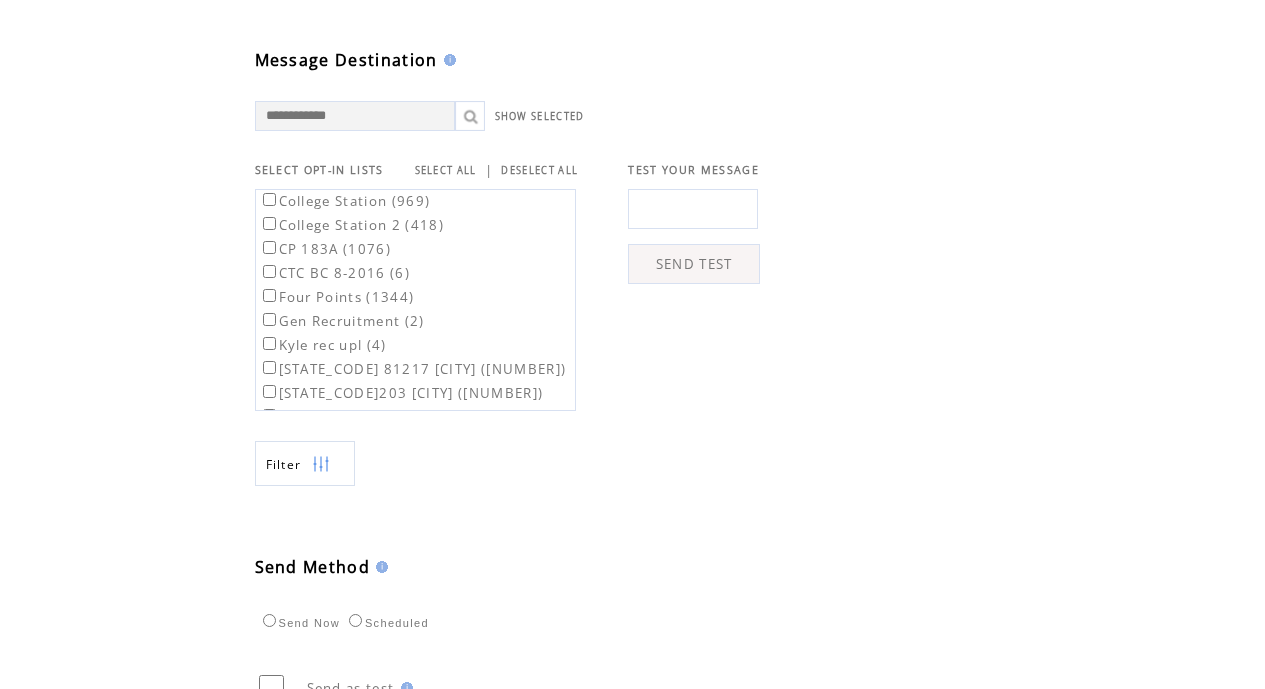 click on "Four Points (1344)" at bounding box center [337, 297] 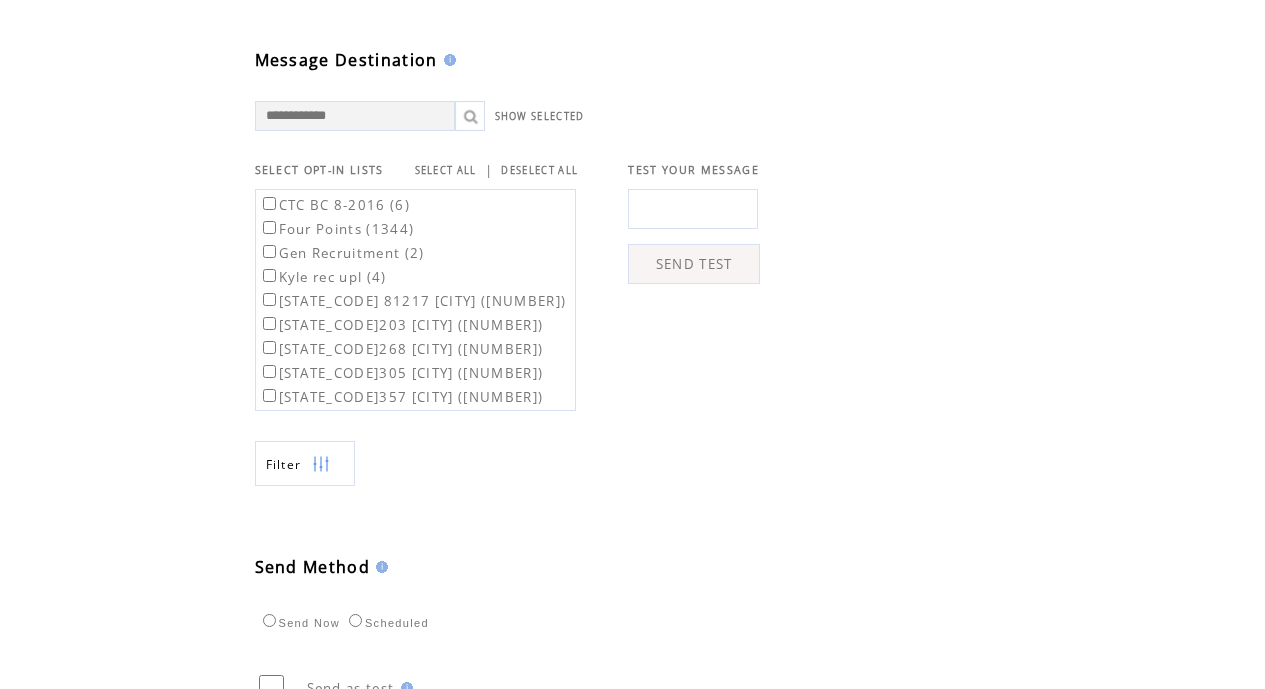 scroll, scrollTop: 532, scrollLeft: 0, axis: vertical 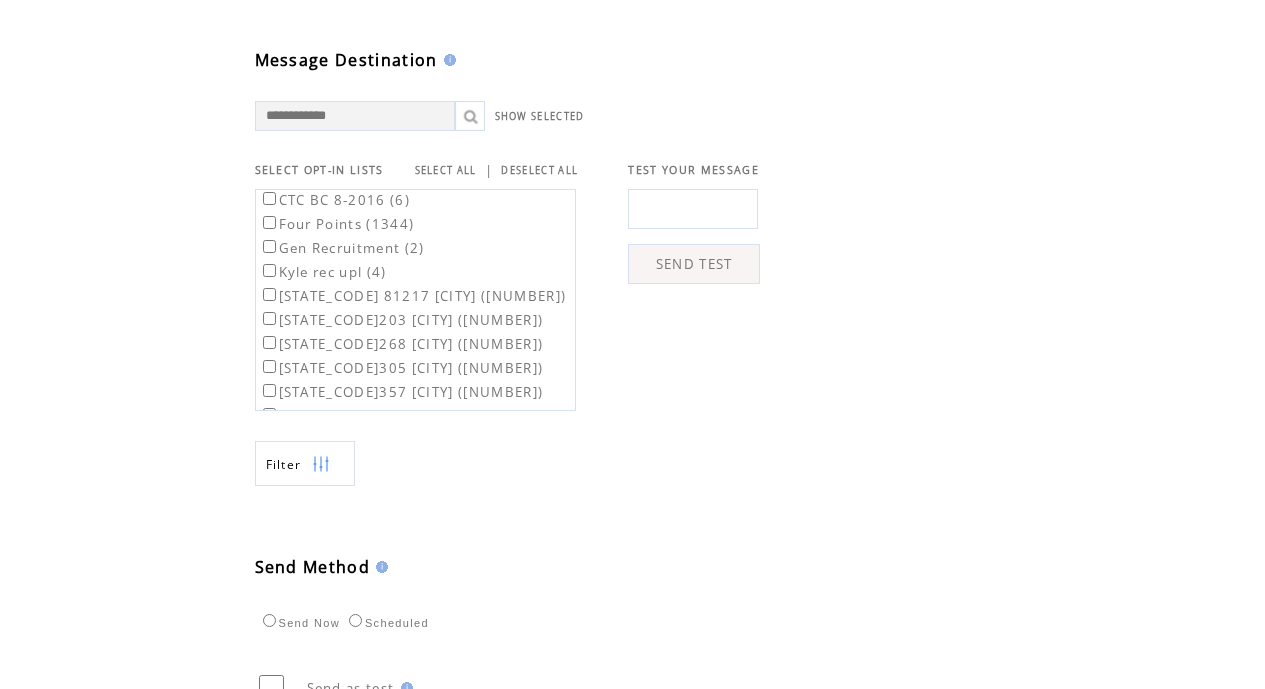 click on "[STATE] [NUMBER] [CITY] ([NUMBER])" at bounding box center (413, 296) 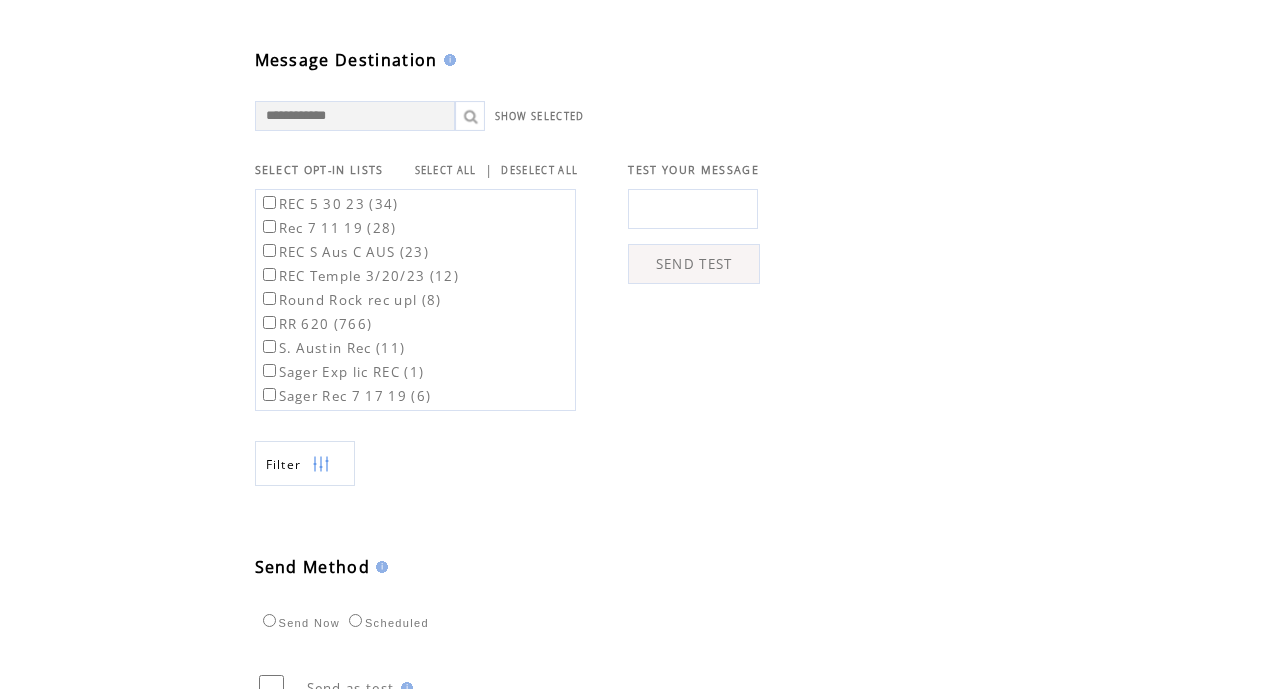 scroll, scrollTop: 1233, scrollLeft: 0, axis: vertical 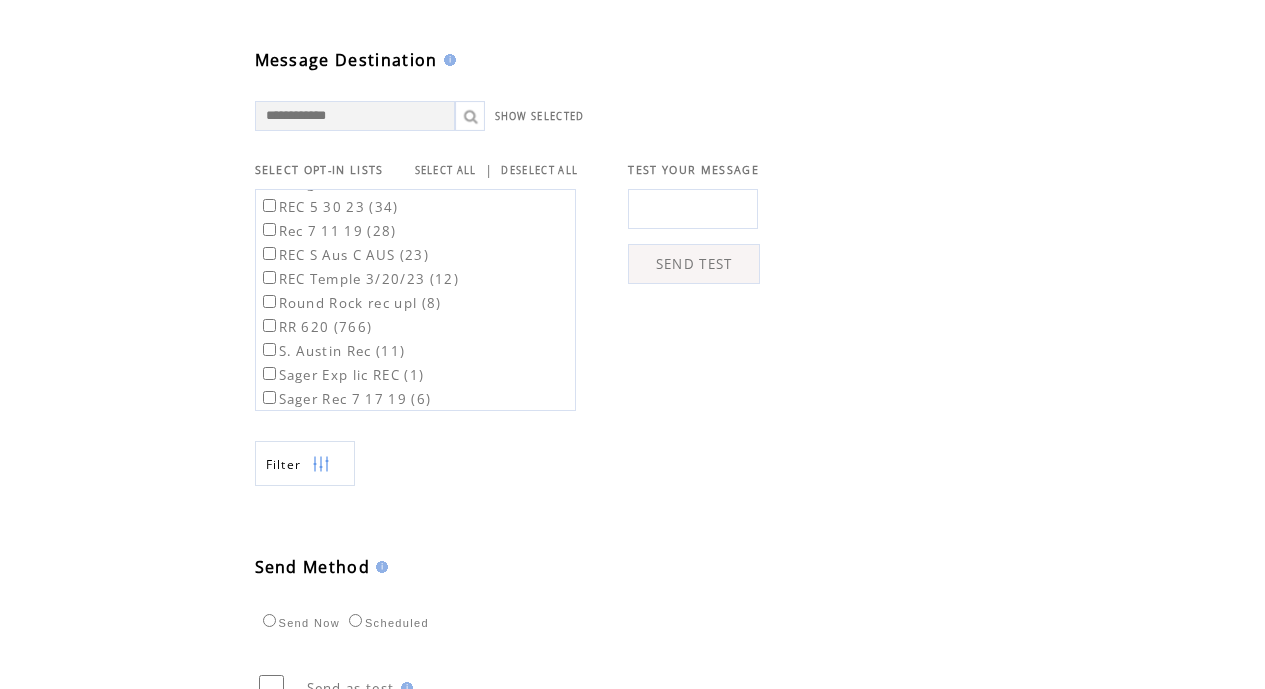 click on "RR 620 (766)" at bounding box center (316, 327) 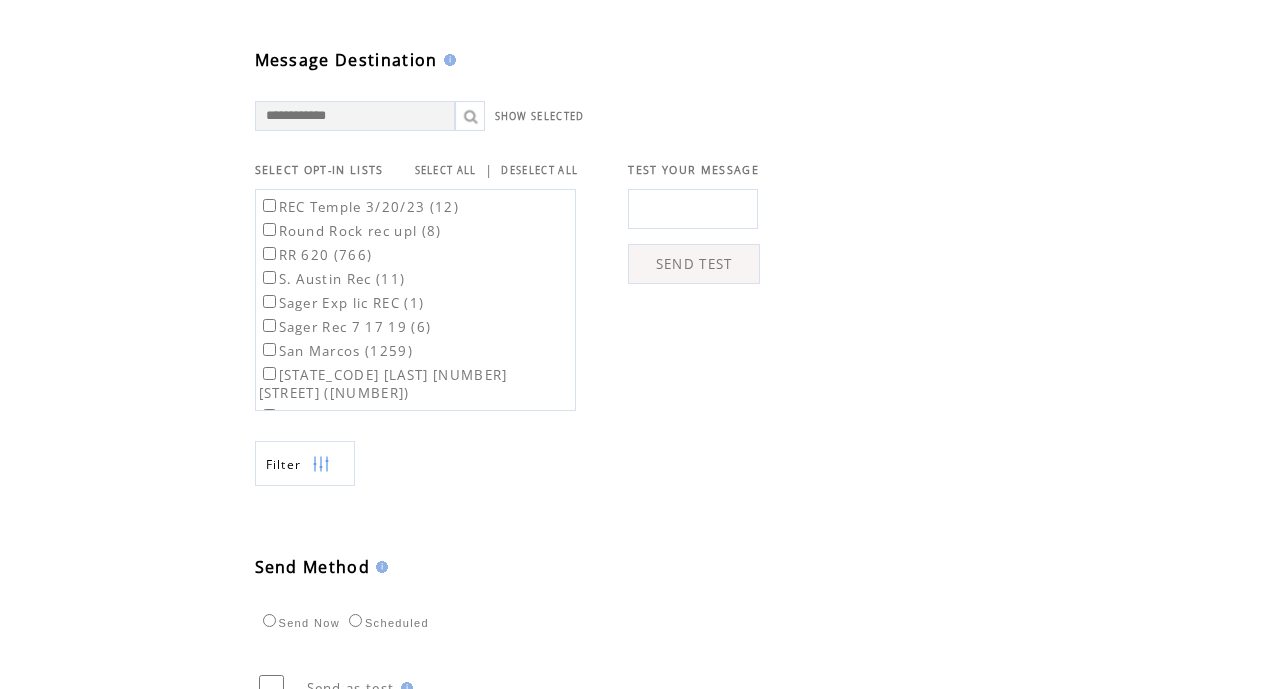 scroll, scrollTop: 1324, scrollLeft: 0, axis: vertical 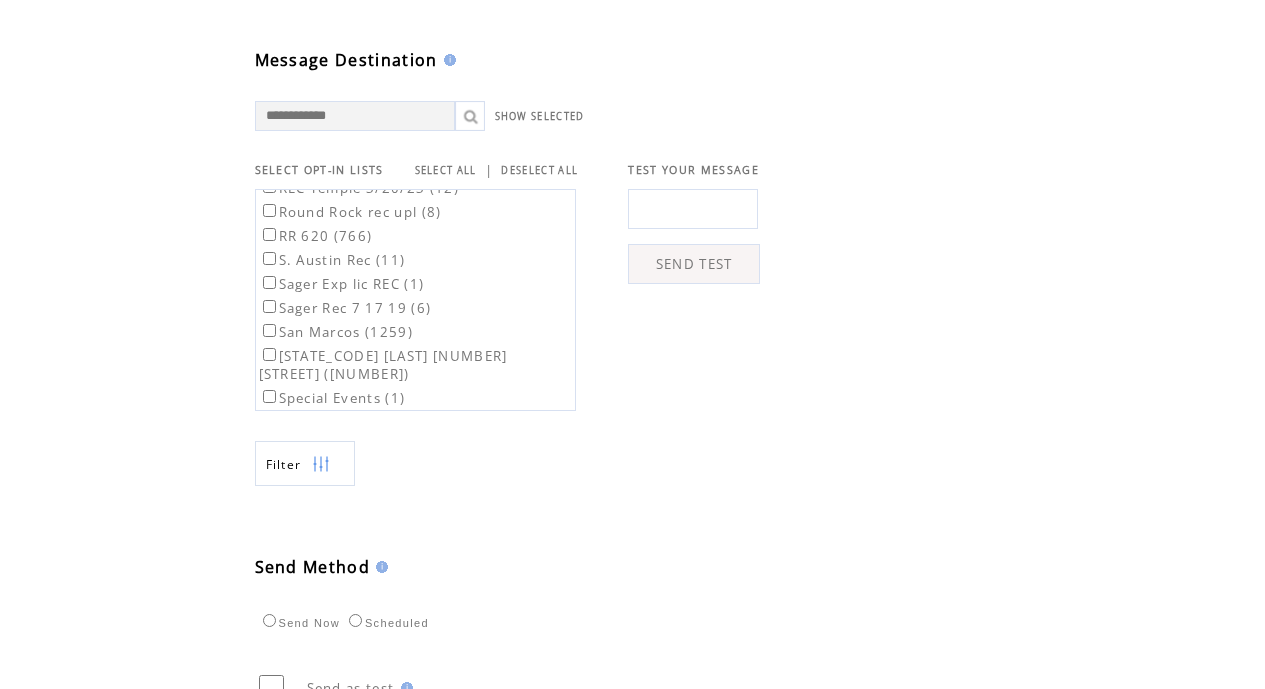 click on "San Marcos (1259)" at bounding box center (336, 332) 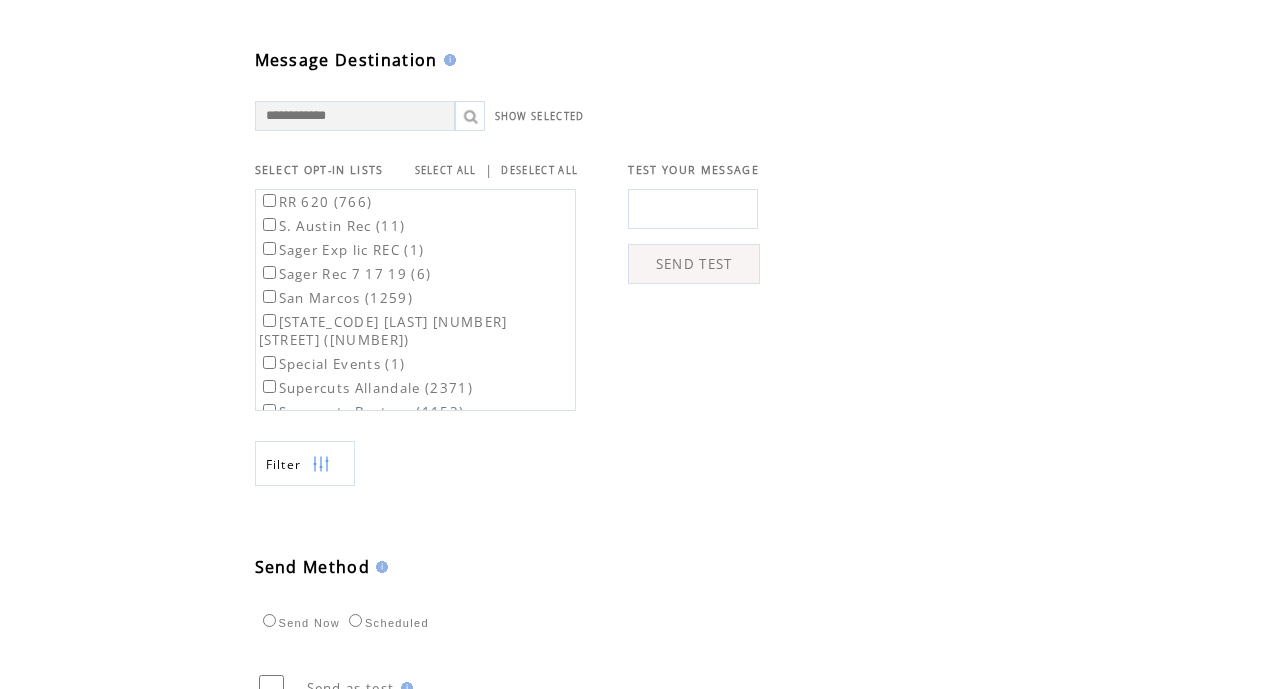 scroll, scrollTop: 1374, scrollLeft: 0, axis: vertical 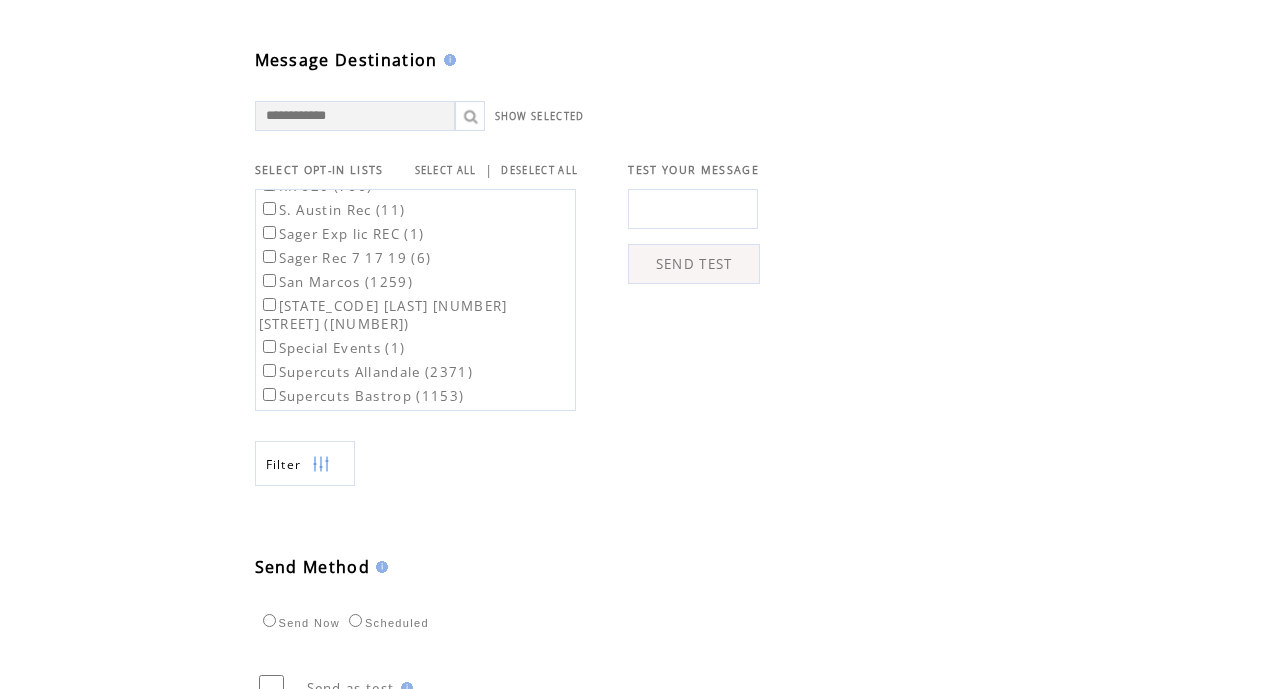 click on "Supercuts Allandale (2371)" at bounding box center [366, 372] 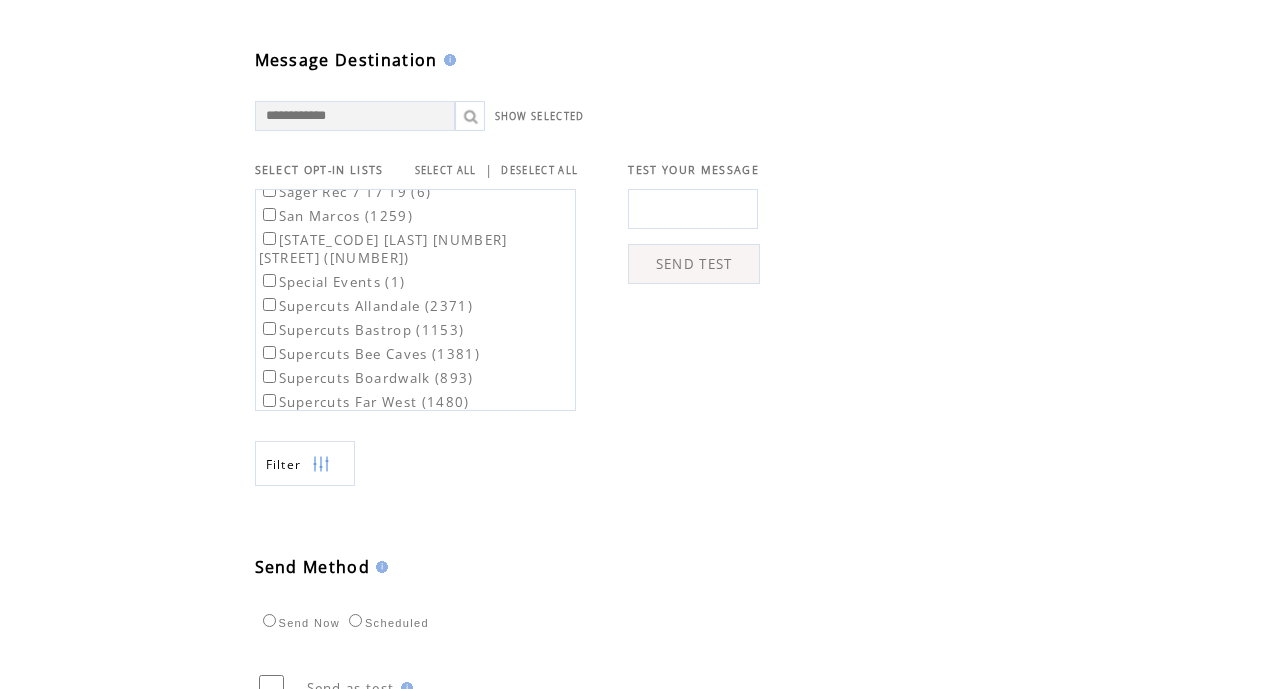 scroll, scrollTop: 1455, scrollLeft: 0, axis: vertical 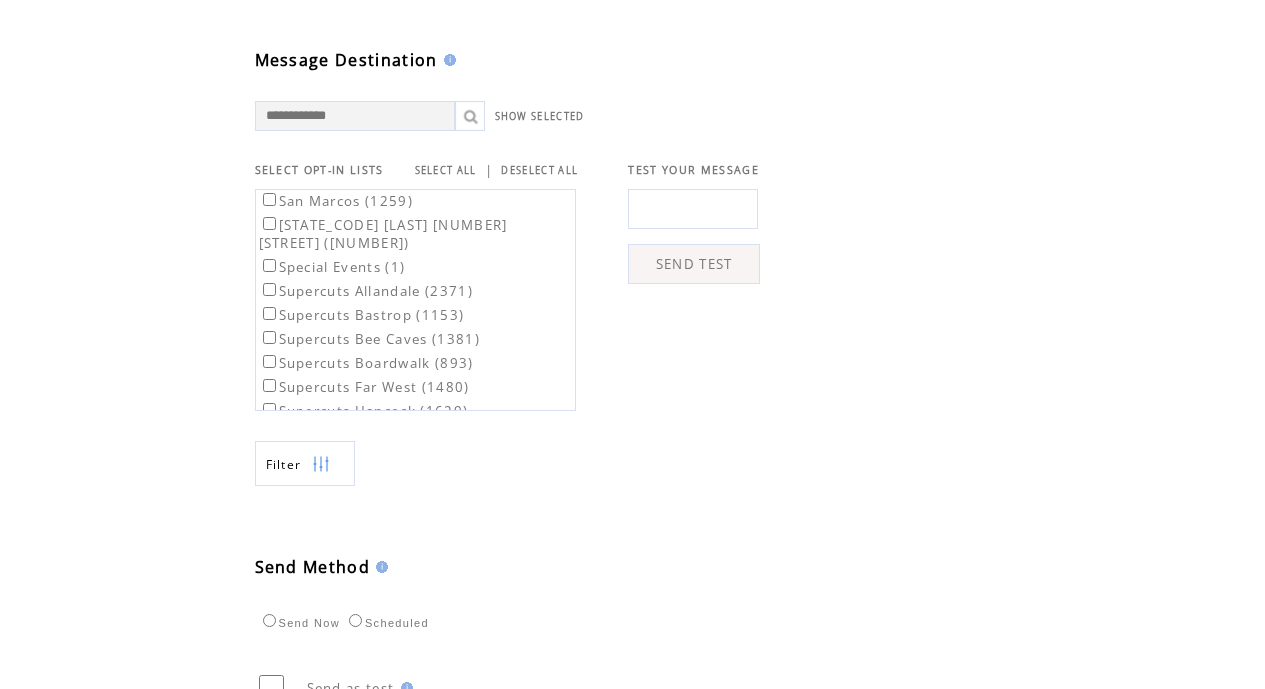 click on "Supercuts Boardwalk (893)" at bounding box center [366, 363] 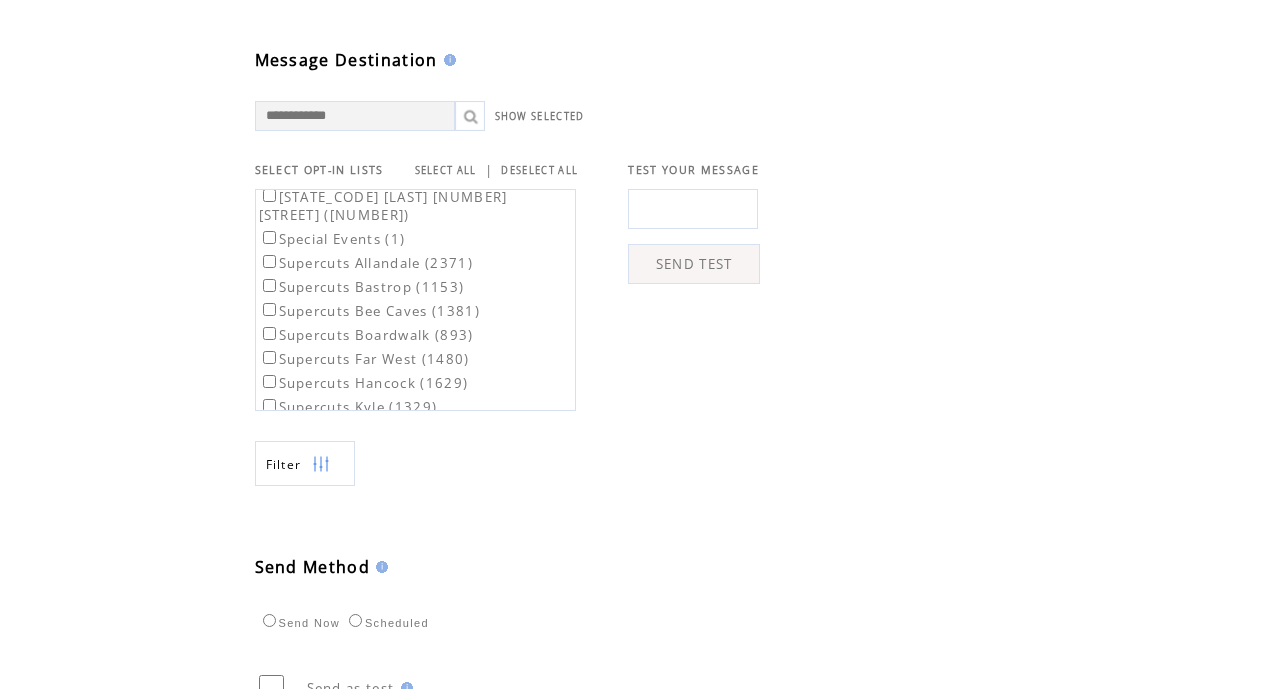click on "Supercuts Hancock (1629)" at bounding box center (364, 383) 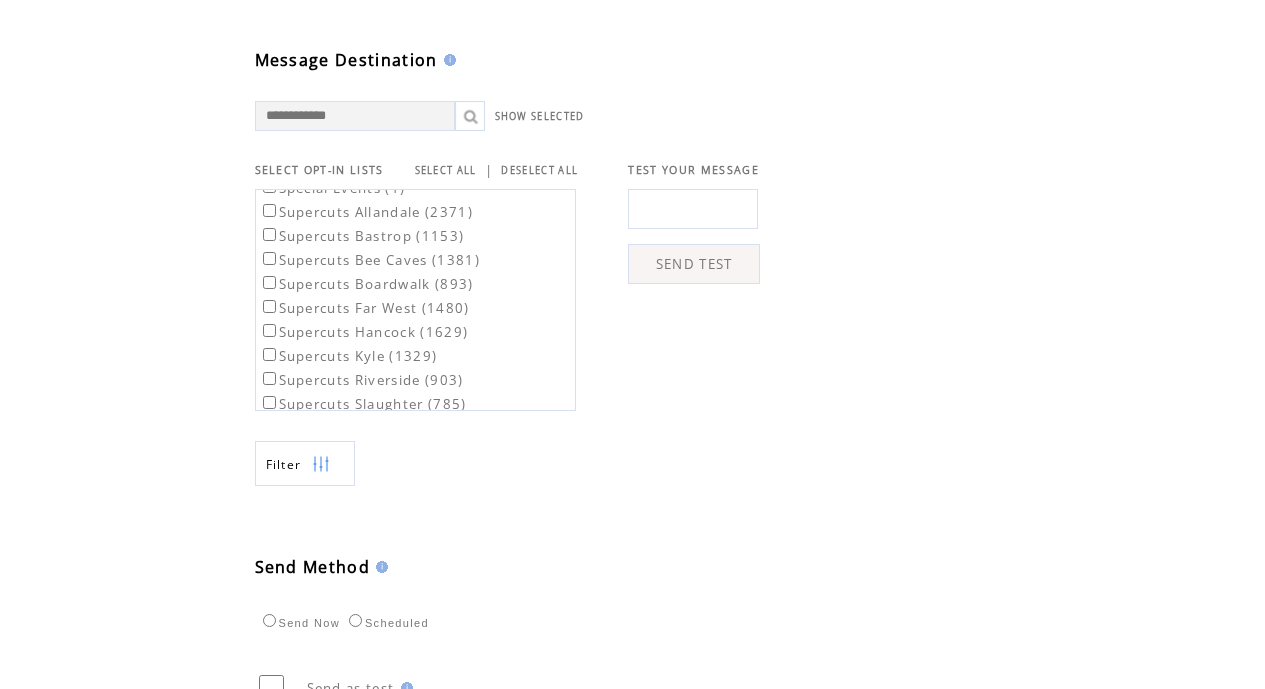 scroll, scrollTop: 1569, scrollLeft: 0, axis: vertical 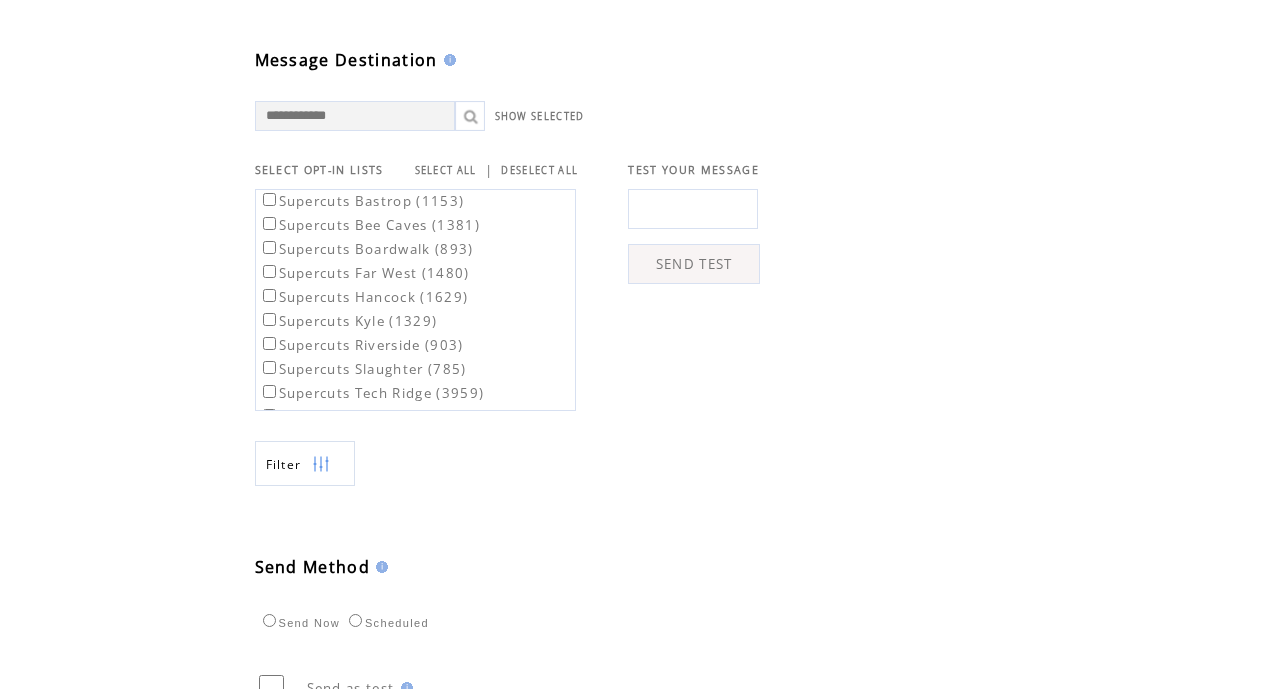click on "Supercuts Tech Ridge (3959)" at bounding box center (372, 393) 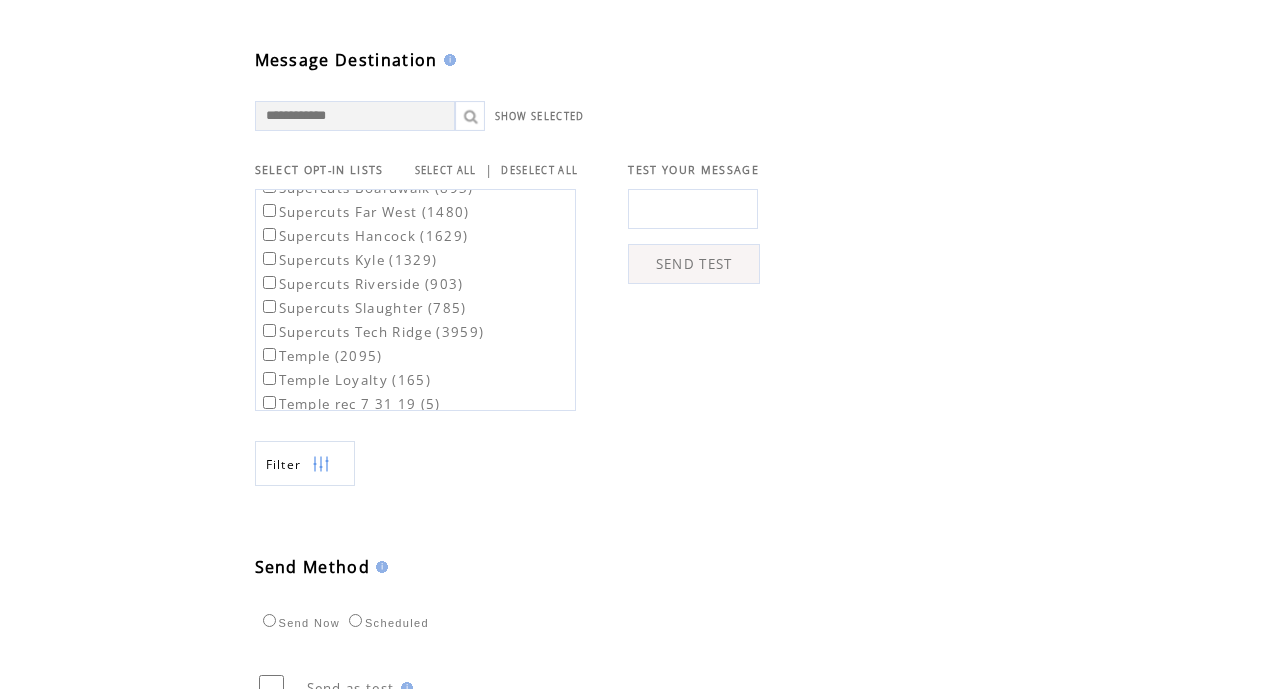 click on "Temple (2095)" at bounding box center [321, 356] 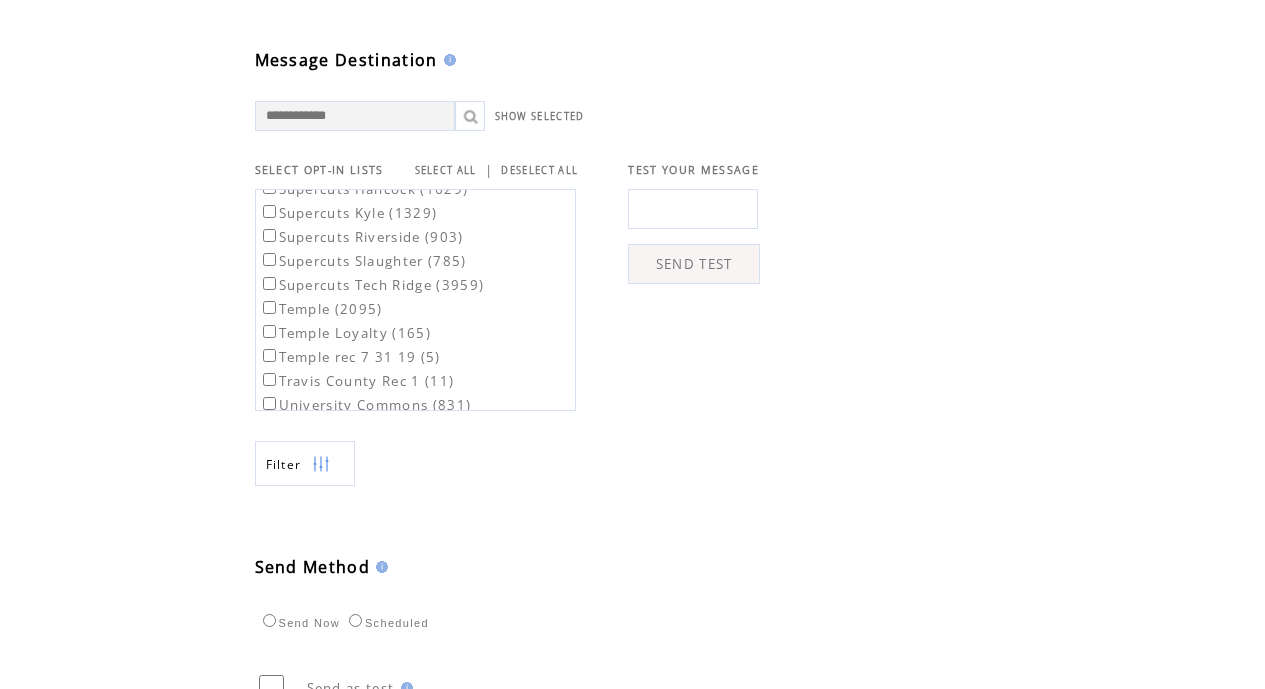 scroll, scrollTop: 1678, scrollLeft: 0, axis: vertical 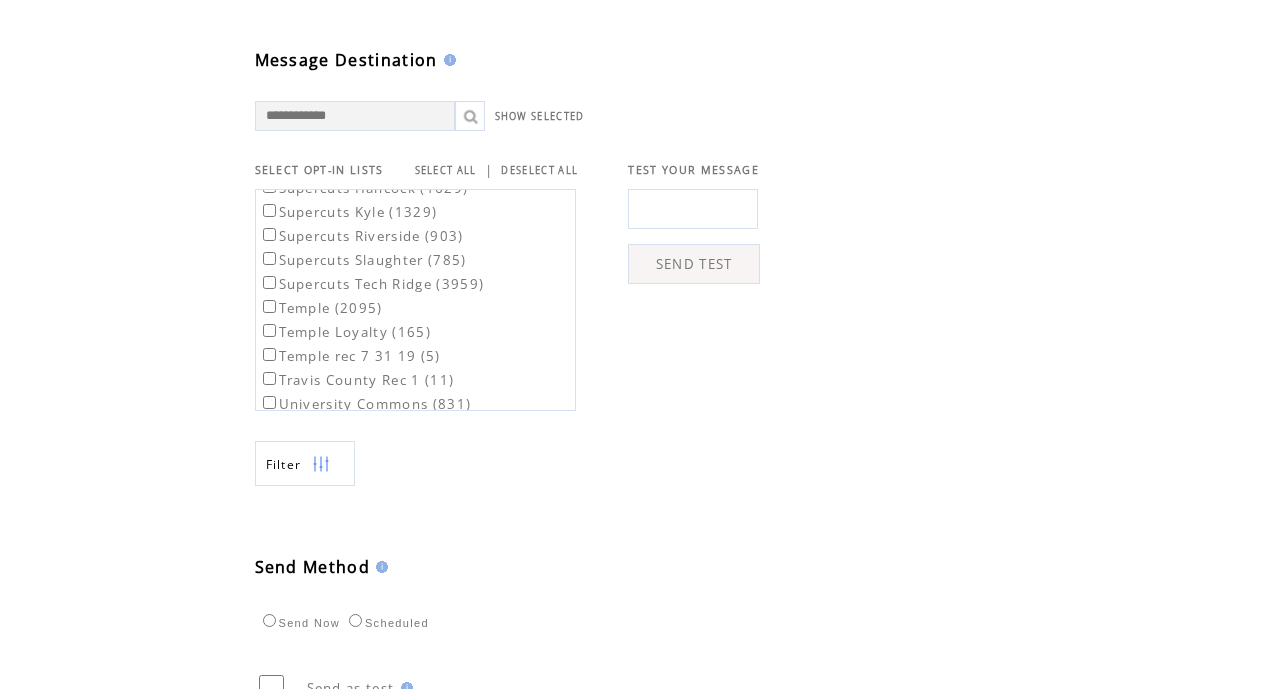click on "University Commons (831)" at bounding box center [365, 404] 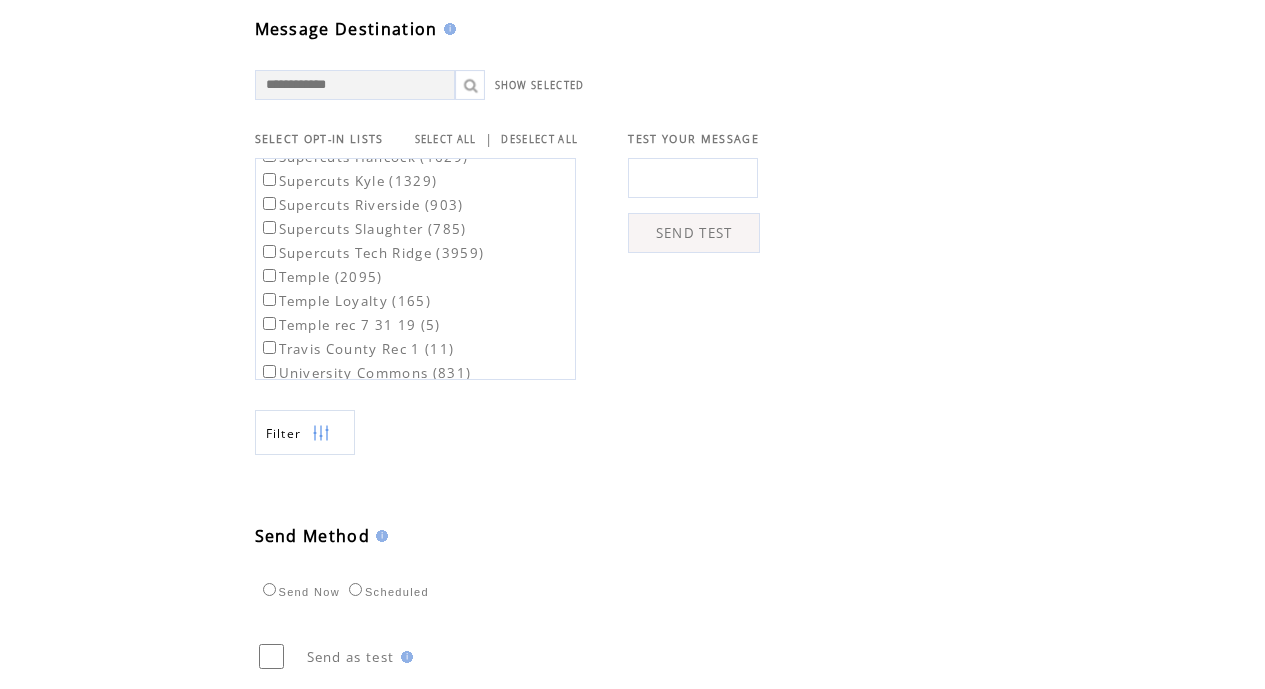 scroll, scrollTop: 612, scrollLeft: 0, axis: vertical 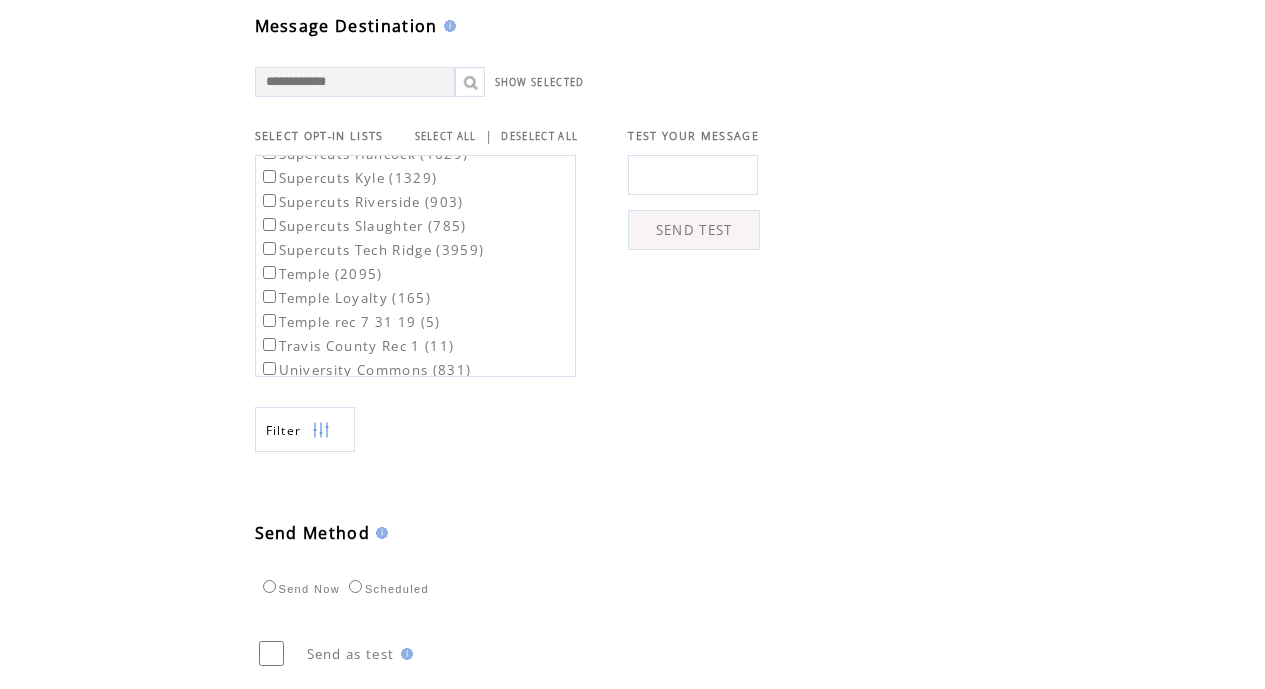 click on "Wolf Ranch (973)" at bounding box center [330, 418] 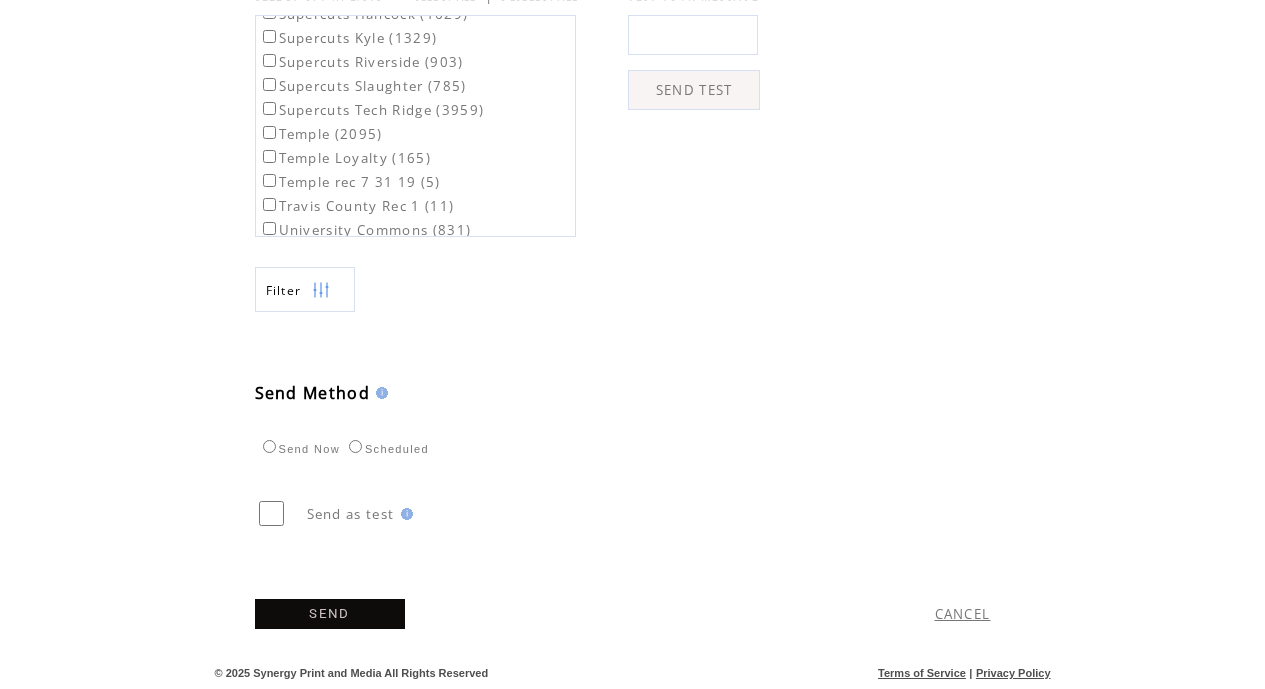 click on "Scheduled" at bounding box center (386, 449) 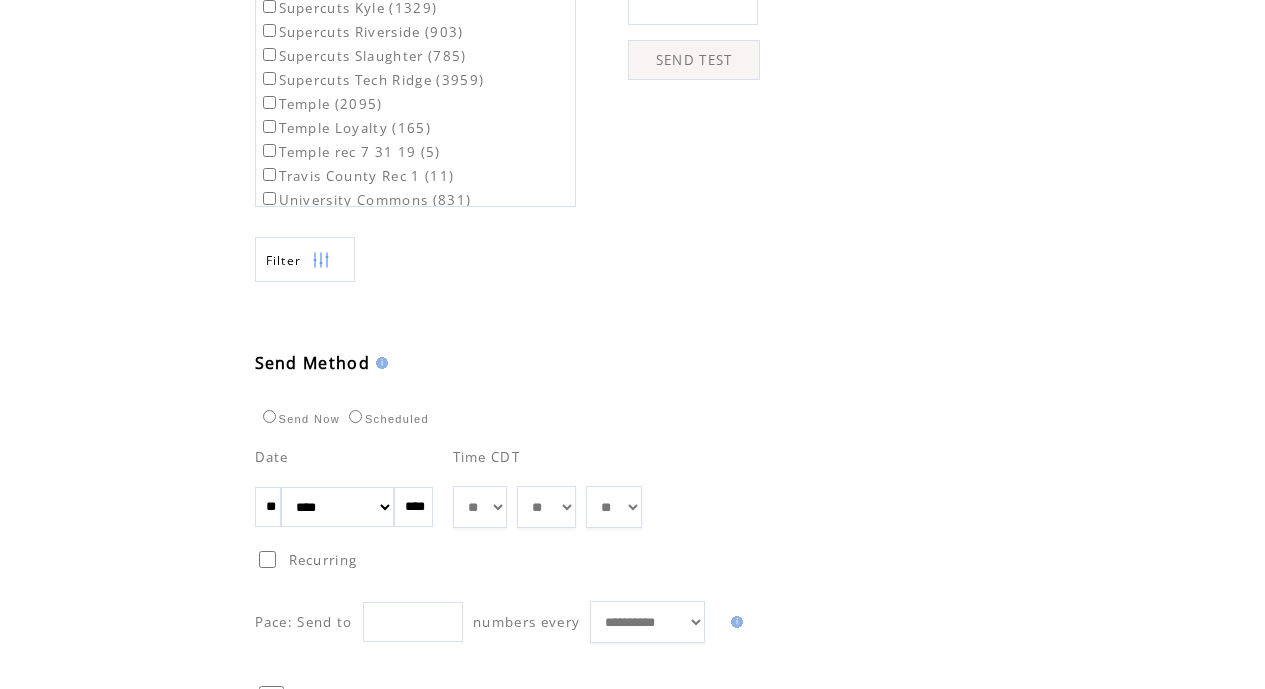 click on "**" at bounding box center [268, 507] 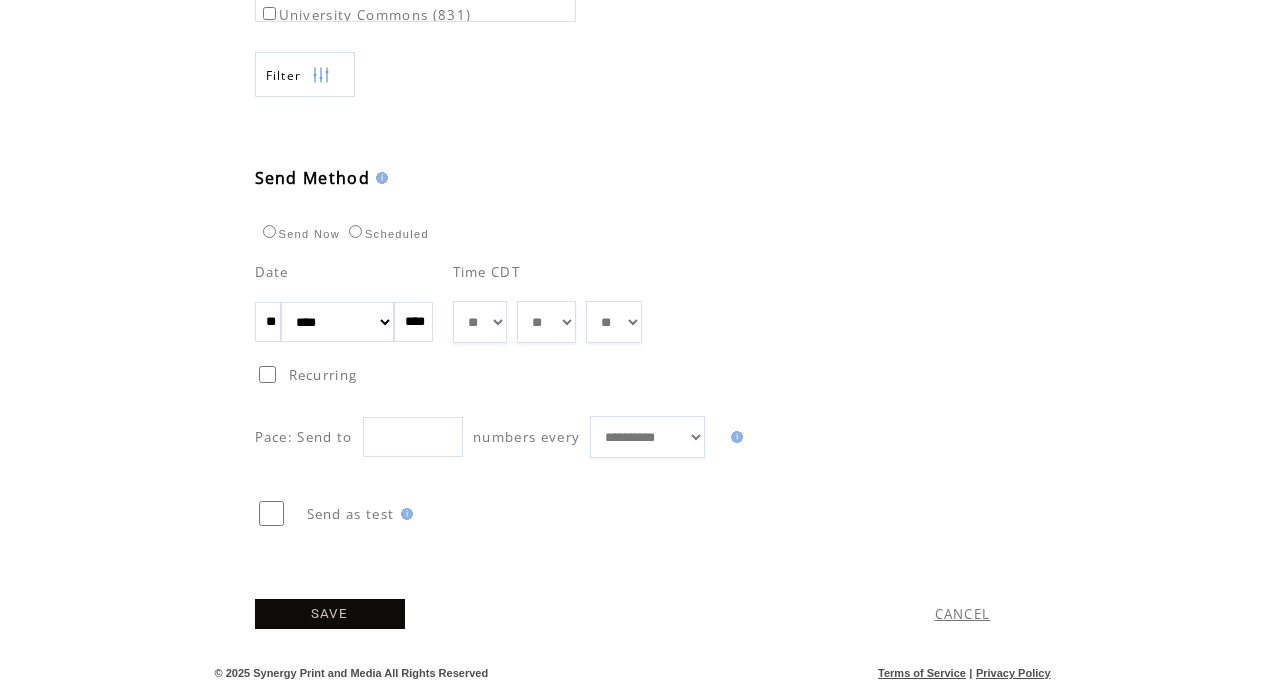 click on "Send as test
SAVE
CANCEL" at bounding box center (673, 558) 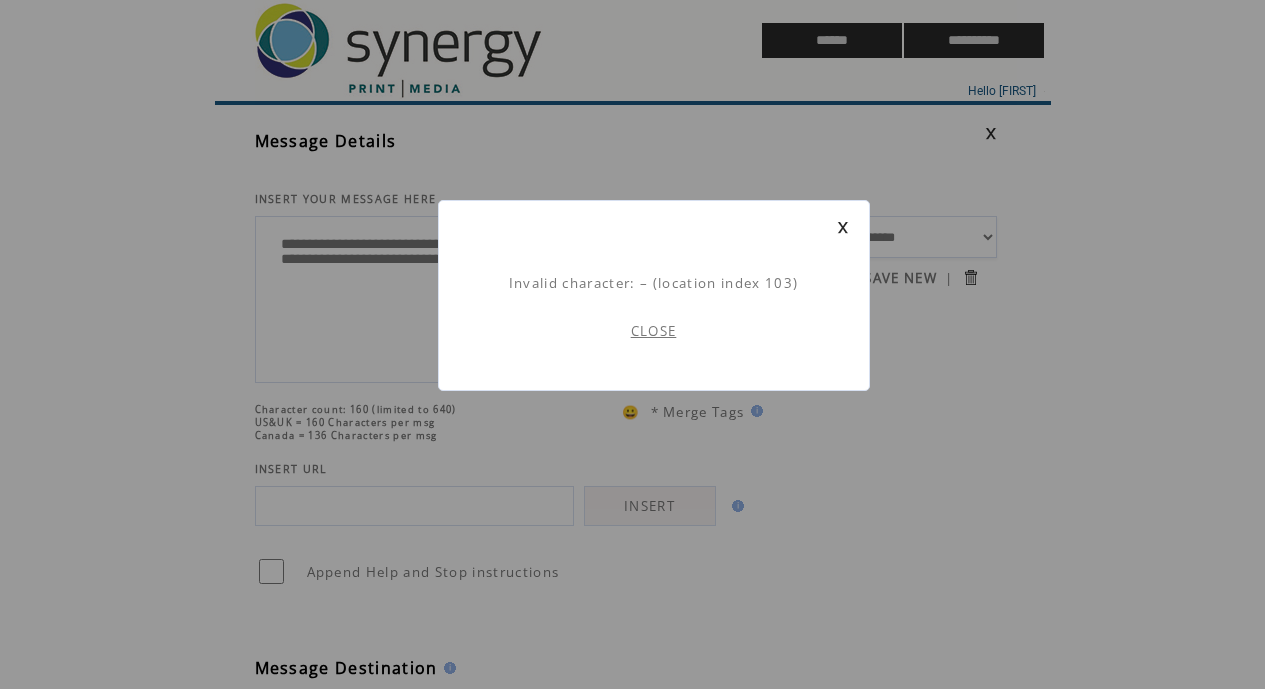 scroll, scrollTop: 1, scrollLeft: 0, axis: vertical 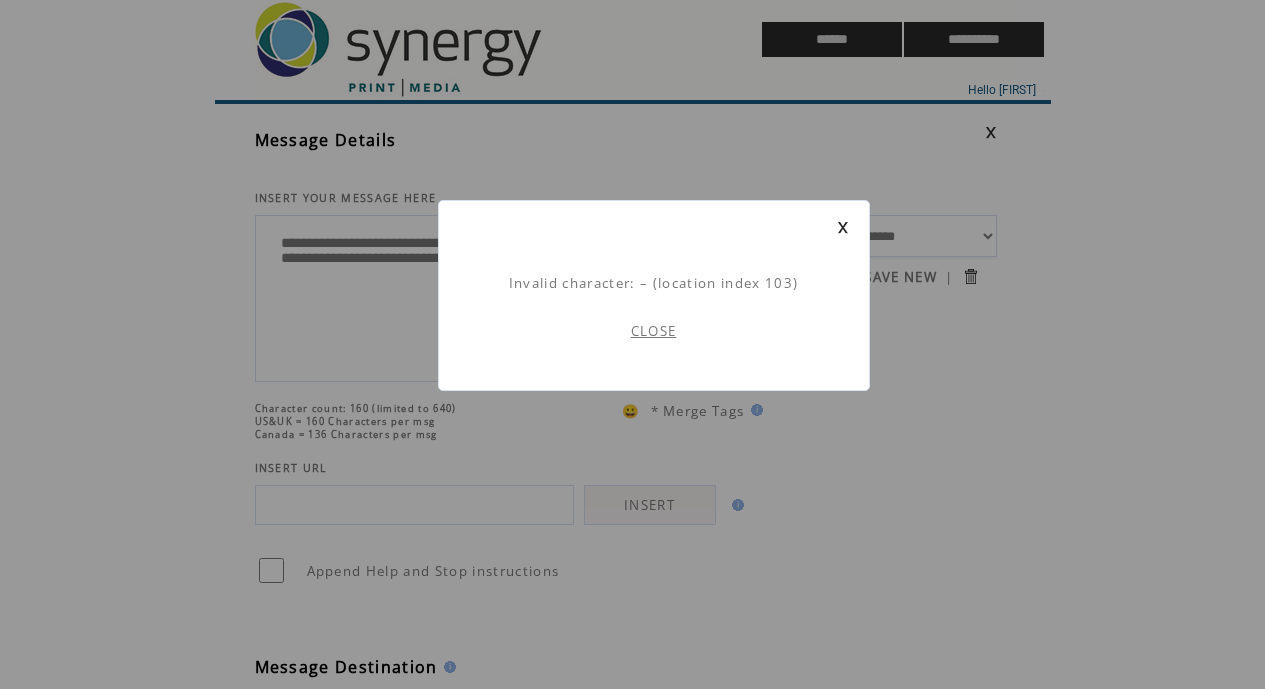 click at bounding box center (843, 227) 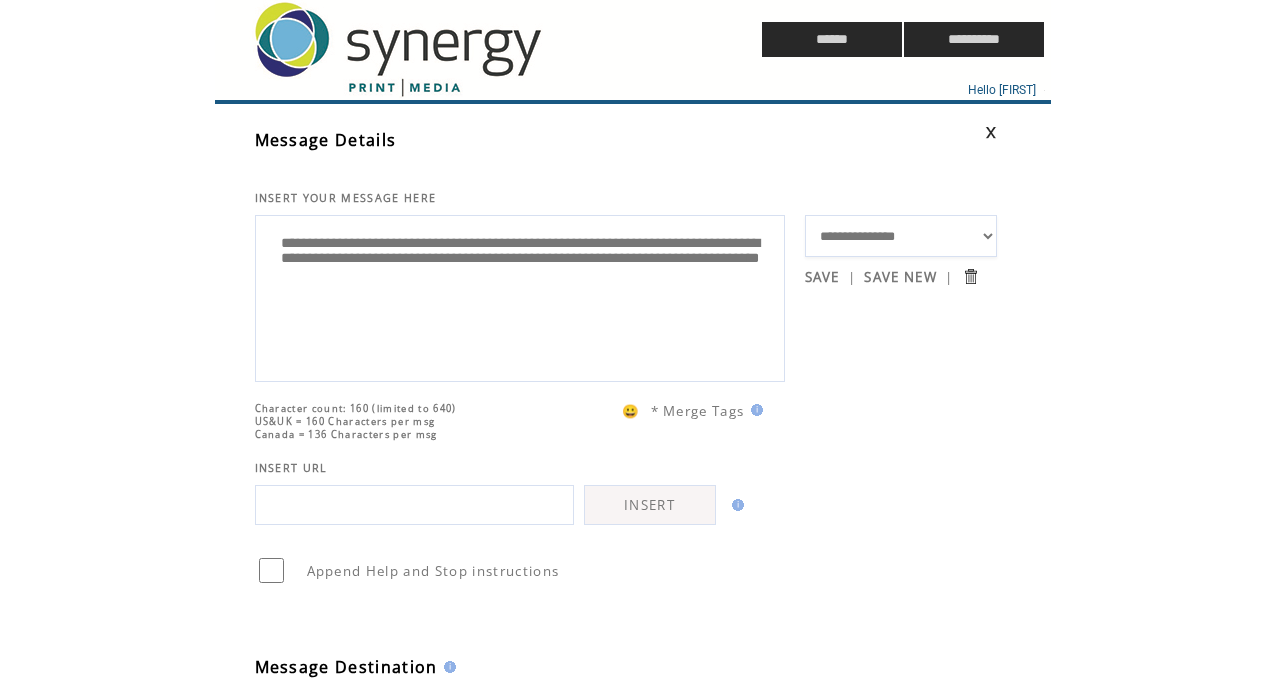 scroll, scrollTop: 0, scrollLeft: 0, axis: both 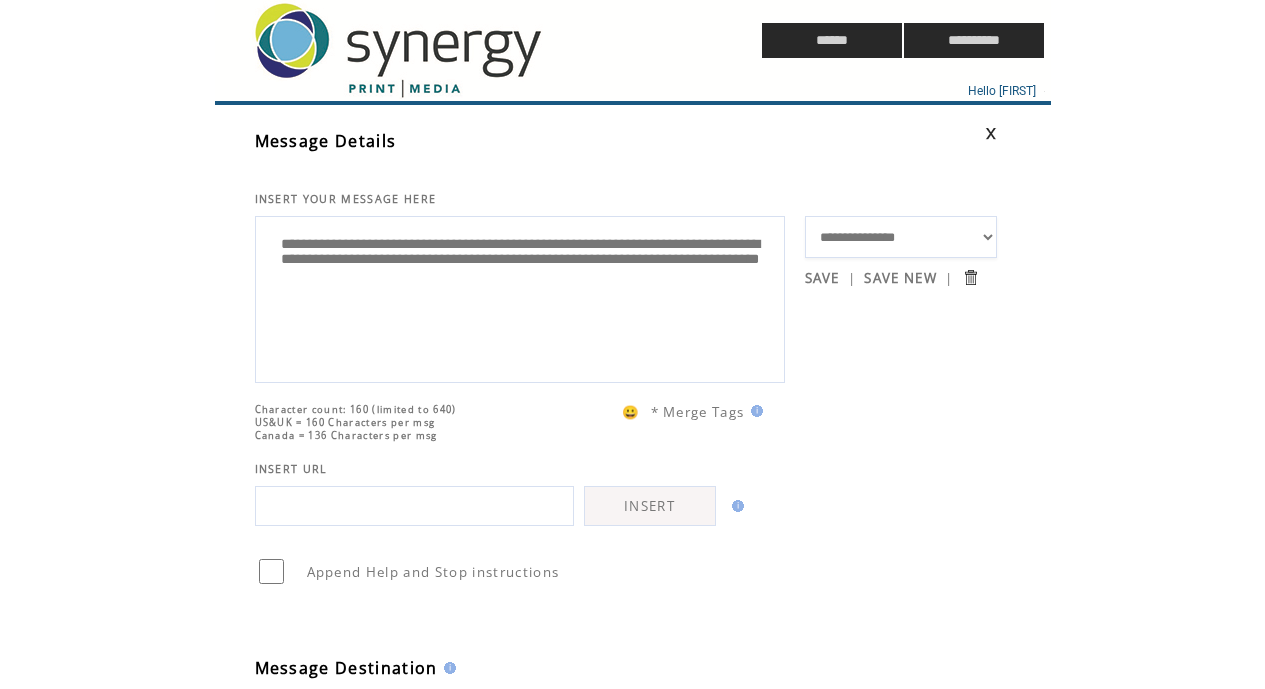 click on "**********" at bounding box center [520, 297] 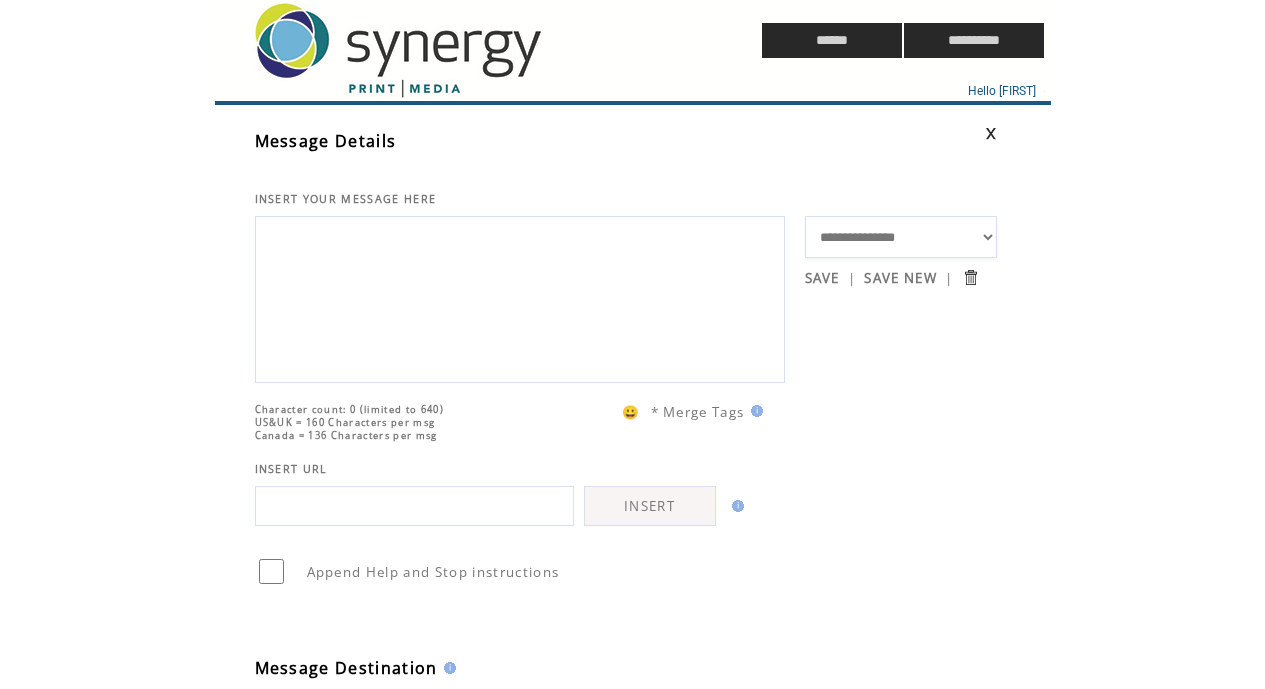 type 